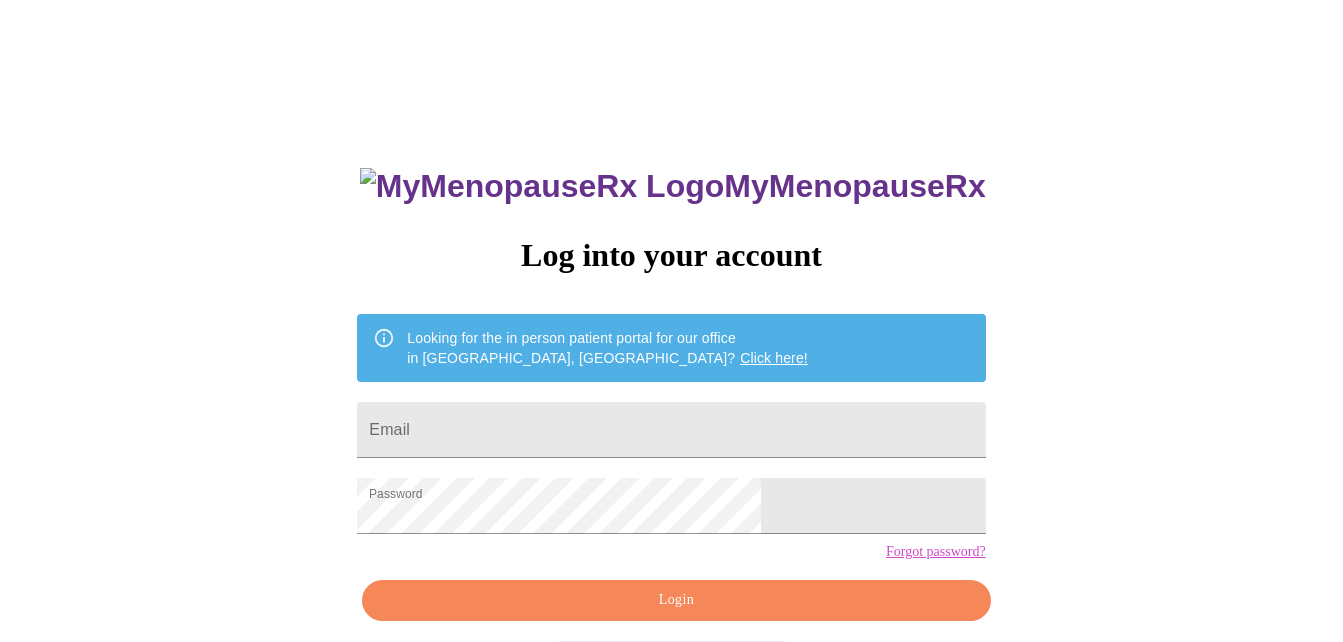 scroll, scrollTop: 0, scrollLeft: 0, axis: both 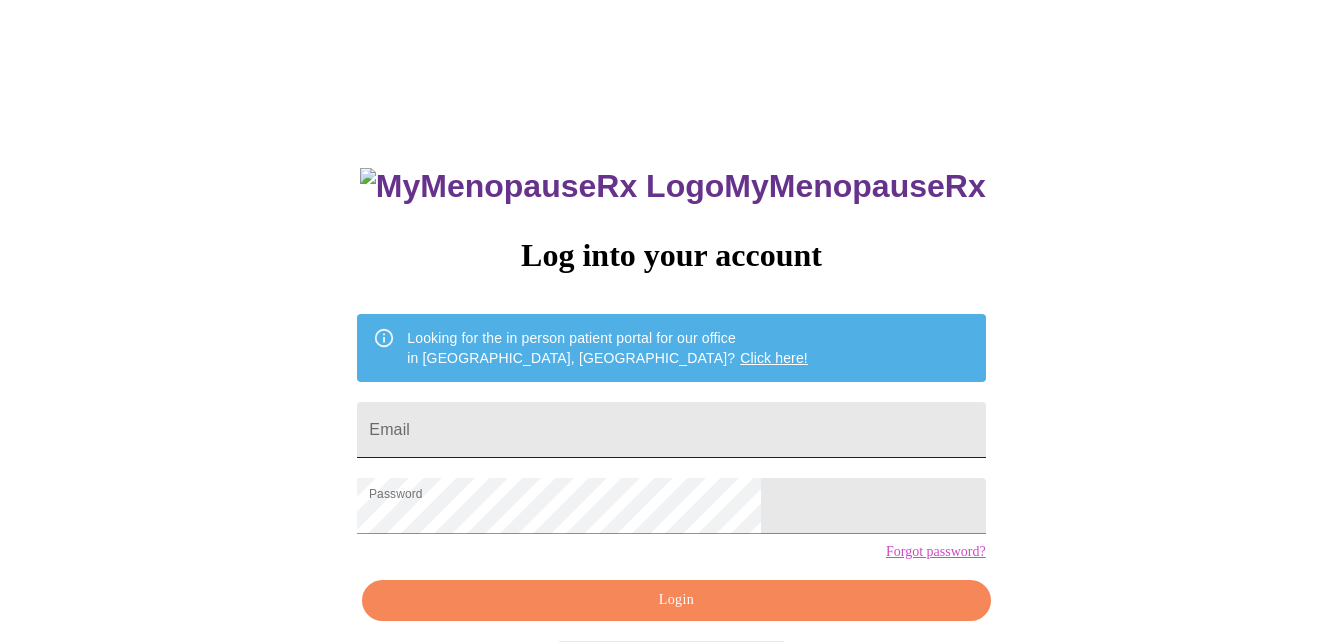 click on "Email" at bounding box center (671, 430) 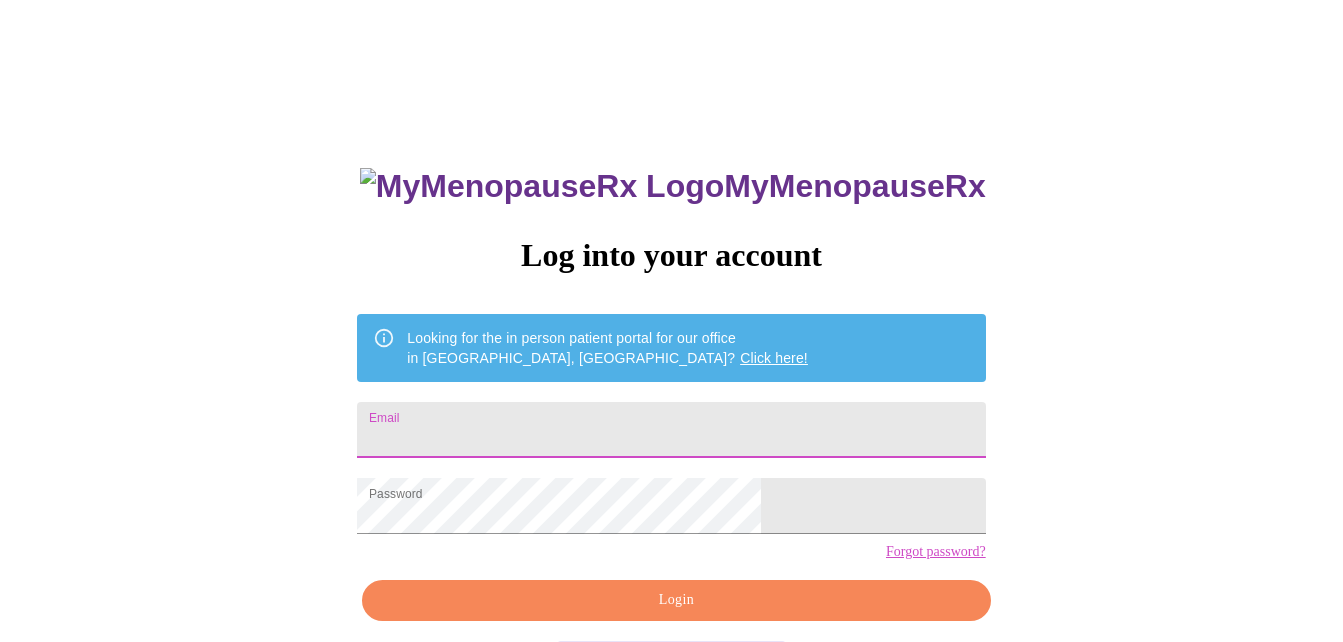 type on "[EMAIL_ADDRESS][DOMAIN_NAME]" 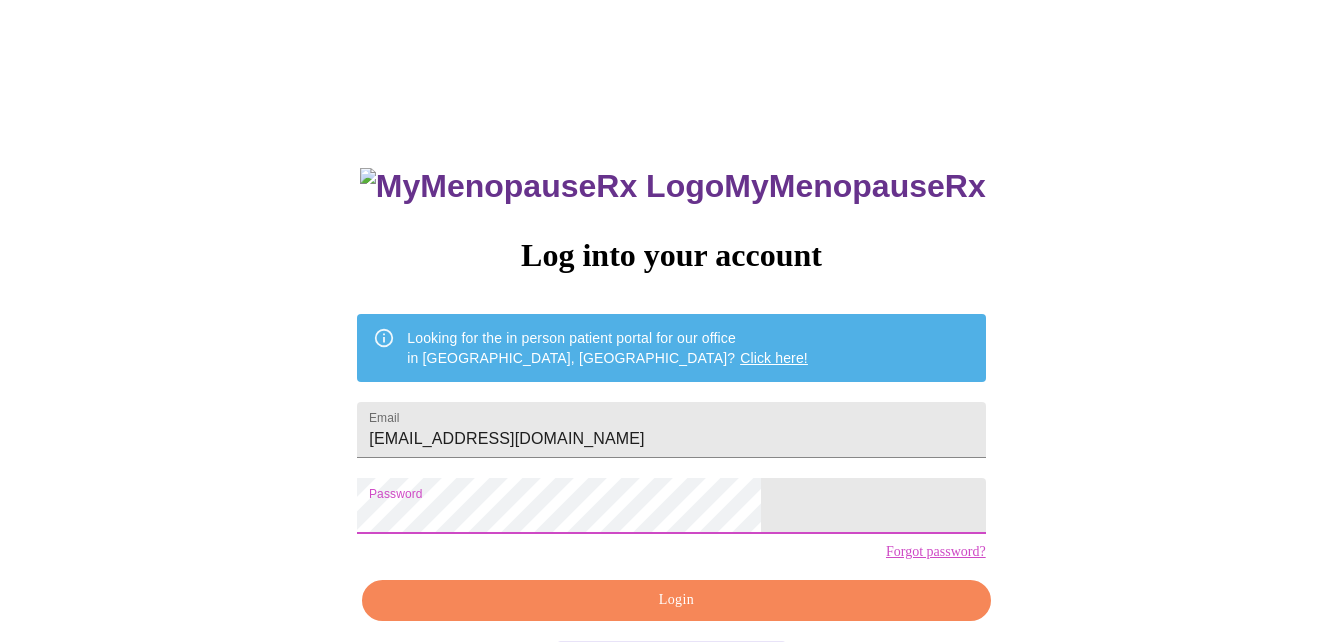 click on "MyMenopauseRx Log into your account Looking for the in person patient portal for our office   in [GEOGRAPHIC_DATA], [GEOGRAPHIC_DATA]? Click here! Email [EMAIL_ADDRESS][DOMAIN_NAME] Password Forgot password? Login Don't have an account?" at bounding box center (671, 393) 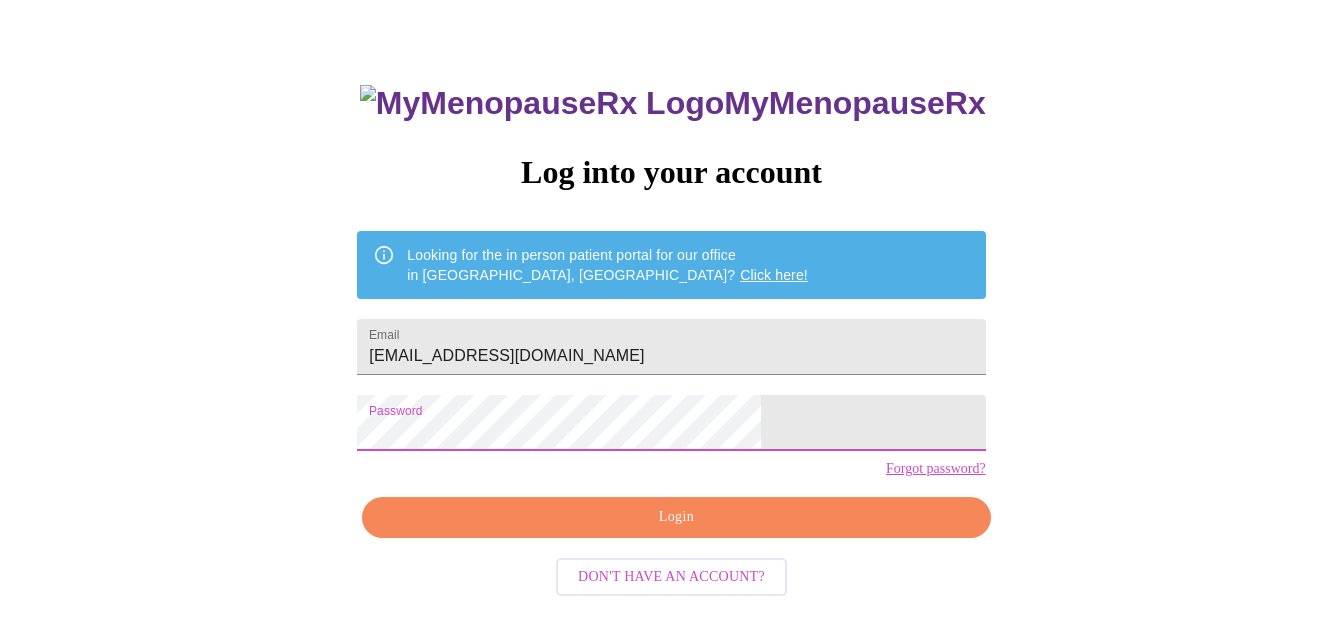 click on "Login" at bounding box center (676, 517) 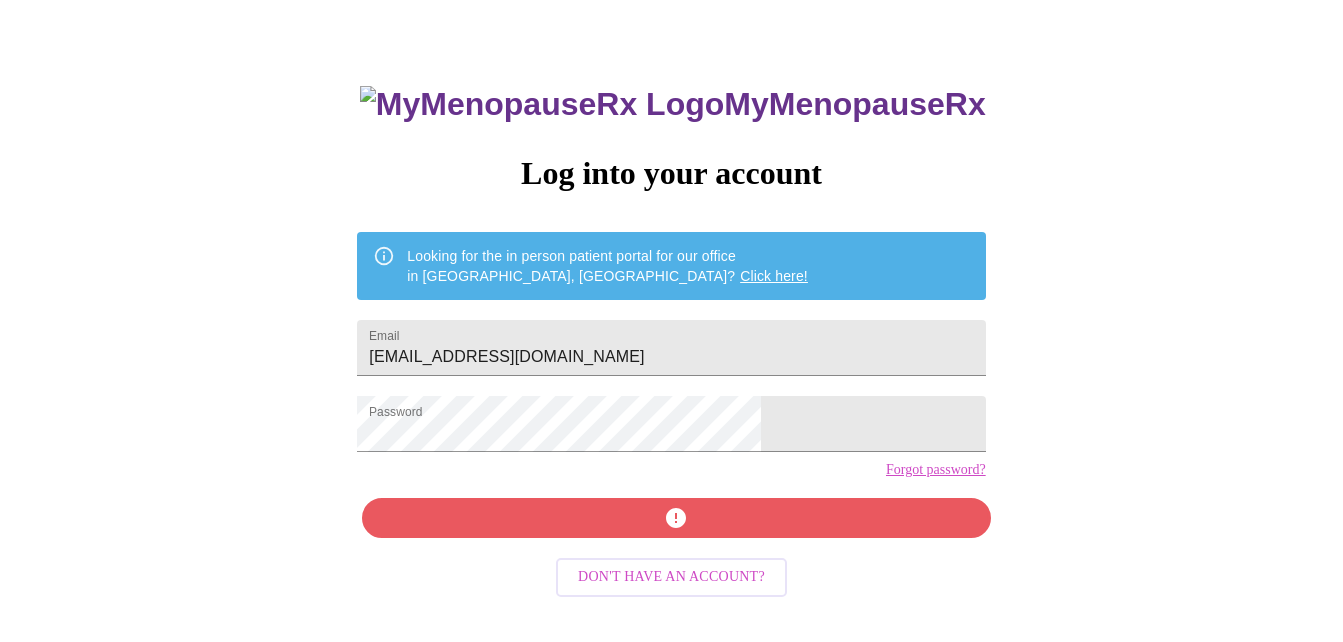 scroll, scrollTop: 83, scrollLeft: 0, axis: vertical 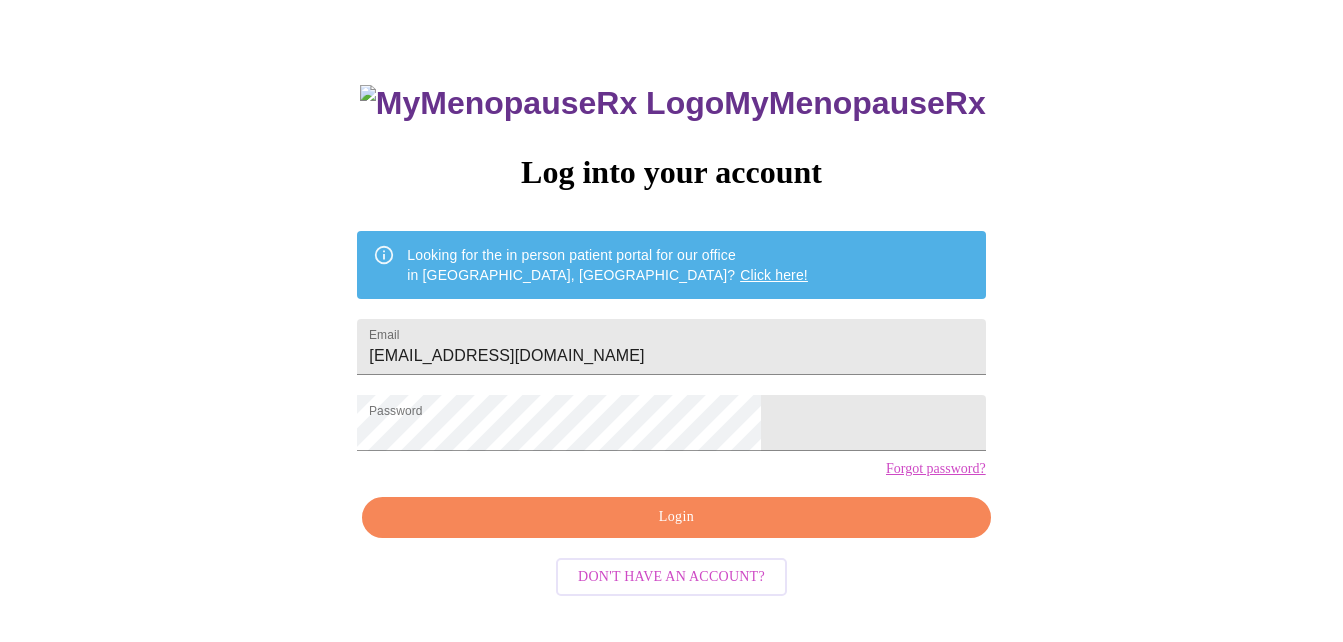 click on "Login" at bounding box center (676, 517) 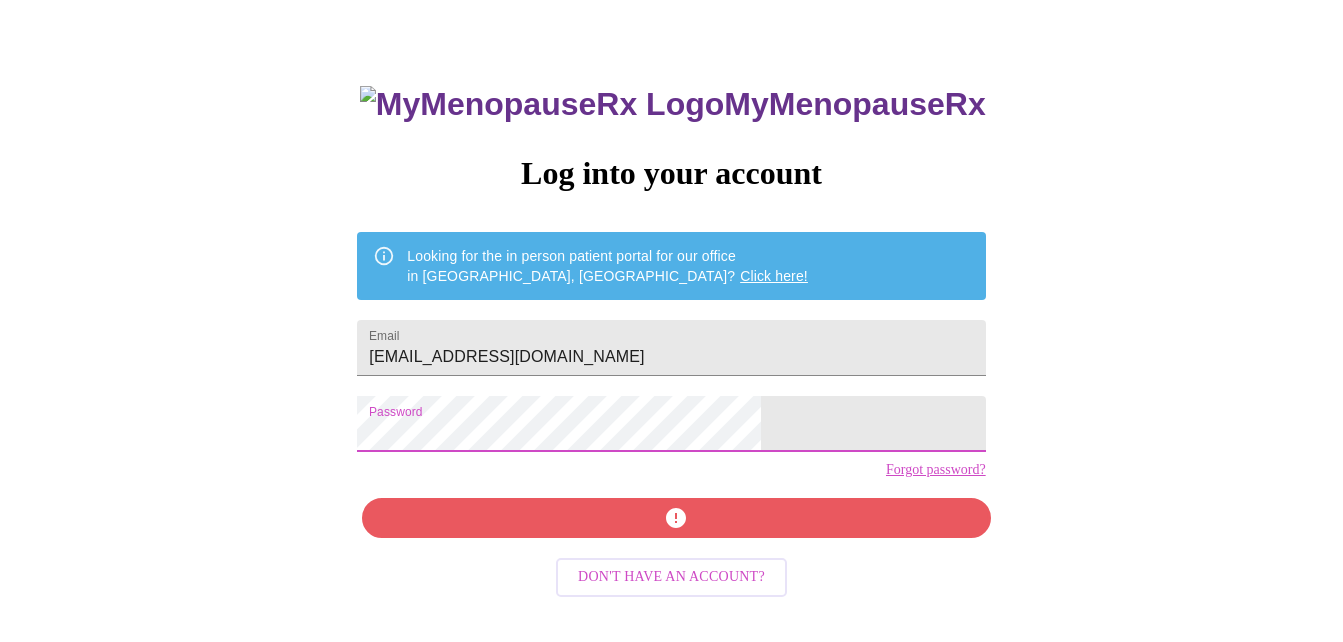 click on "MyMenopauseRx Log into your account Looking for the in person patient portal for our office   in Wheaton, IL? Click here! Email topaz197327@gmail.com Password Forgot password? Don't have an account?" at bounding box center [671, 311] 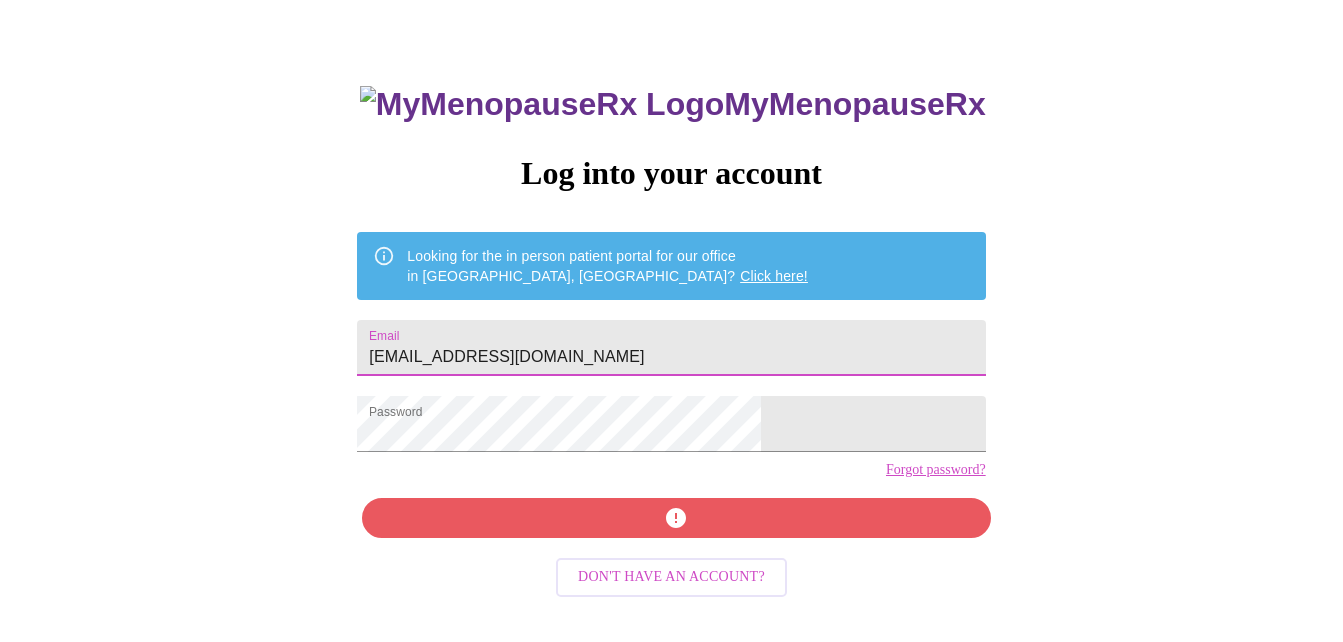click on "topaz197327@gmail.com" at bounding box center (671, 348) 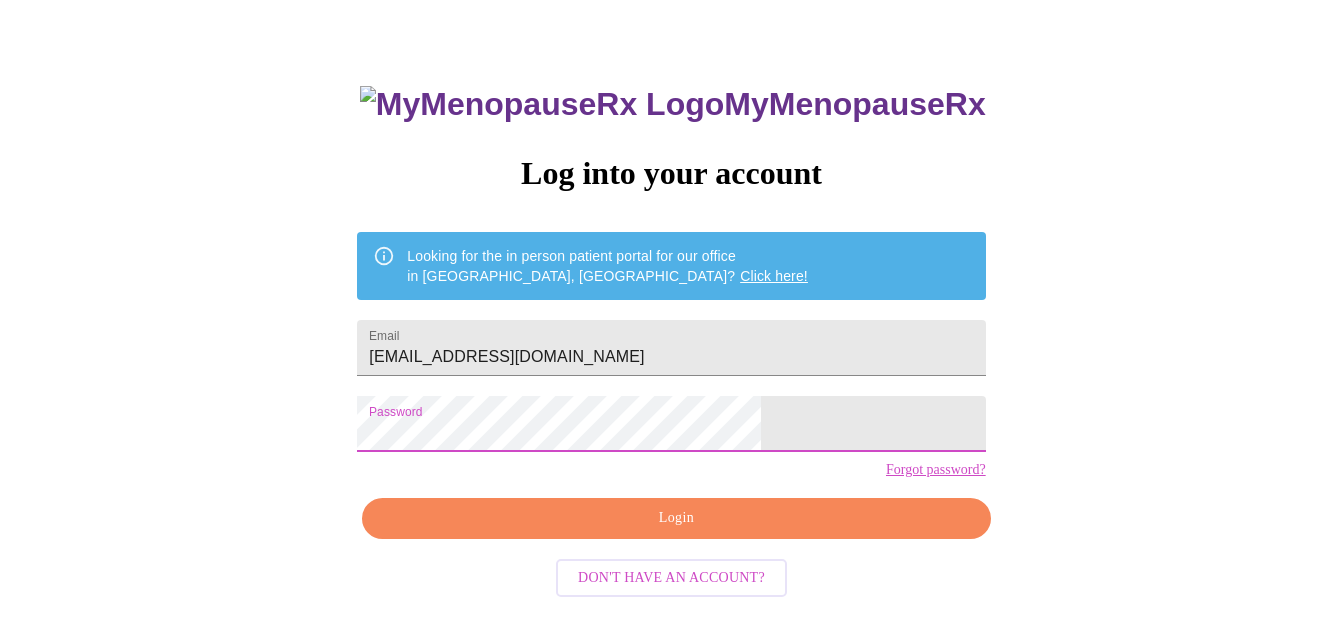 click on "MyMenopauseRx Log into your account Looking for the in person patient portal for our office   in Wheaton, IL? Click here! Email topaz197327@gmail.com Password Forgot password? Login Don't have an account?" at bounding box center [671, 311] 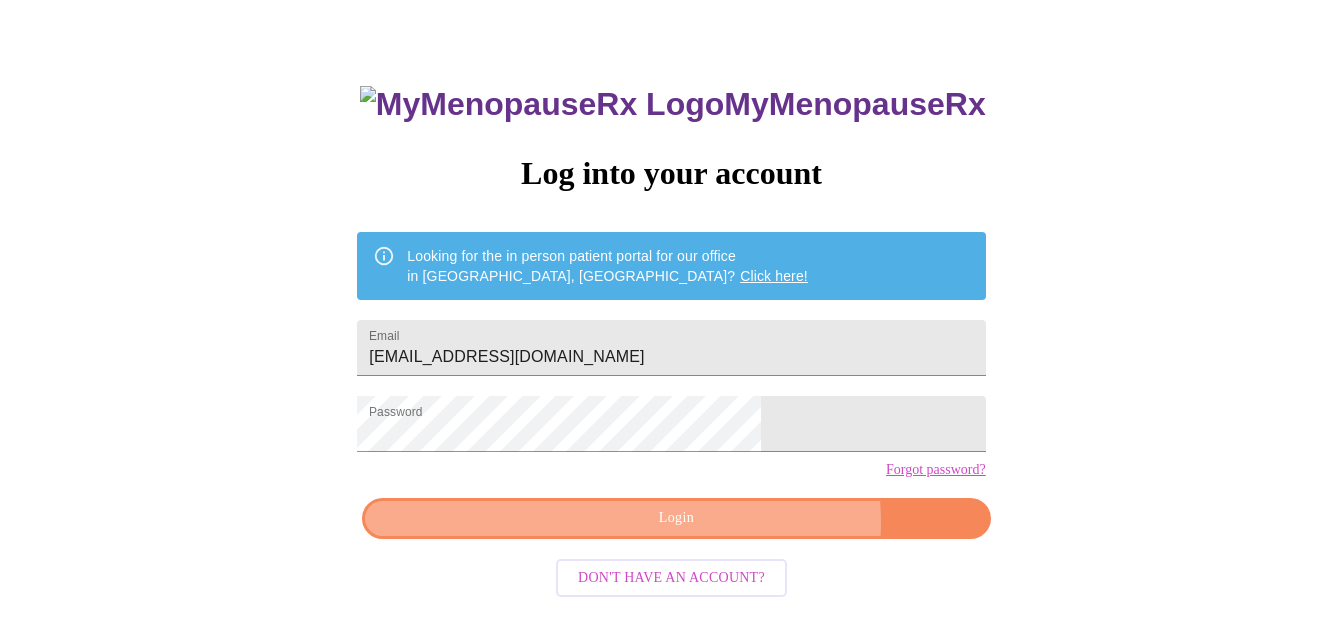 click on "Login" at bounding box center (676, 518) 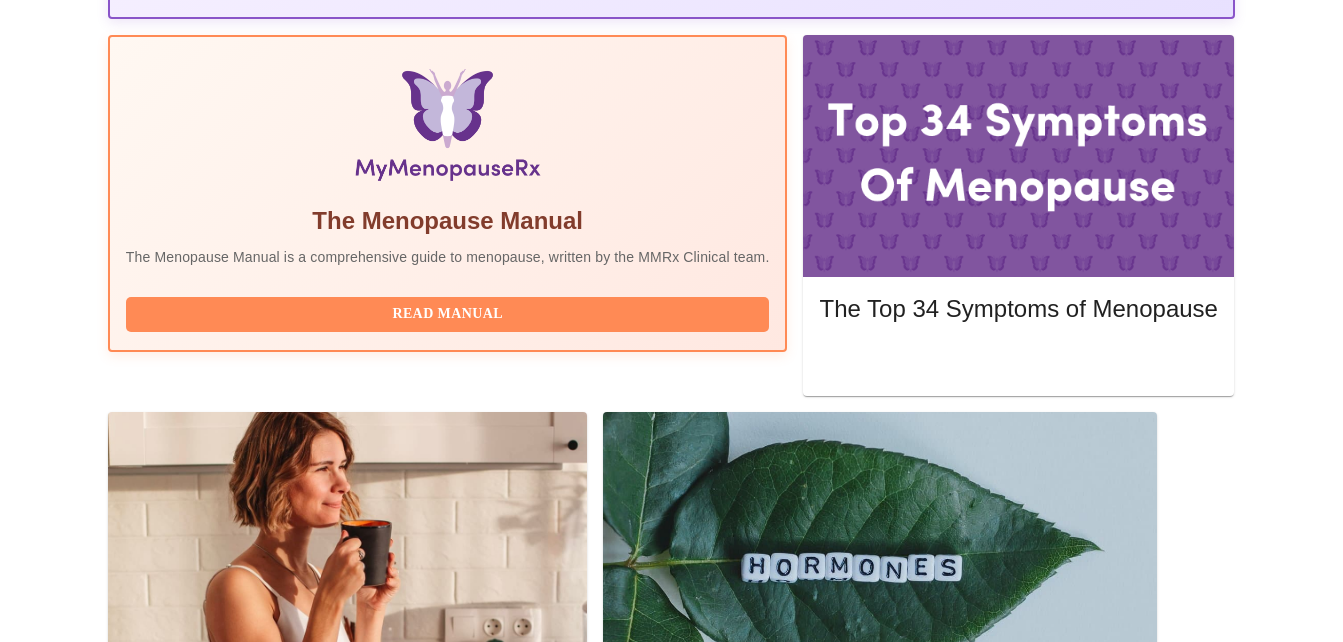 scroll, scrollTop: 635, scrollLeft: 0, axis: vertical 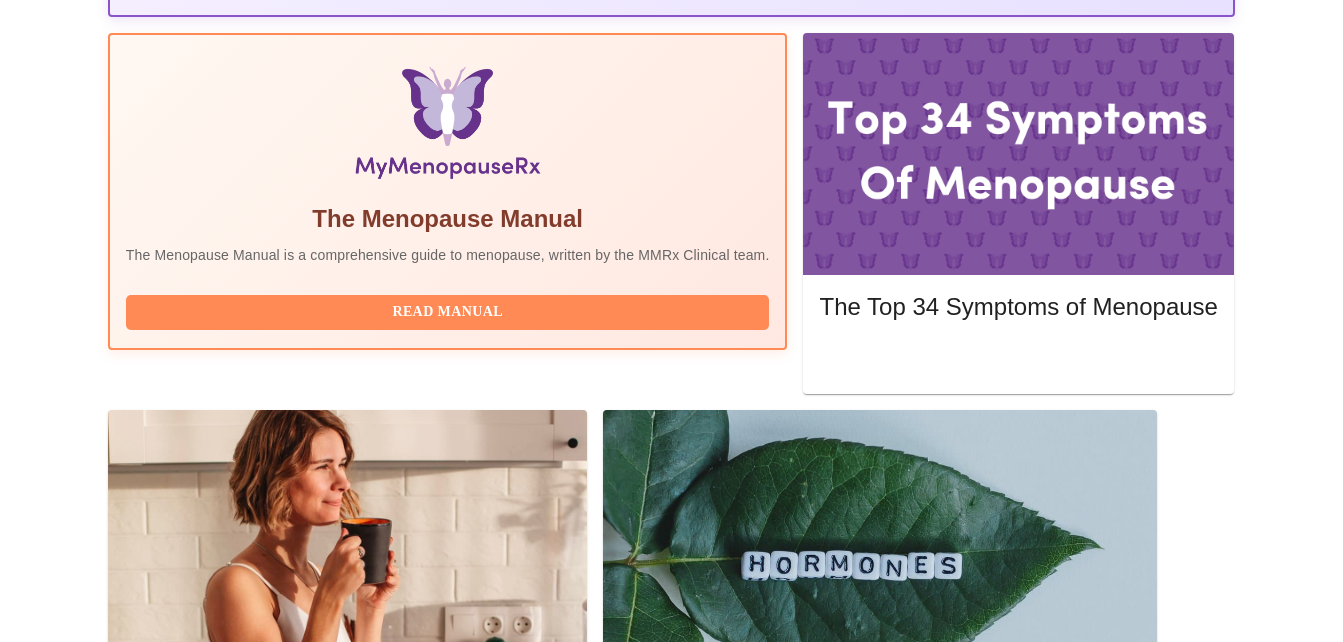 click on "Join Waiting Room" at bounding box center [1129, 1617] 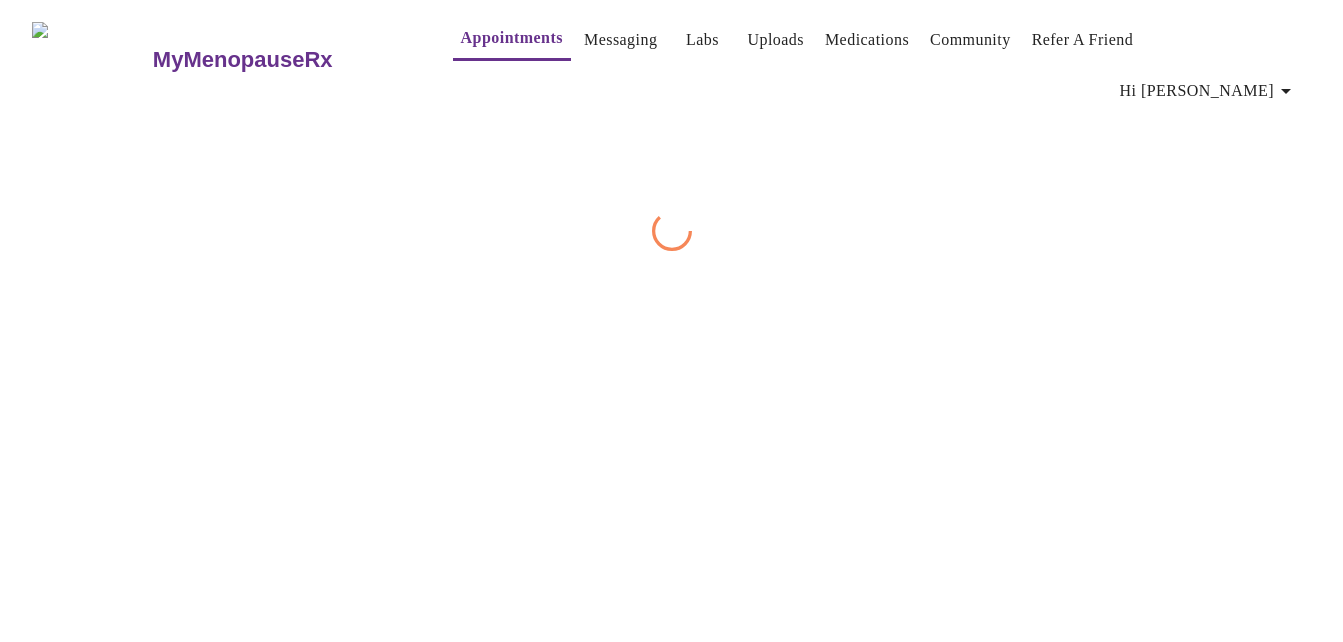 scroll, scrollTop: 0, scrollLeft: 0, axis: both 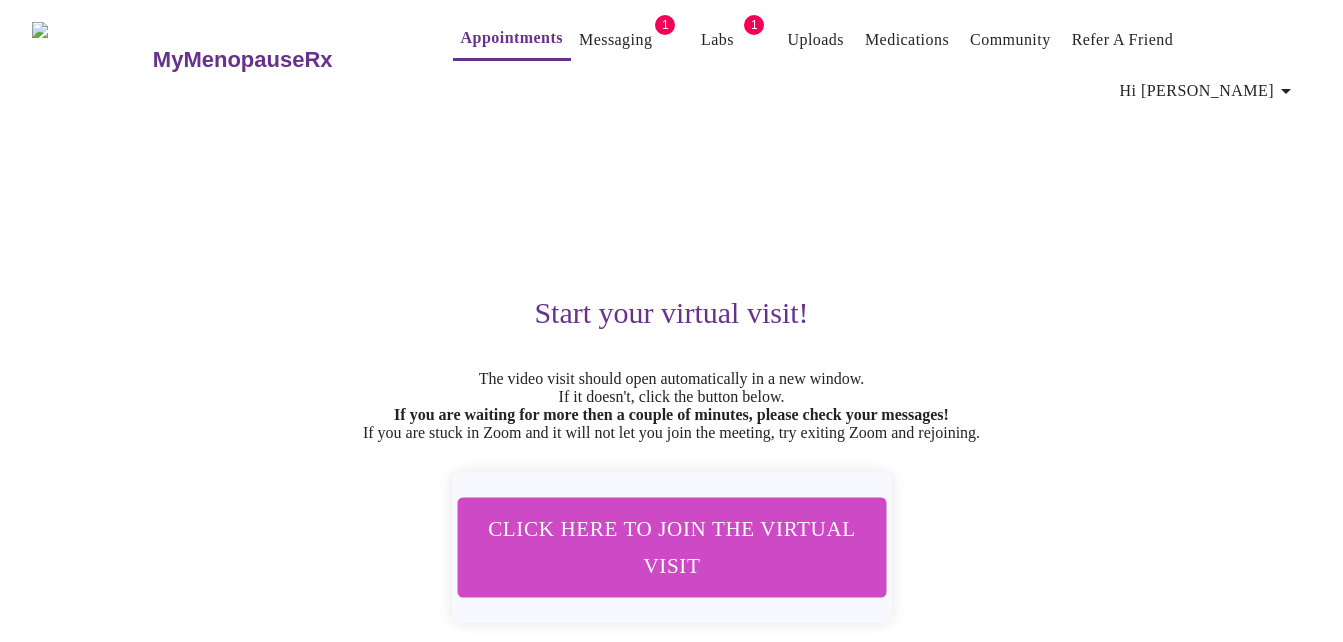 click on "Click here to join the virtual visit" at bounding box center [671, 547] 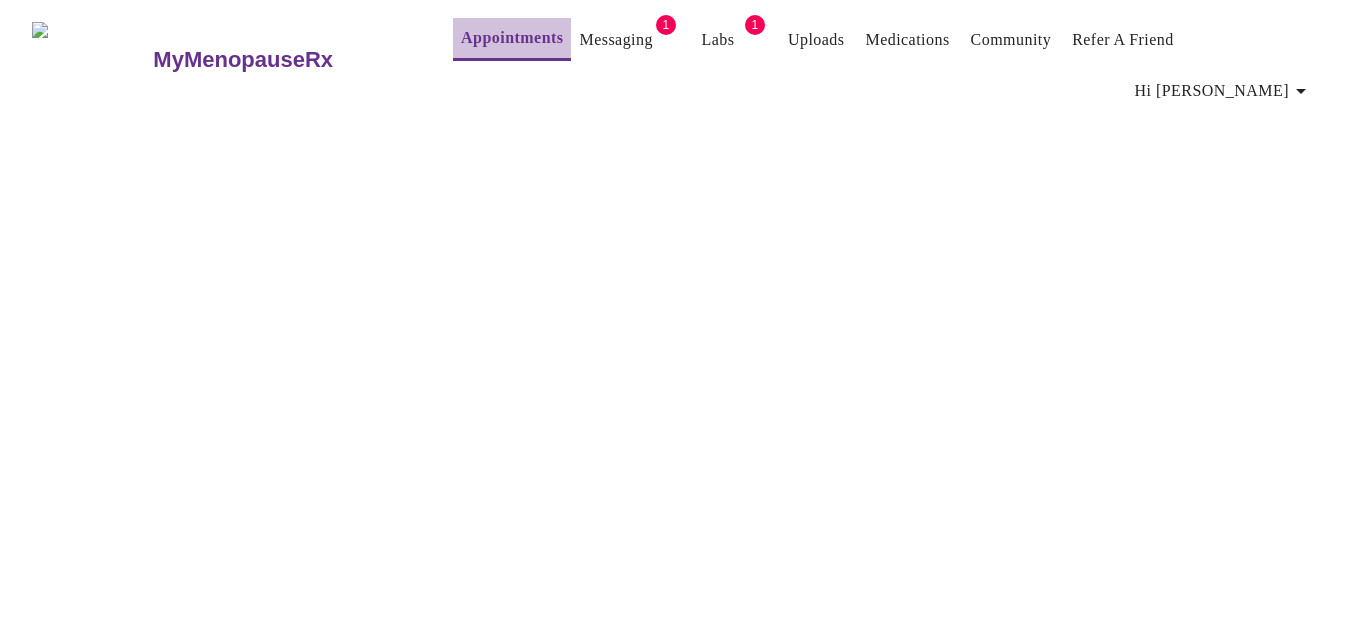 click on "Appointments" at bounding box center [512, 38] 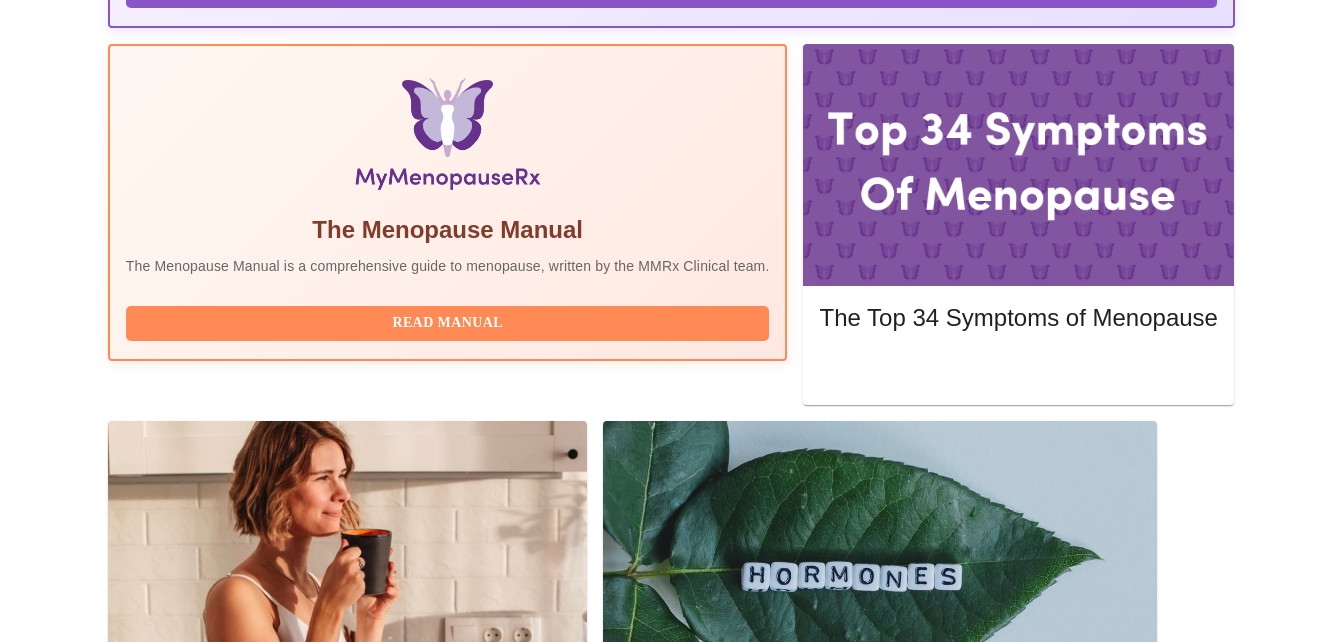 scroll, scrollTop: 618, scrollLeft: 0, axis: vertical 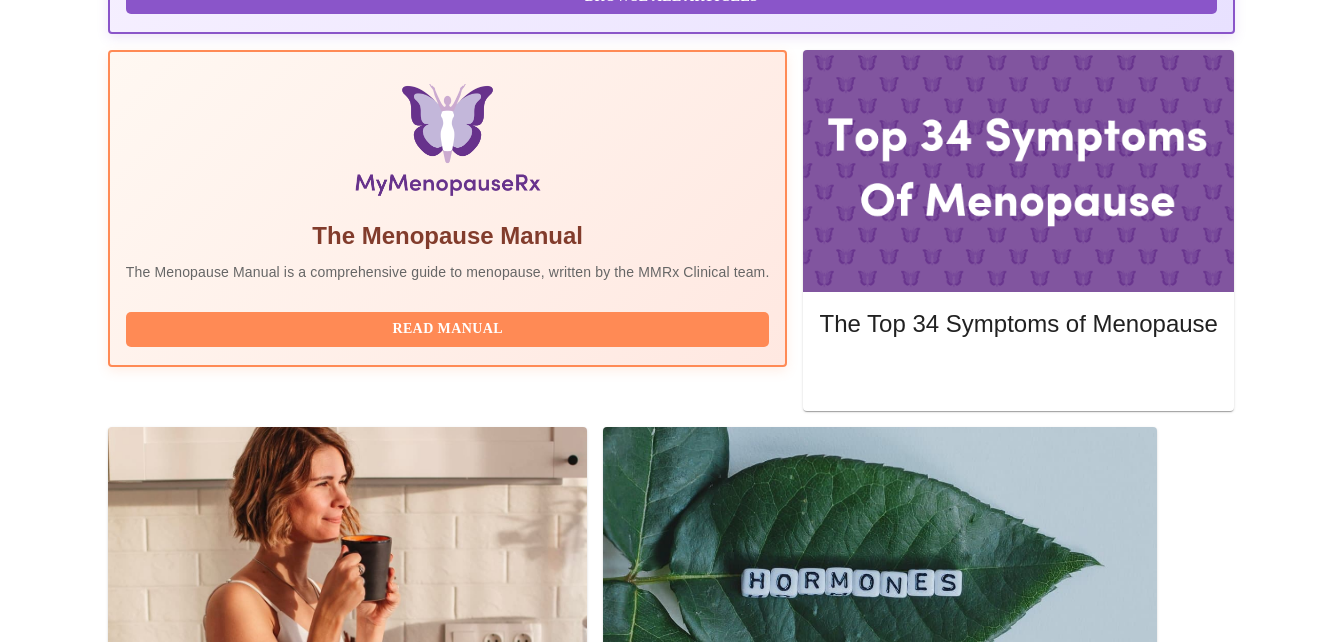click on "View Receipt" at bounding box center [1152, 1652] 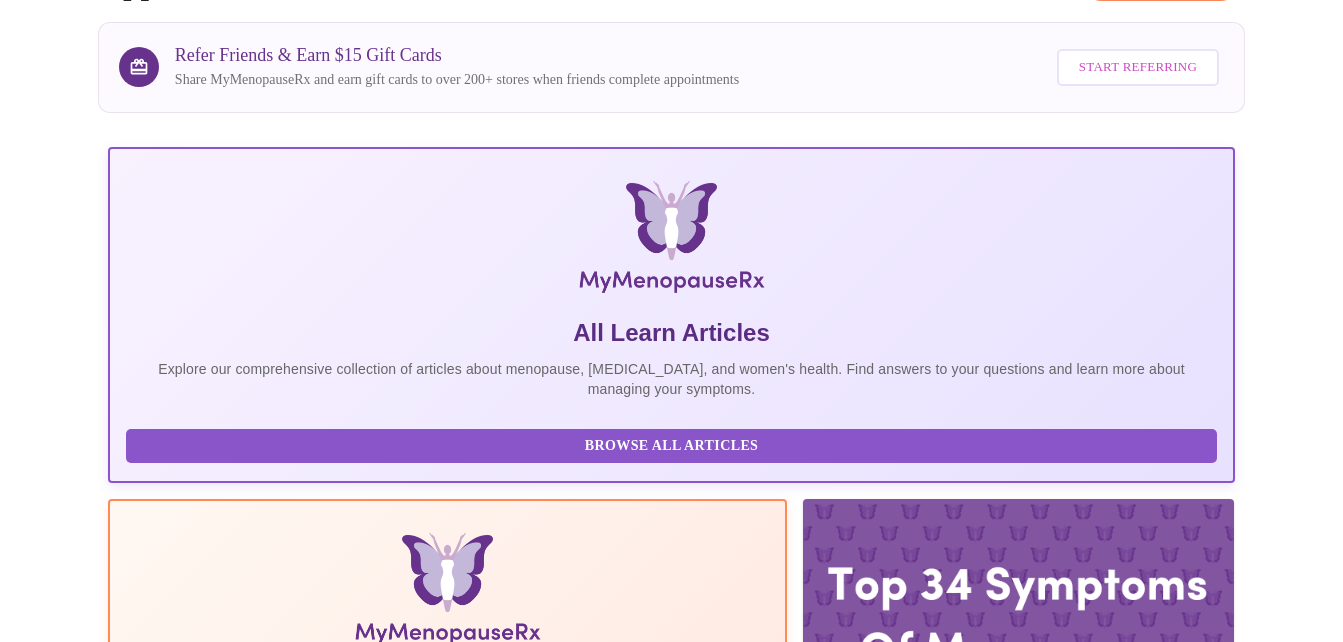 scroll, scrollTop: 0, scrollLeft: 0, axis: both 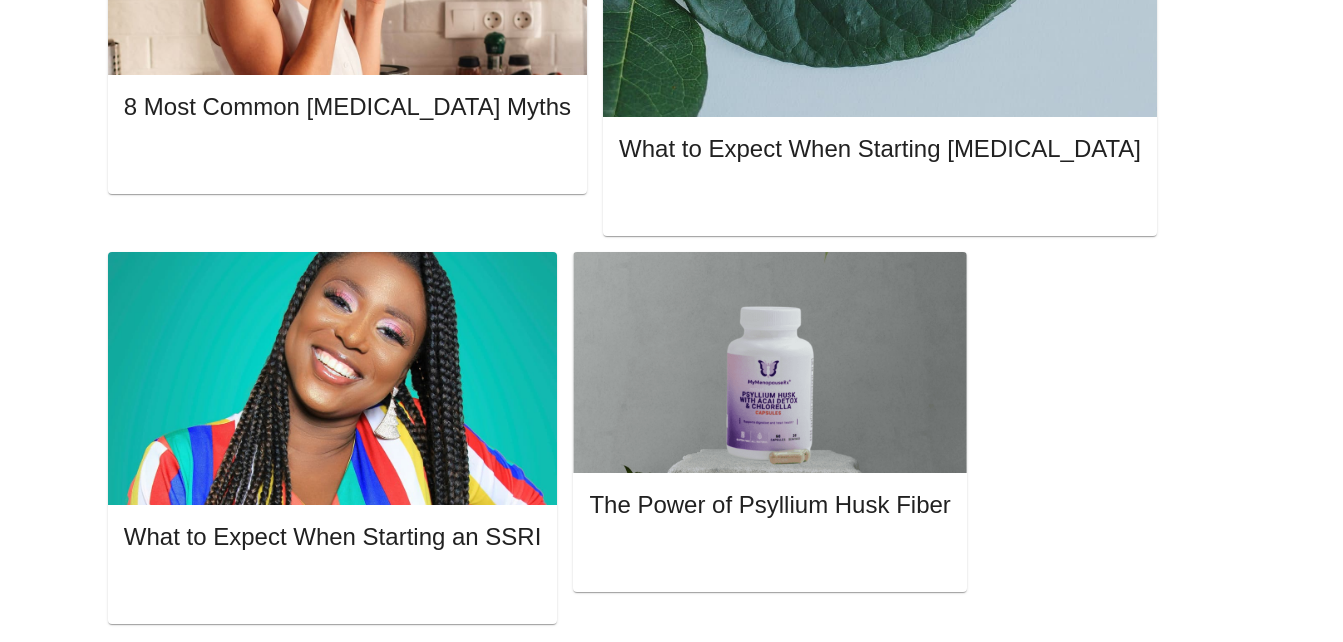 click on "View Appointment" at bounding box center [1130, 1378] 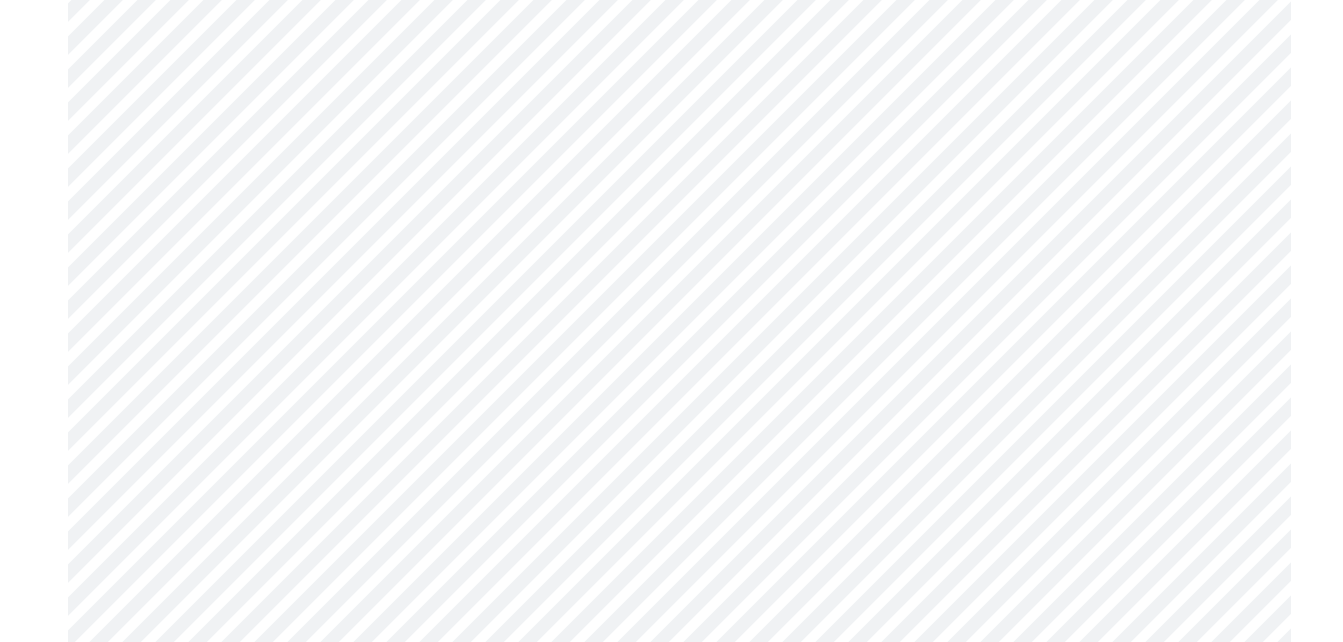 scroll, scrollTop: 1835, scrollLeft: 0, axis: vertical 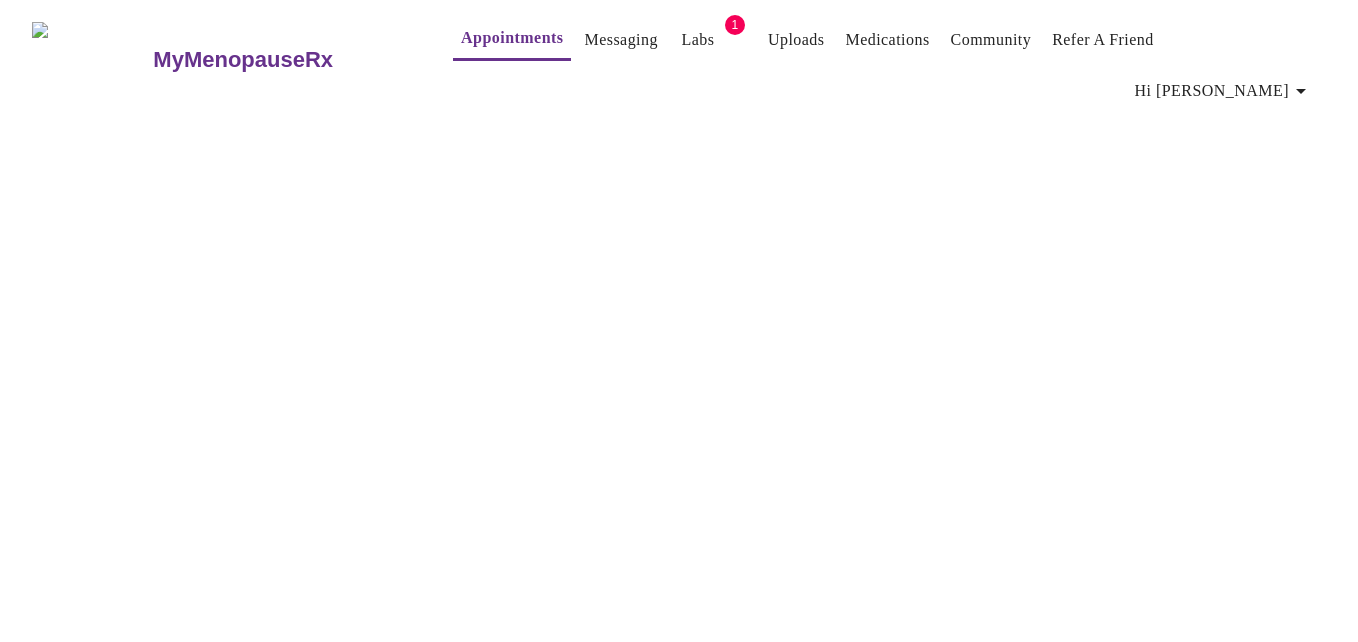 click on "Labs" at bounding box center (697, 40) 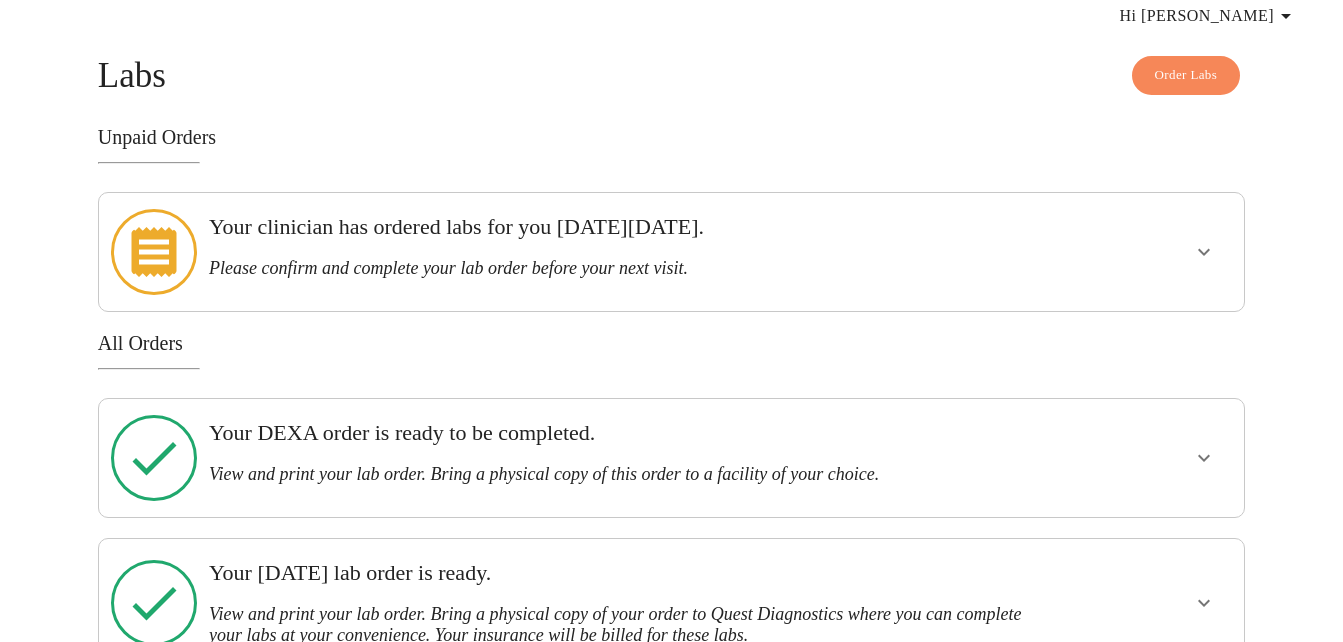scroll, scrollTop: 0, scrollLeft: 0, axis: both 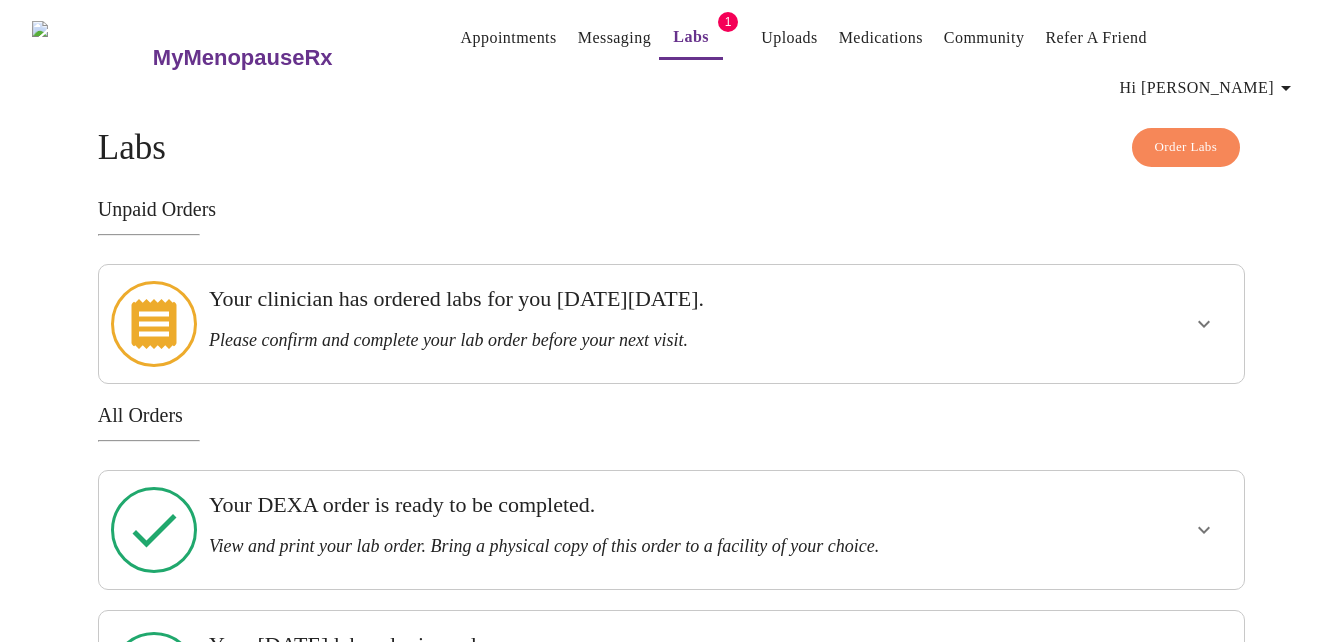 click on "Labs" at bounding box center [691, 37] 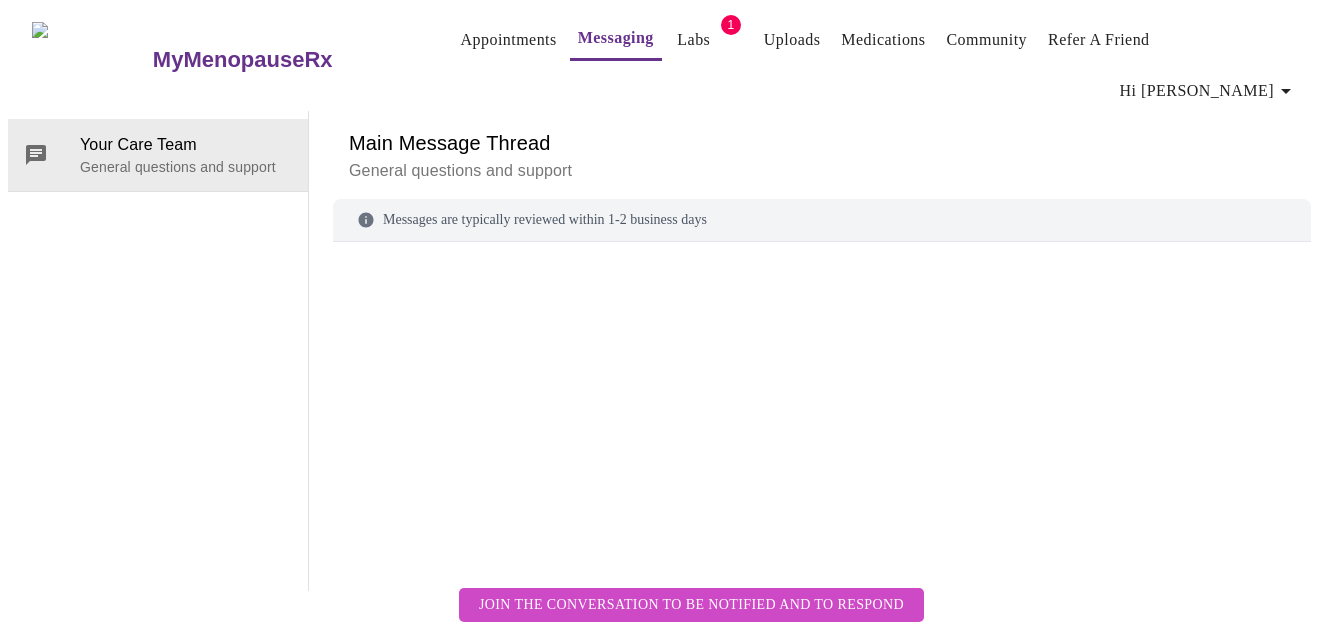 scroll, scrollTop: 75, scrollLeft: 0, axis: vertical 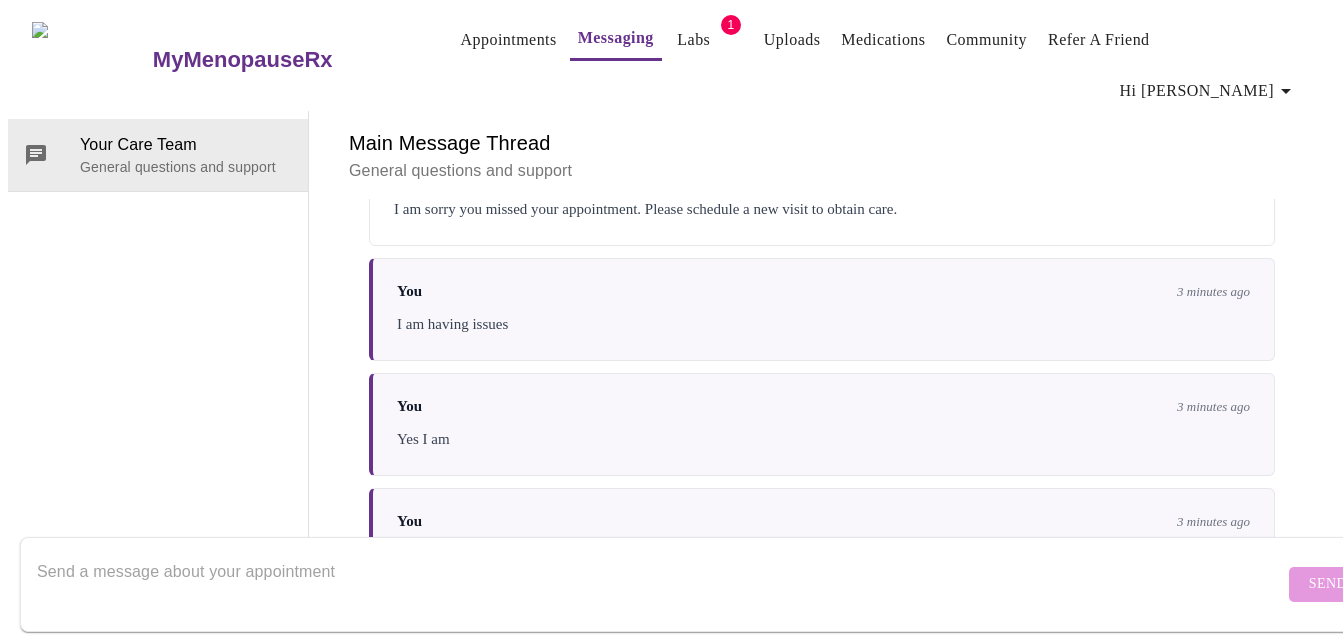 click at bounding box center (660, 584) 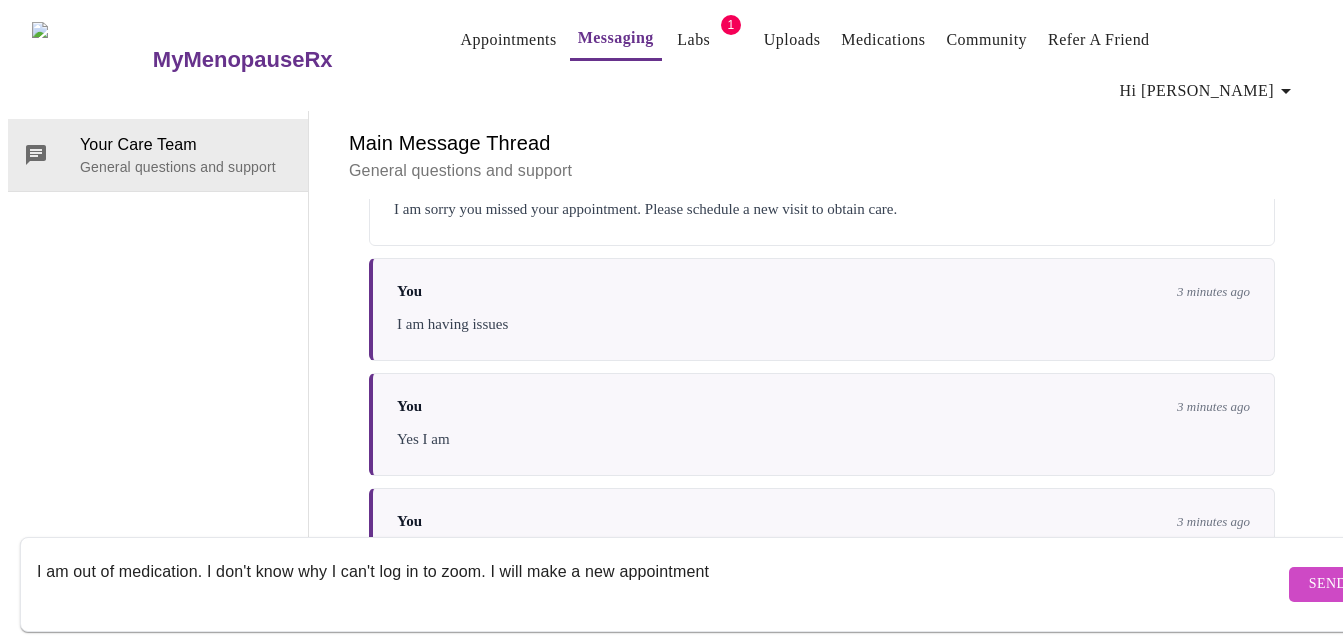 drag, startPoint x: 796, startPoint y: 561, endPoint x: 499, endPoint y: 552, distance: 297.13632 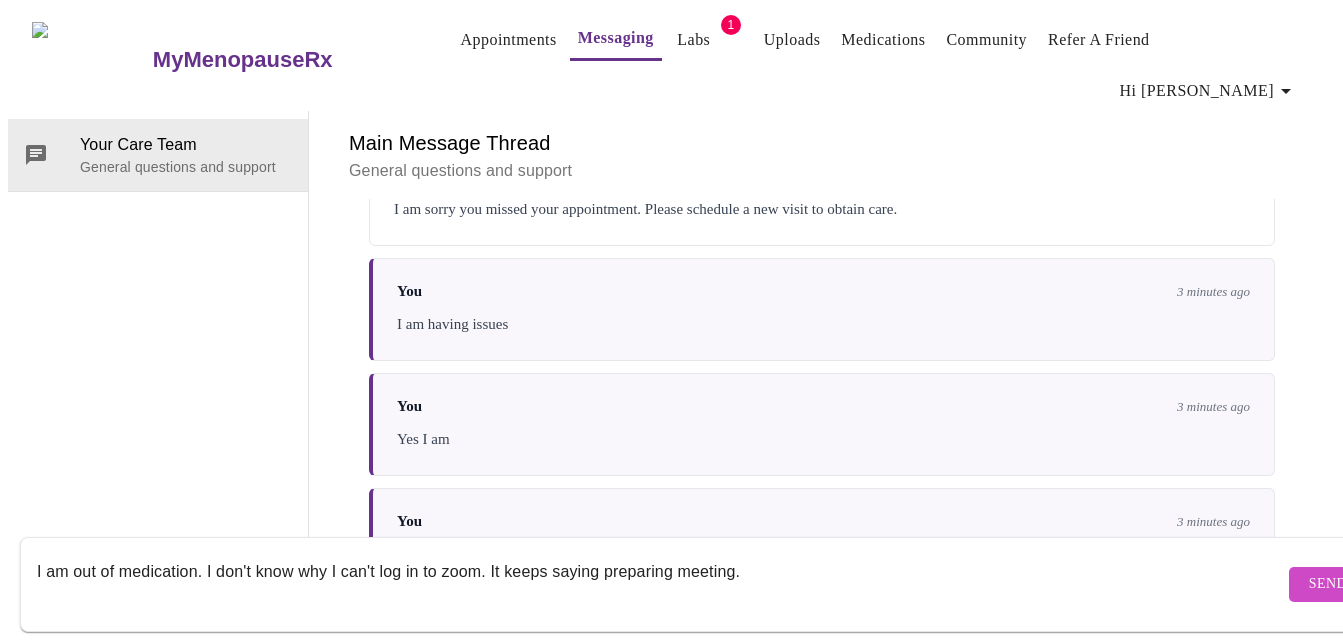 type on "I am out of medication. I don't know why I can't log in to zoom. It keeps saying preparing meeting." 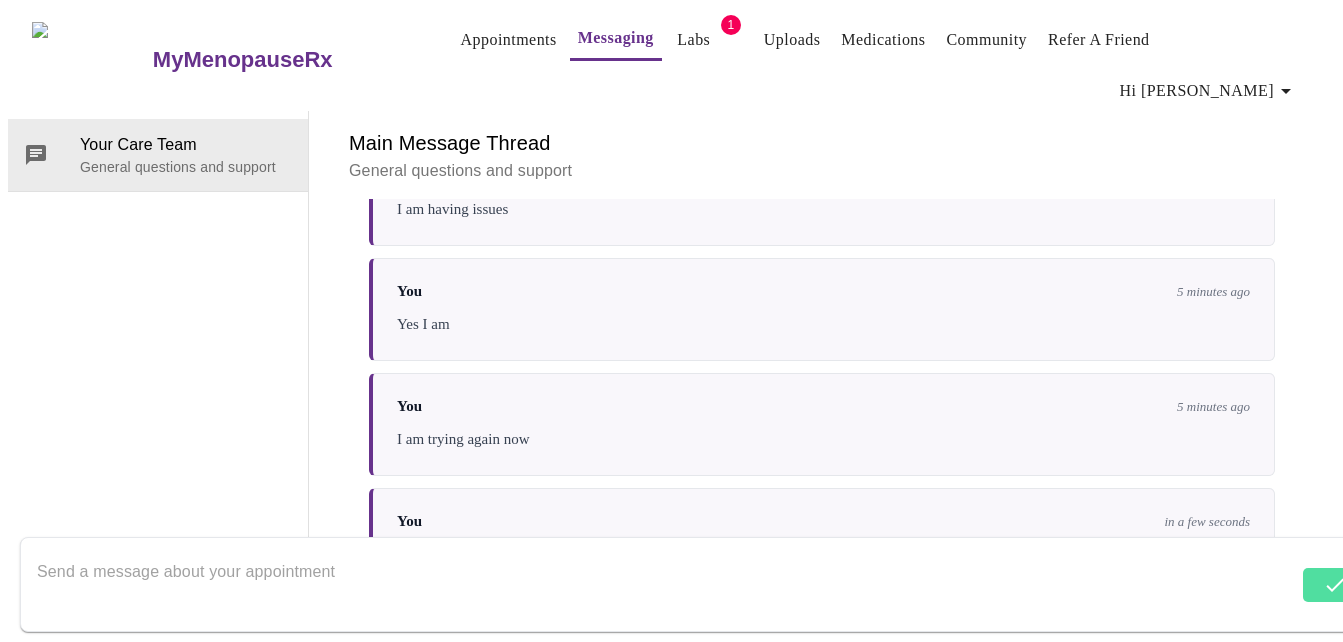 scroll, scrollTop: 2510, scrollLeft: 0, axis: vertical 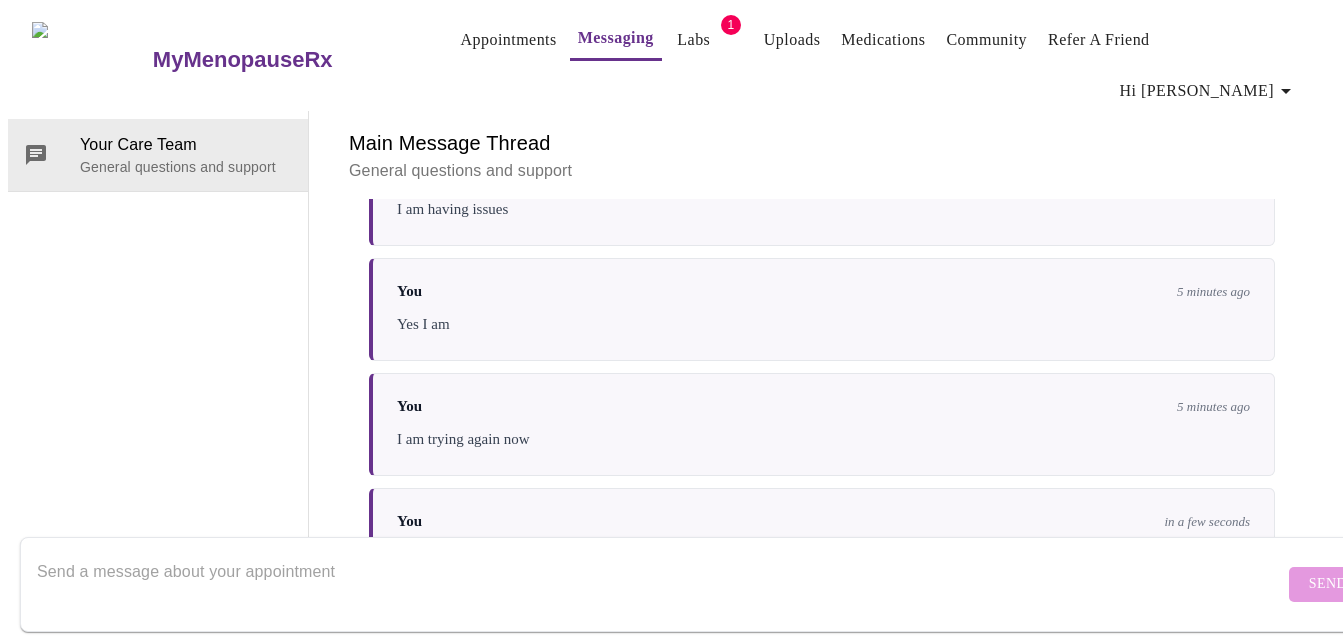 click at bounding box center [660, 584] 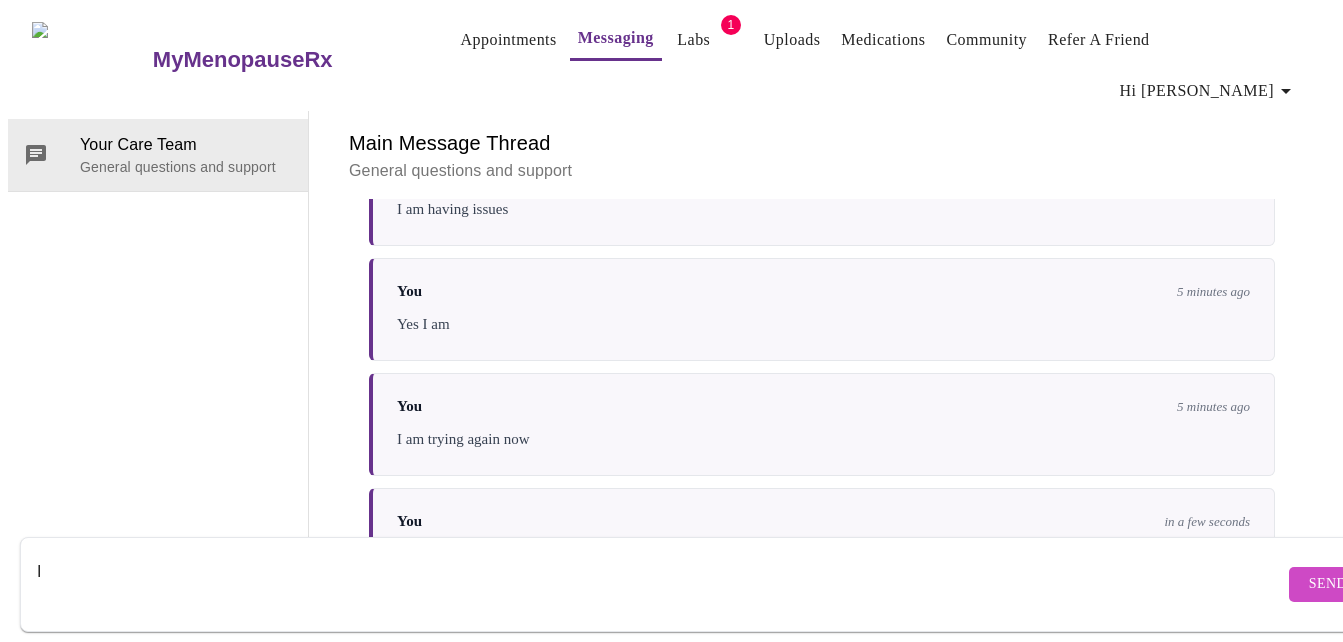 type on "I" 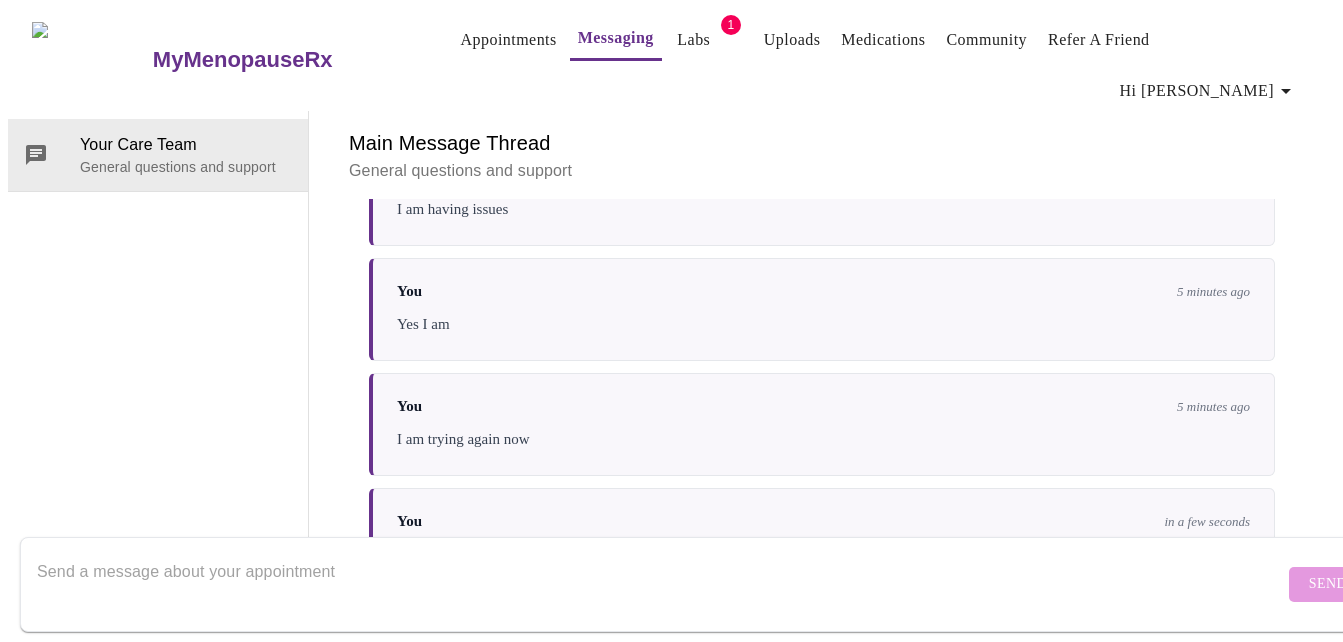 click at bounding box center (660, 584) 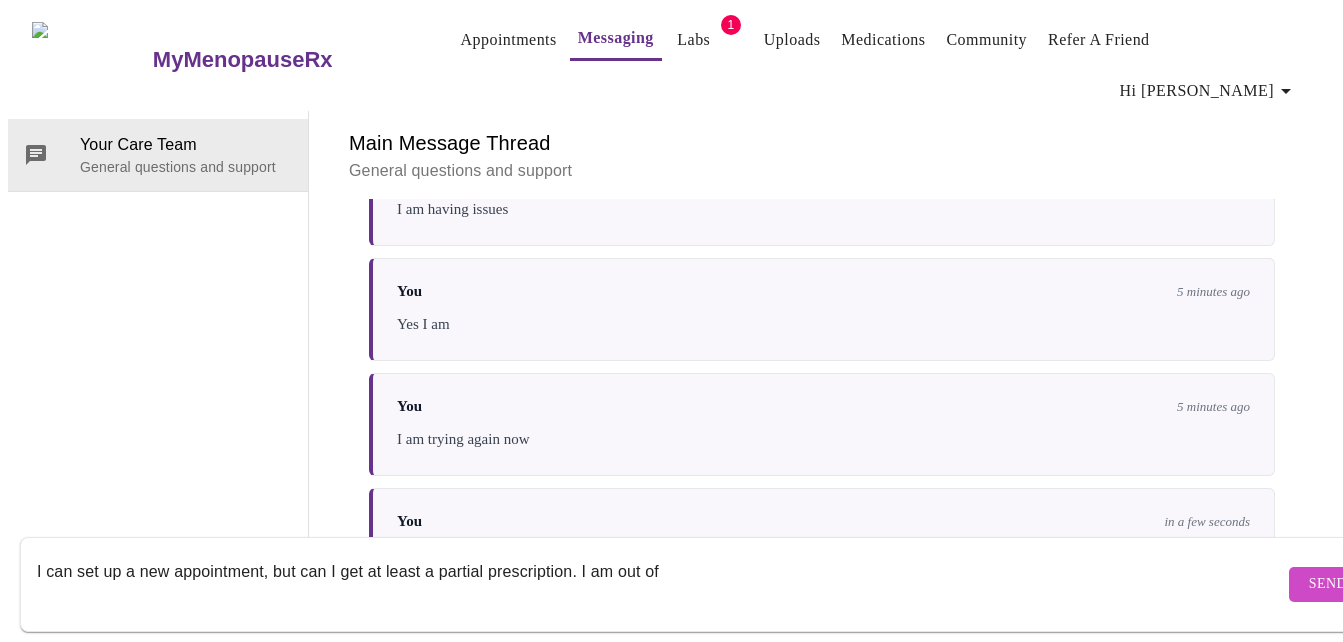 click on "I can set up a new appointment, but can I get at least a partial prescription. I am out of" at bounding box center [660, 584] 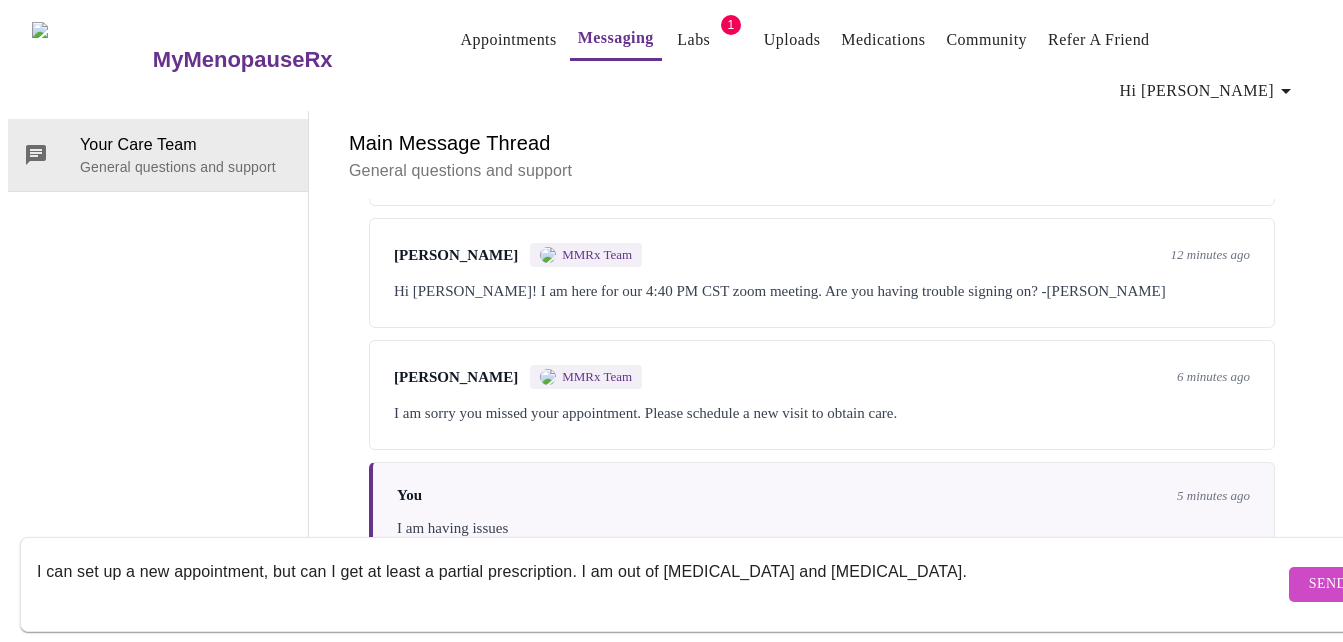 scroll, scrollTop: 2063, scrollLeft: 0, axis: vertical 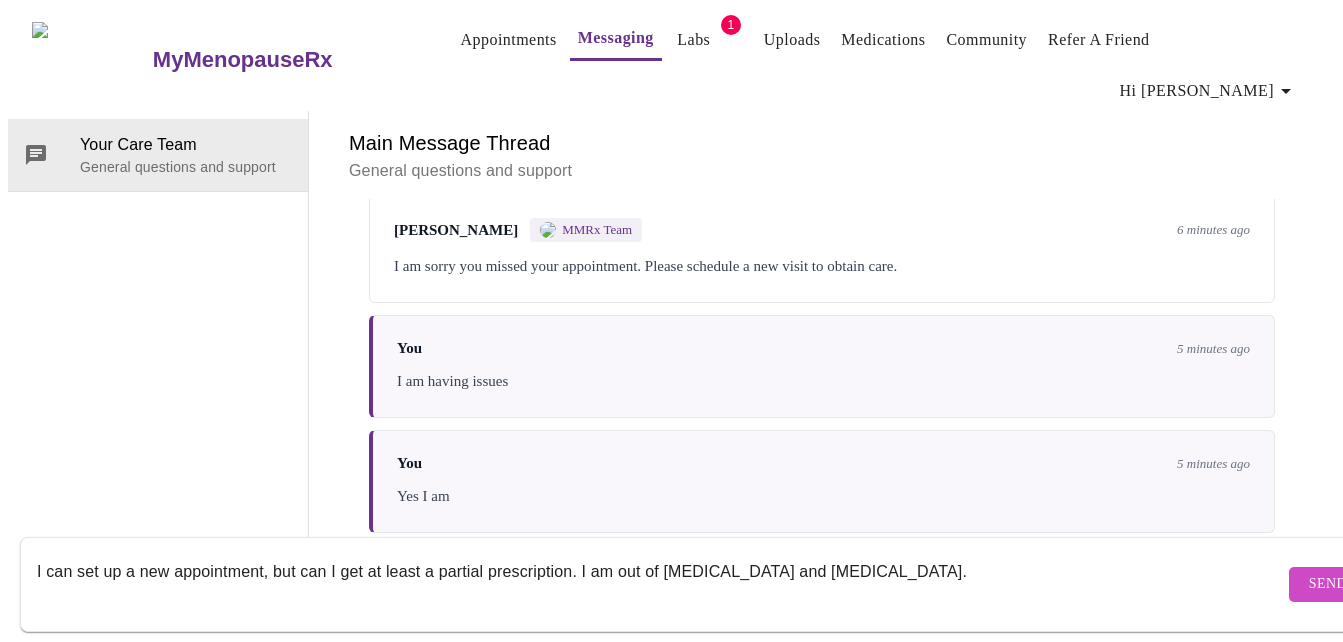 type on "I can set up a new appointment, but can I get at least a partial prescription. I am out of Estradiol and progesterone." 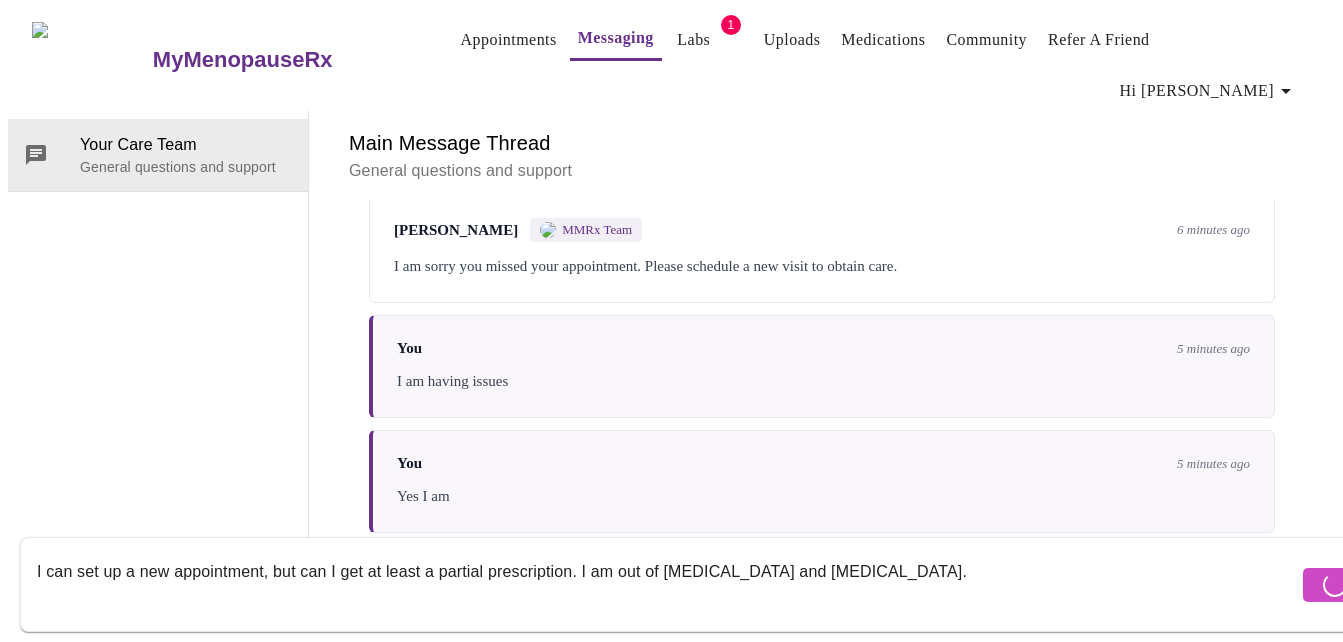type 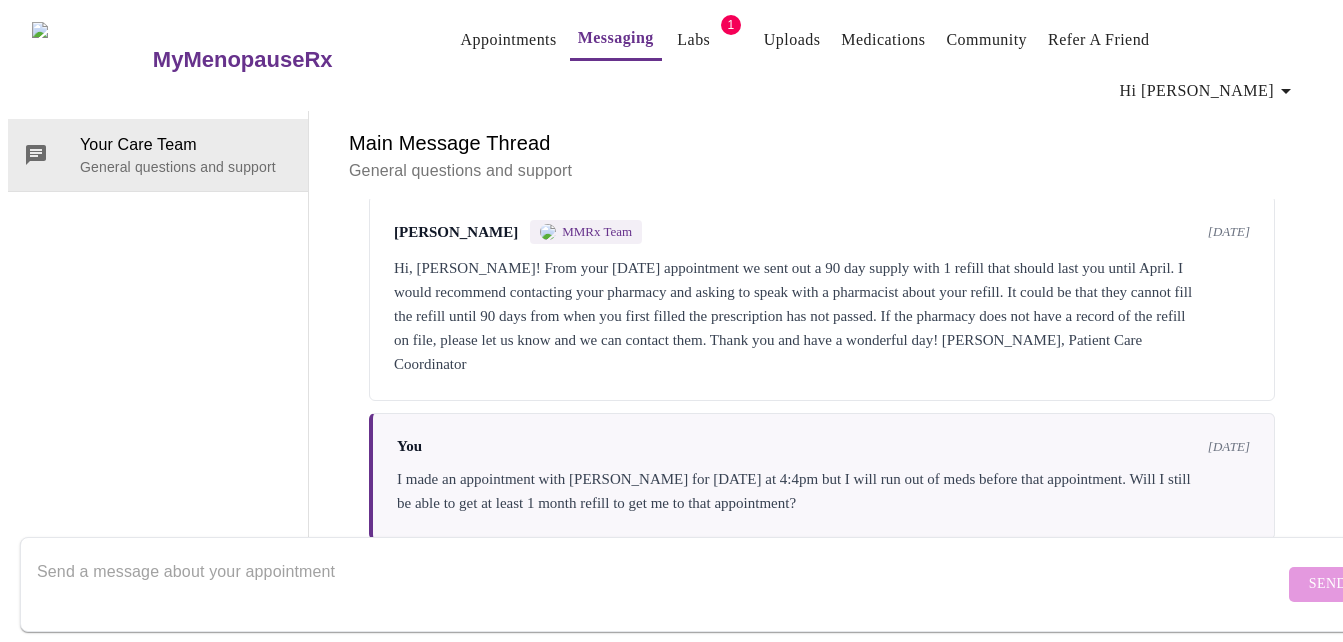 scroll, scrollTop: 1142, scrollLeft: 0, axis: vertical 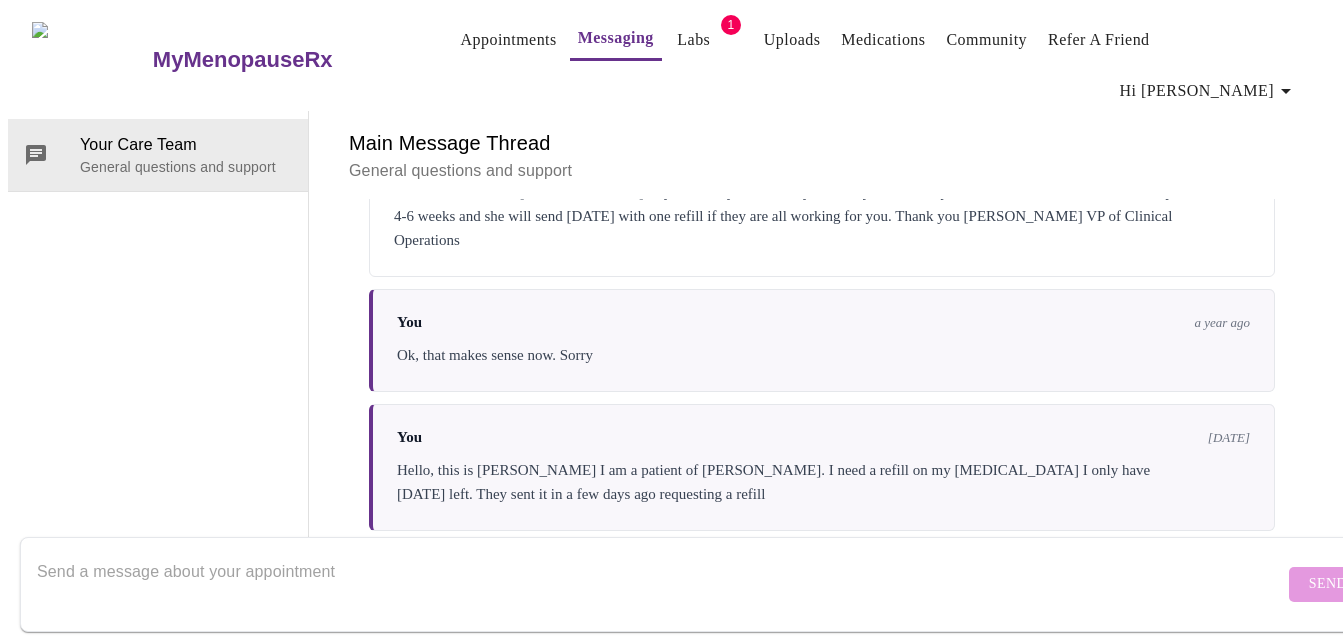 click on "MyMenopauseRx" at bounding box center [281, 60] 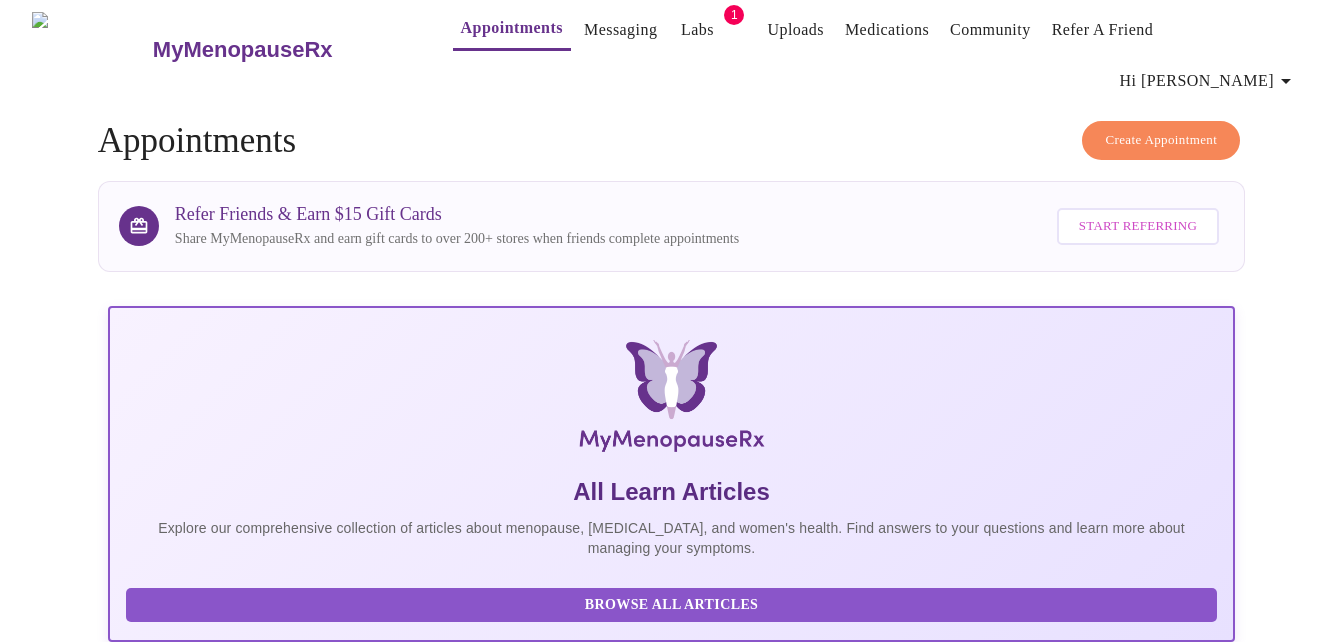 scroll, scrollTop: 0, scrollLeft: 0, axis: both 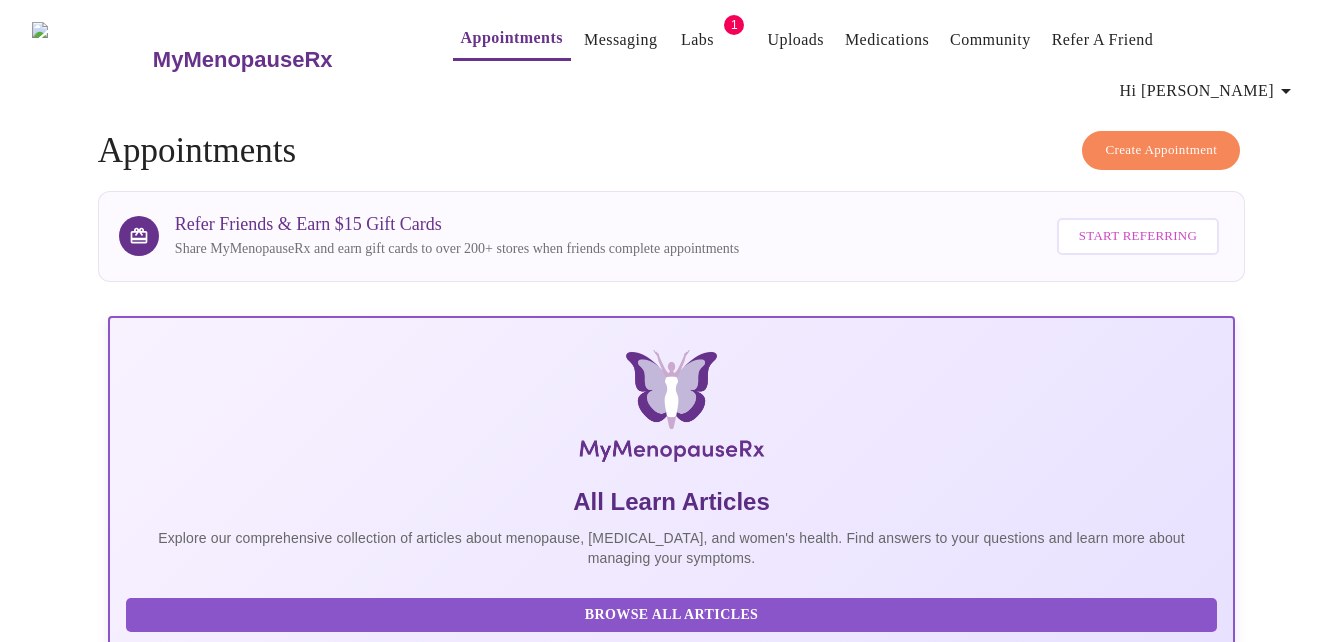 click on "Create Appointment" at bounding box center (1161, 150) 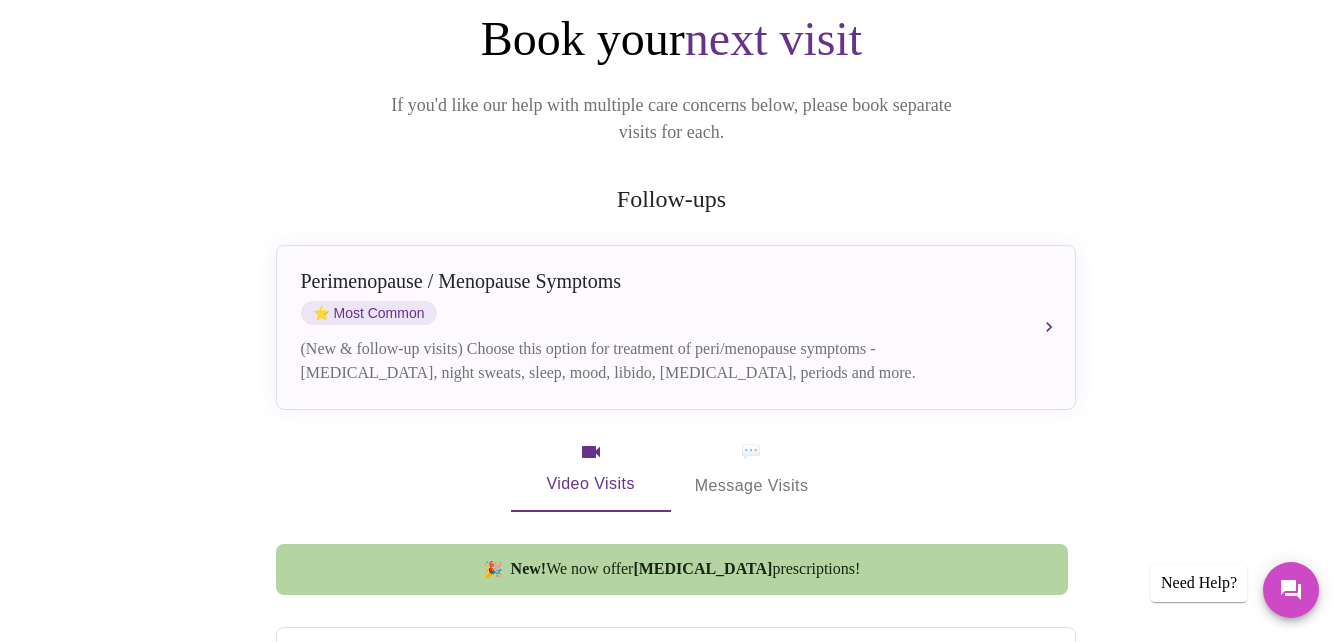 scroll, scrollTop: 251, scrollLeft: 0, axis: vertical 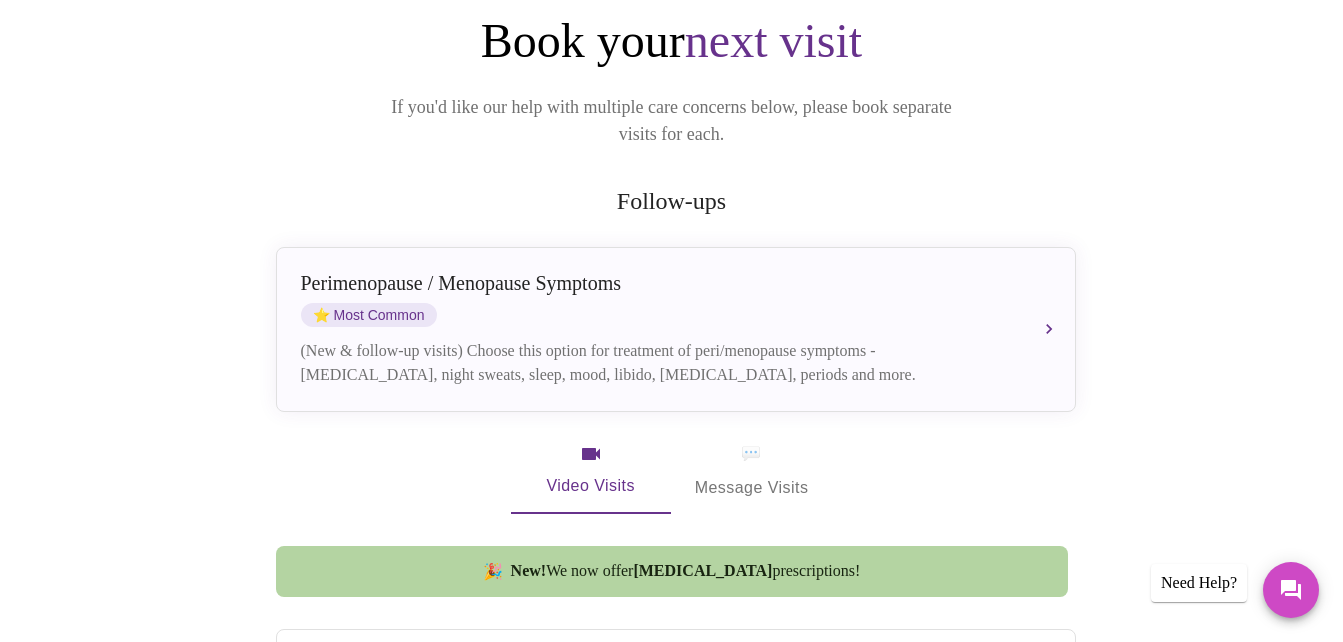 click on "💬 Message Visits" at bounding box center (752, 471) 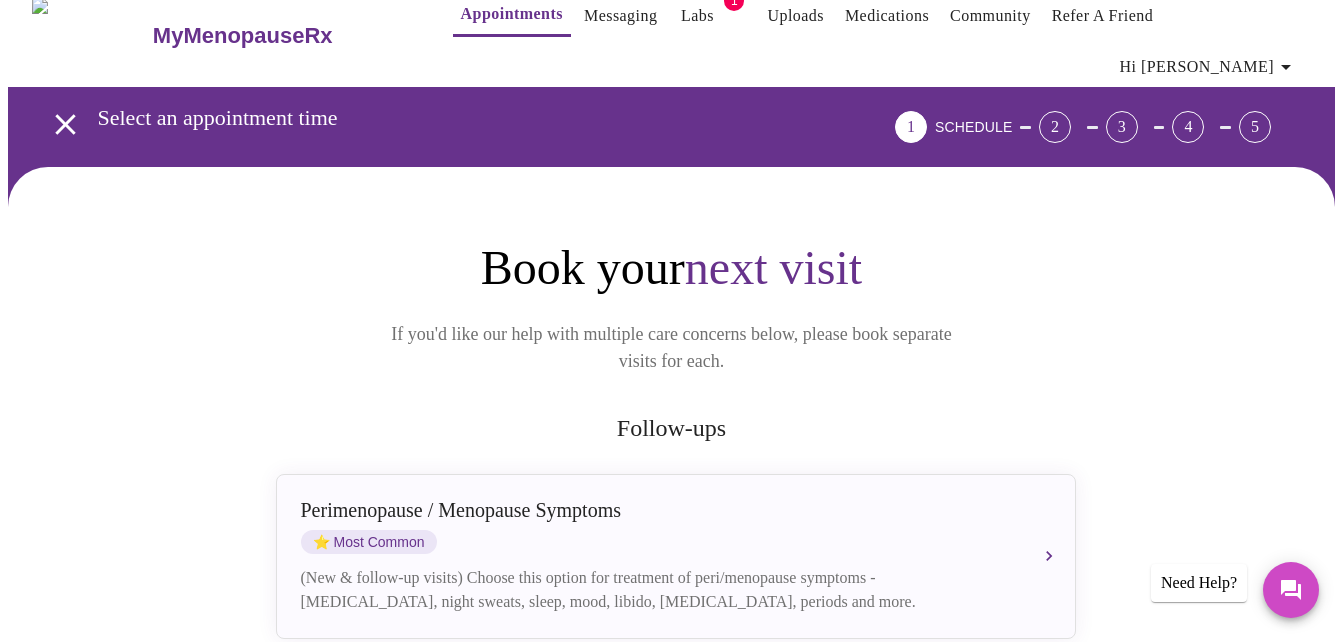scroll, scrollTop: 0, scrollLeft: 0, axis: both 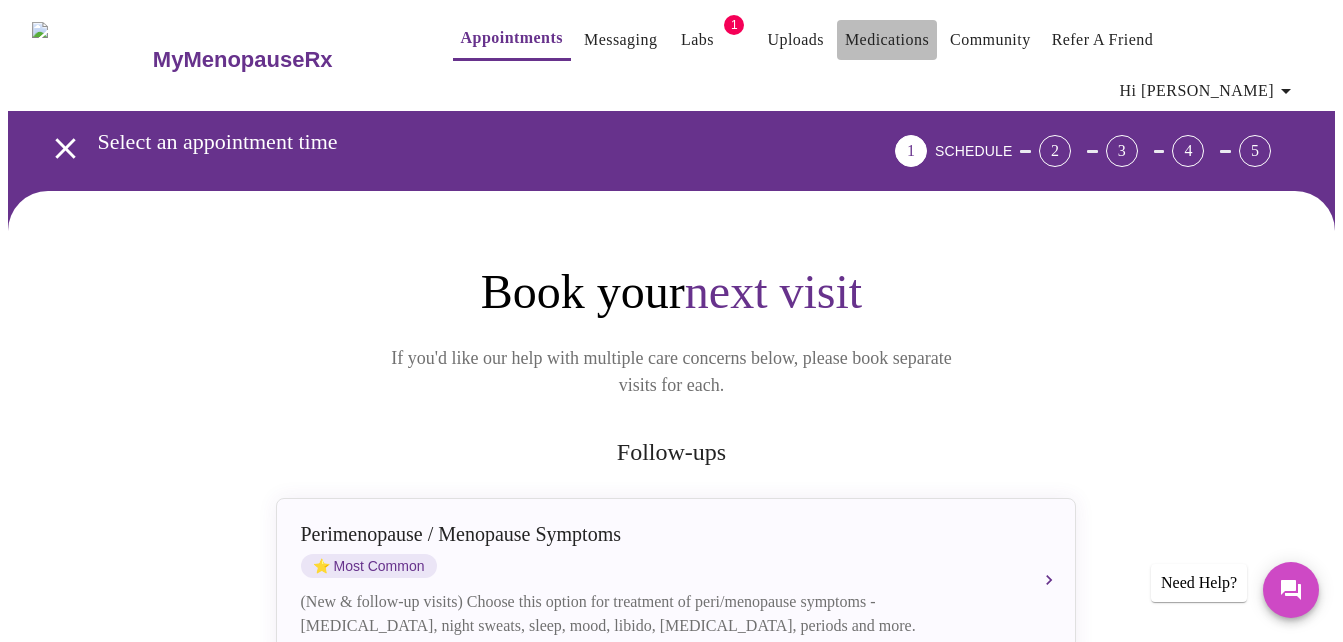 click on "Medications" at bounding box center (887, 40) 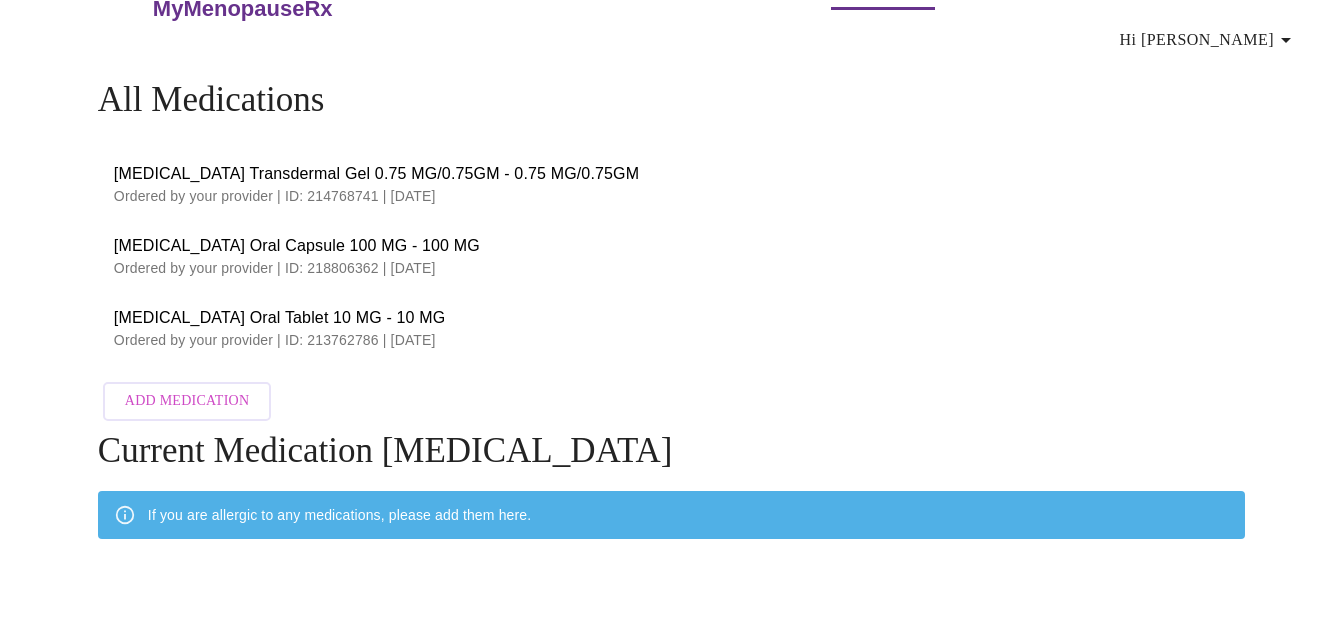 scroll, scrollTop: 0, scrollLeft: 0, axis: both 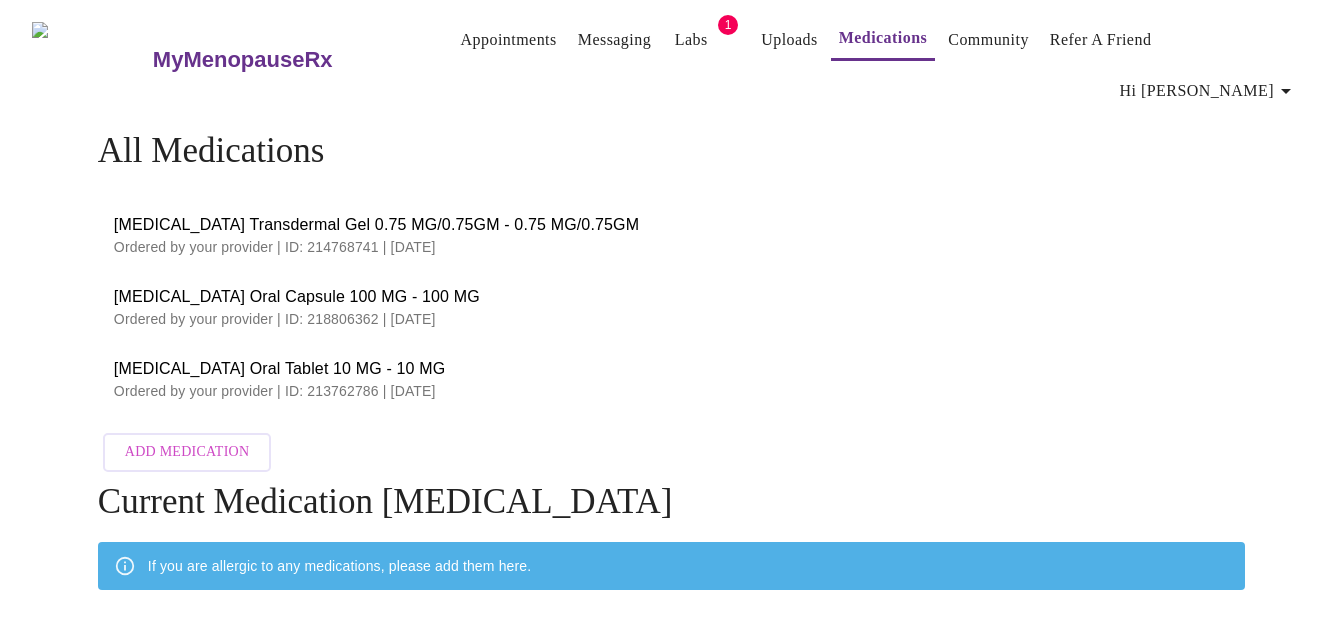 click on "Messaging" at bounding box center [614, 40] 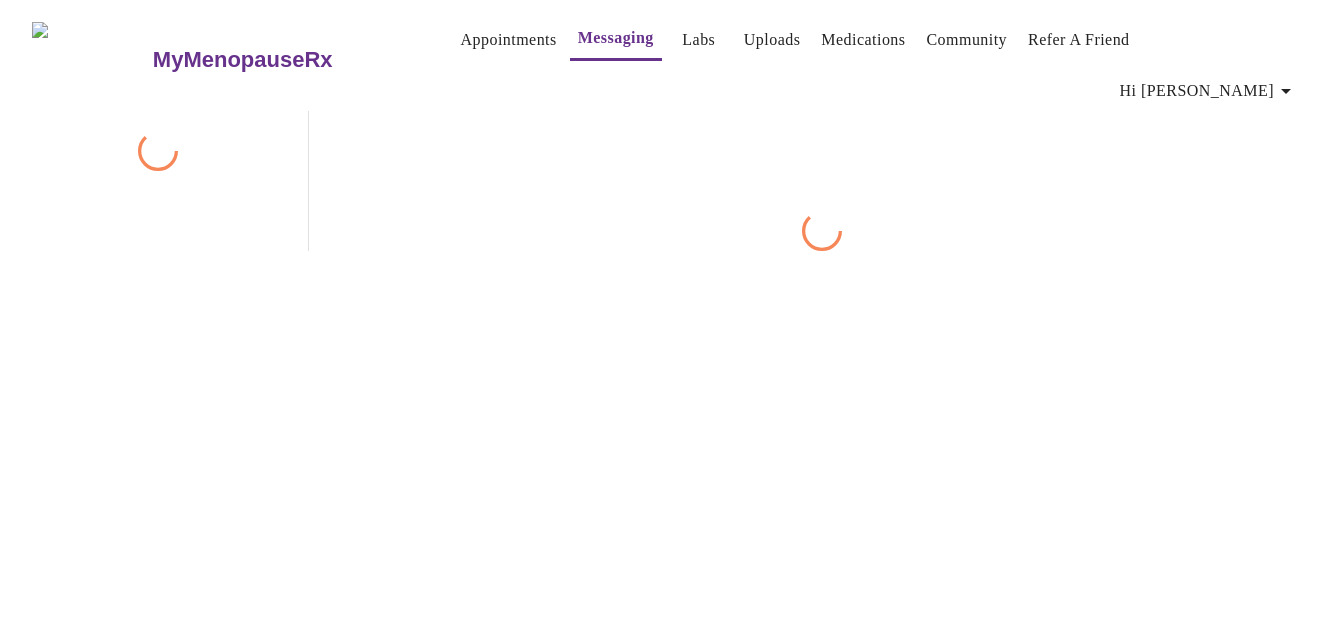 click on "Appointments" at bounding box center (509, 40) 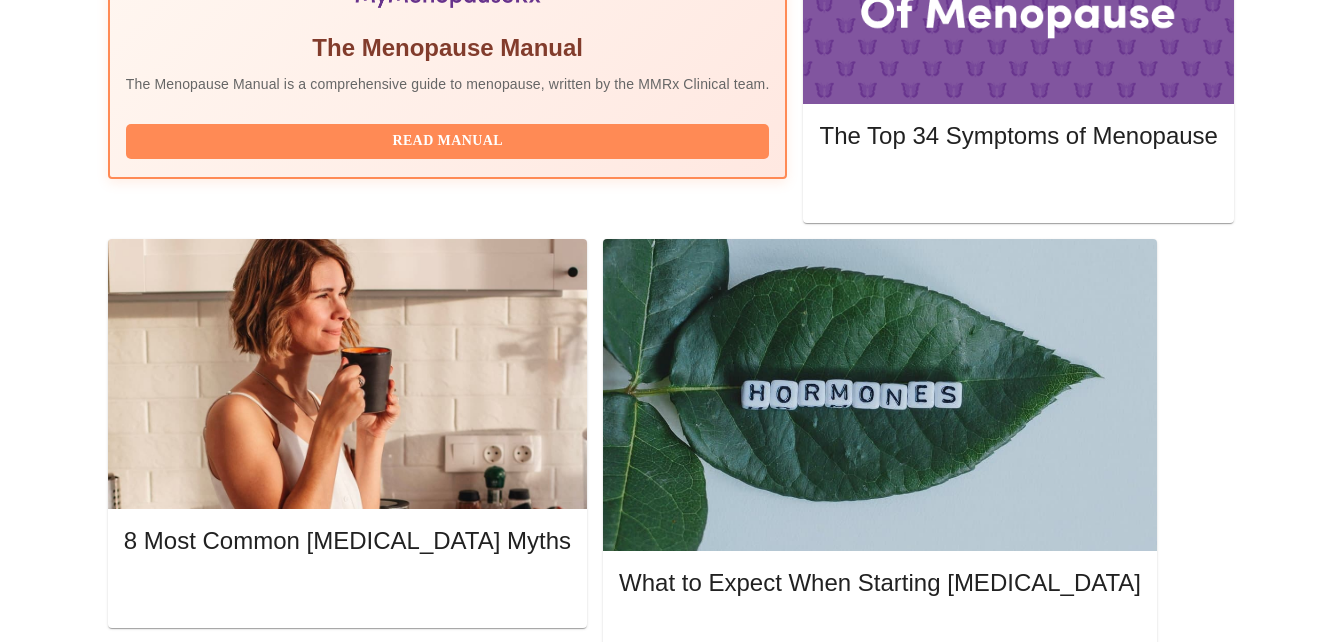 click on "Create Appointment Appointments  Refer Friends & Earn $15 Gift Cards Share MyMenopauseRx and earn gift cards to over 200+ stores when friends complete appointments Start Referring All Learn Articles Explore our comprehensive collection of articles about menopause, hormone therapy, and women's health. Find answers to your questions and learn more about managing your symptoms. Browse All Articles The Menopause Manual The Menopause Manual is a comprehensive guide to menopause, written by the MMRx Clinical team. Read Manual The Top 34 Symptoms of Menopause Read More 8 Most Common Hormone Therapy Myths Read More What to Expect When Starting Hormone Therapy Read More What to Expect When Starting an SSRI Read More The Power of Psyllium Husk Fiber Read More Upcoming Tuesday, July 22nd 2025 @ 4:40pm - 5:00pm CDT With  Kelly Perisin, APRN FNP-C You missed your virtual visit or it was cancelled 24 hours before the scheduled time. Is this not right? Contact us at hello@mymenopauserx.com or send us a message. Scheduled :" at bounding box center (672, 1385) 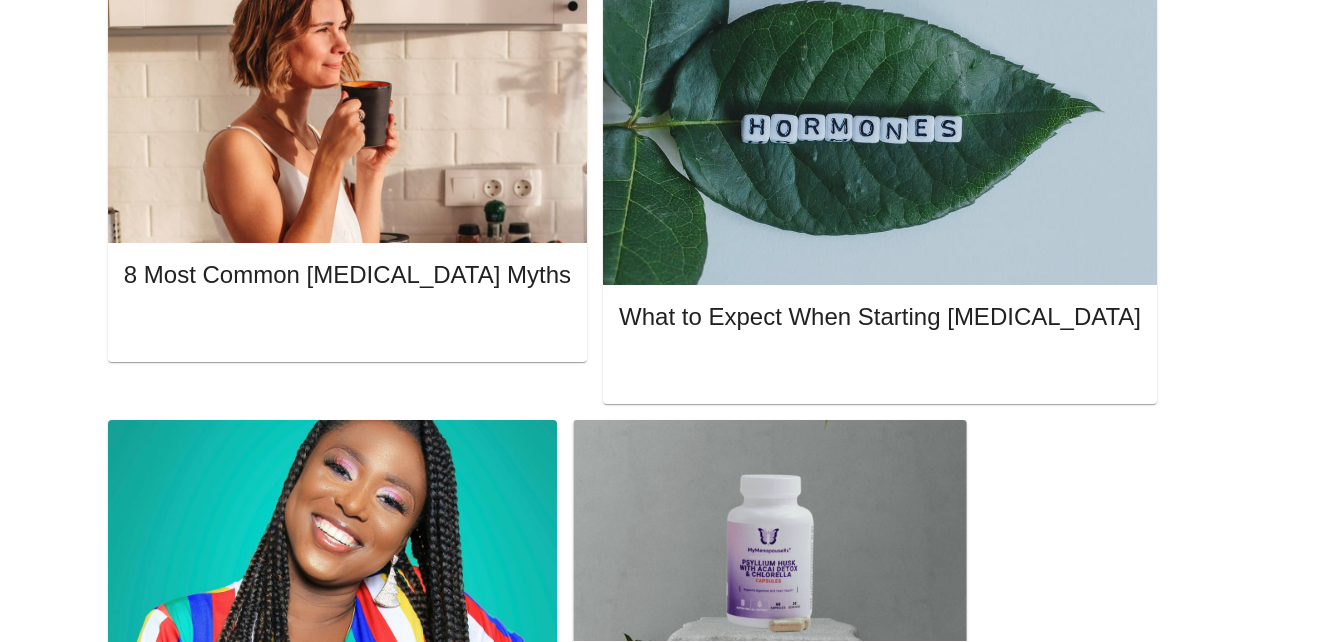 click on "Create Appointment Appointments  Refer Friends & Earn $15 Gift Cards Share MyMenopauseRx and earn gift cards to over 200+ stores when friends complete appointments Start Referring All Learn Articles Explore our comprehensive collection of articles about menopause, hormone therapy, and women's health. Find answers to your questions and learn more about managing your symptoms. Browse All Articles The Menopause Manual The Menopause Manual is a comprehensive guide to menopause, written by the MMRx Clinical team. Read Manual The Top 34 Symptoms of Menopause Read More 8 Most Common Hormone Therapy Myths Read More What to Expect When Starting Hormone Therapy Read More What to Expect When Starting an SSRI Read More The Power of Psyllium Husk Fiber Read More Upcoming Tuesday, July 22nd 2025 @ 4:40pm - 5:00pm CDT With  Kelly Perisin, APRN FNP-C You missed your virtual visit or it was cancelled 24 hours before the scheduled time. Is this not right? Contact us at hello@mymenopauserx.com or send us a message. Scheduled :" at bounding box center [672, 1119] 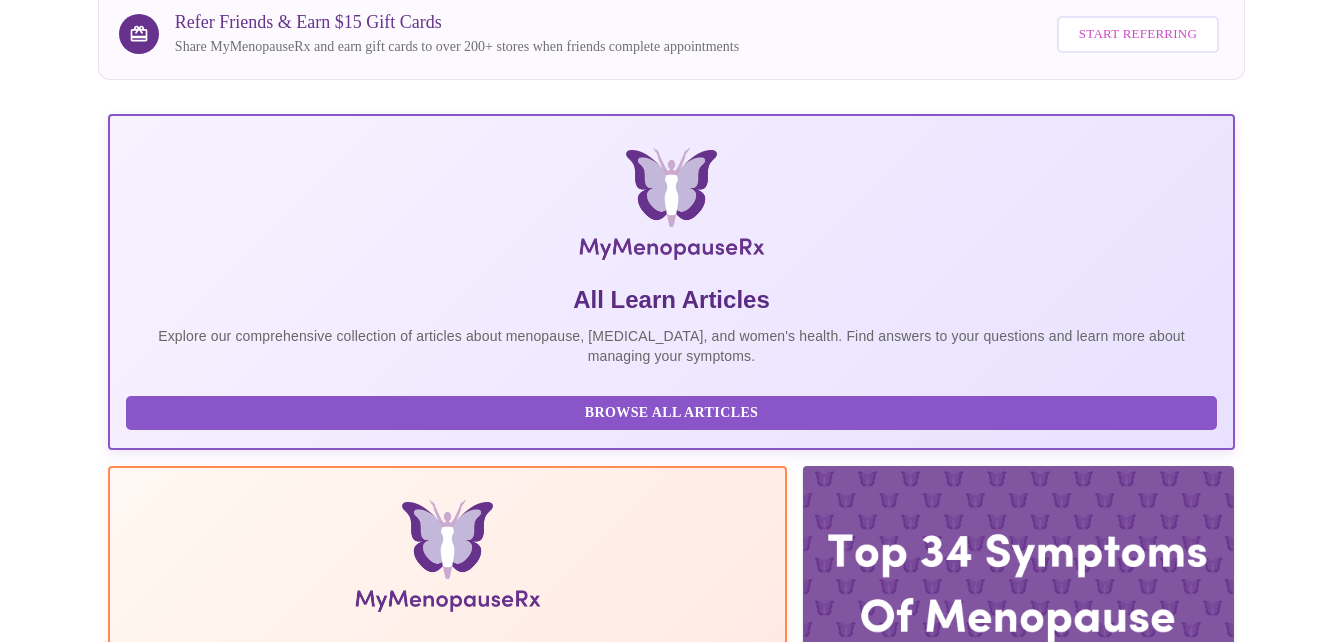 scroll, scrollTop: 0, scrollLeft: 0, axis: both 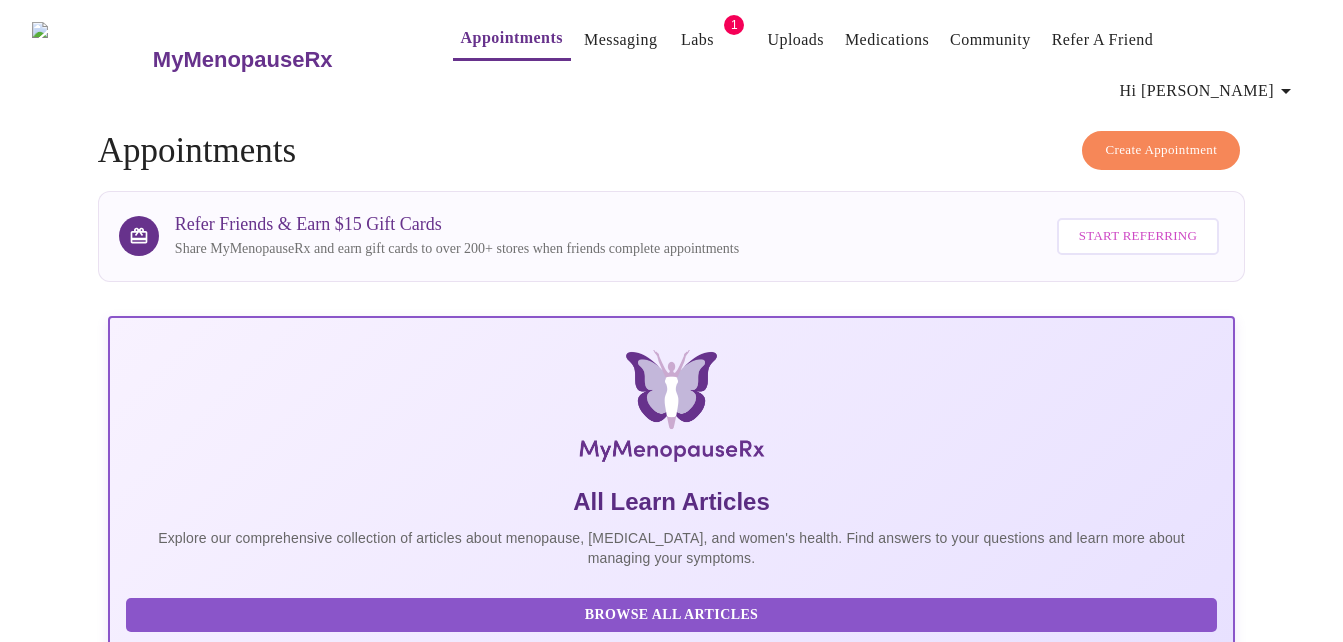 click on "Create Appointment" at bounding box center (1161, 150) 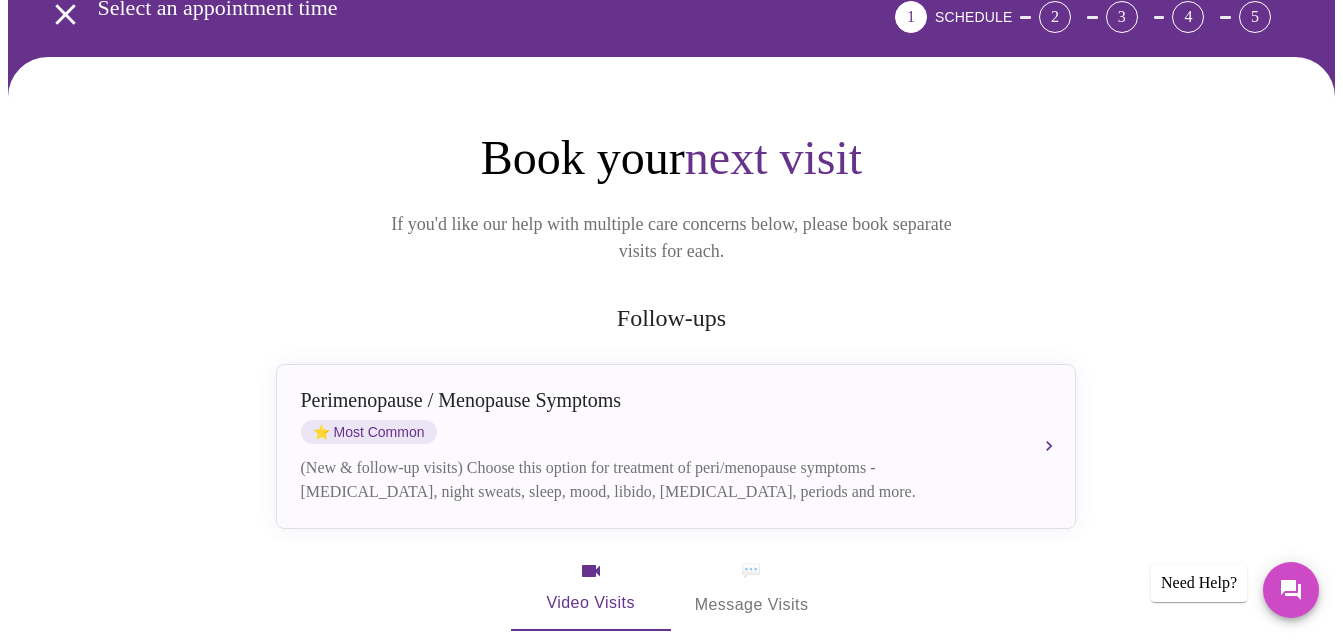 scroll, scrollTop: 135, scrollLeft: 0, axis: vertical 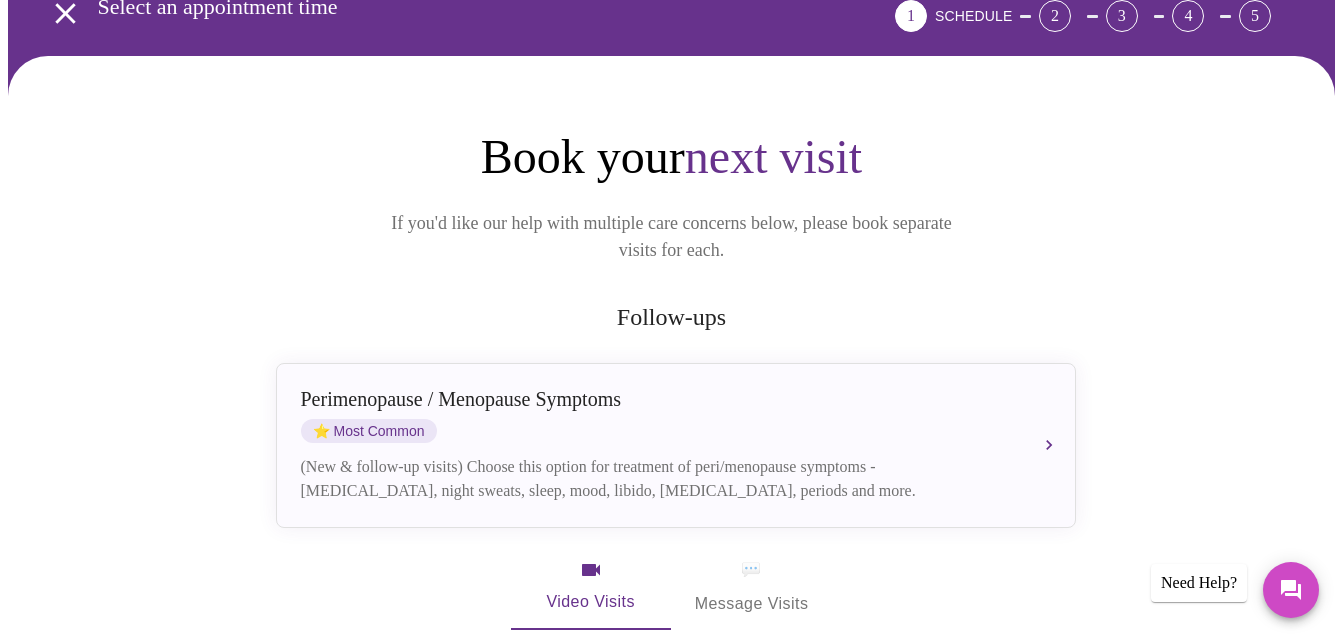 click on "💬 Message Visits" at bounding box center (752, 587) 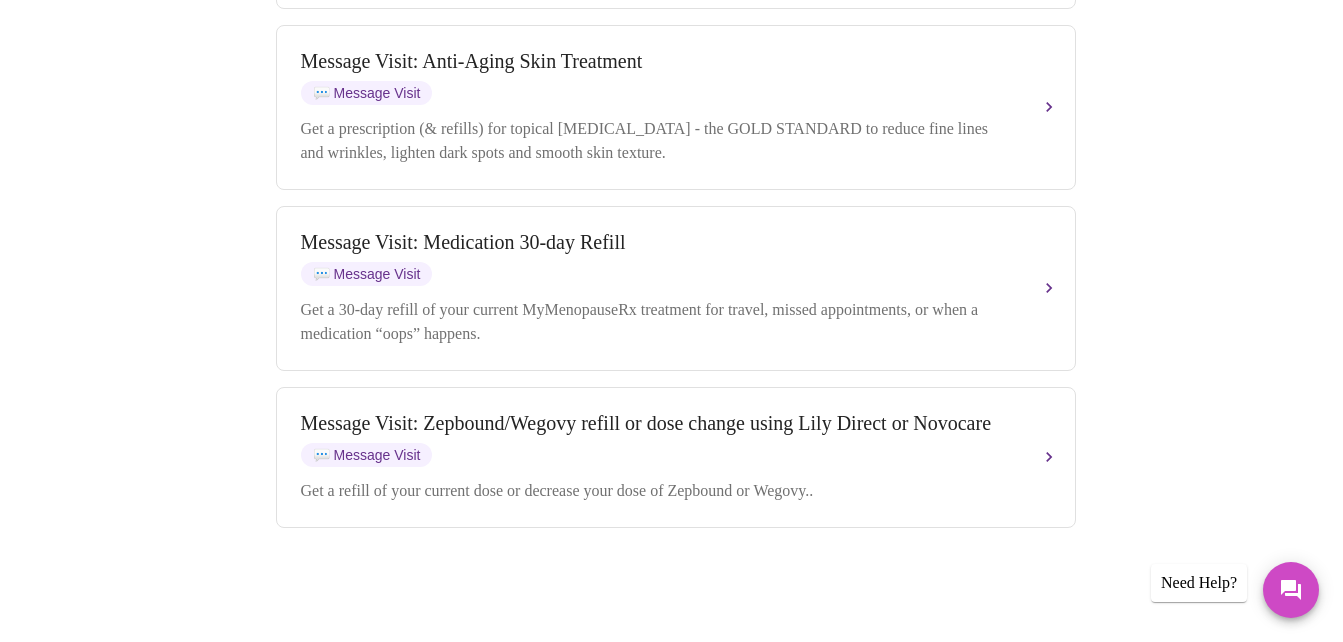 scroll, scrollTop: 2672, scrollLeft: 0, axis: vertical 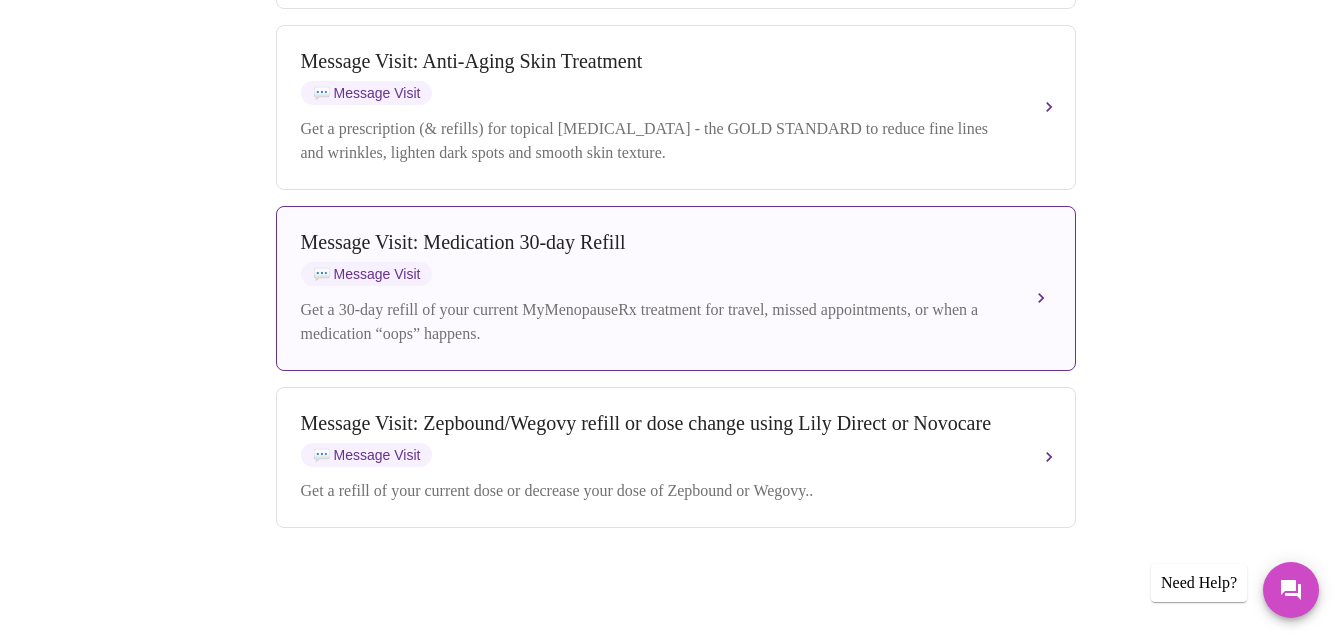 click on "💬  Message Visit" at bounding box center [367, 274] 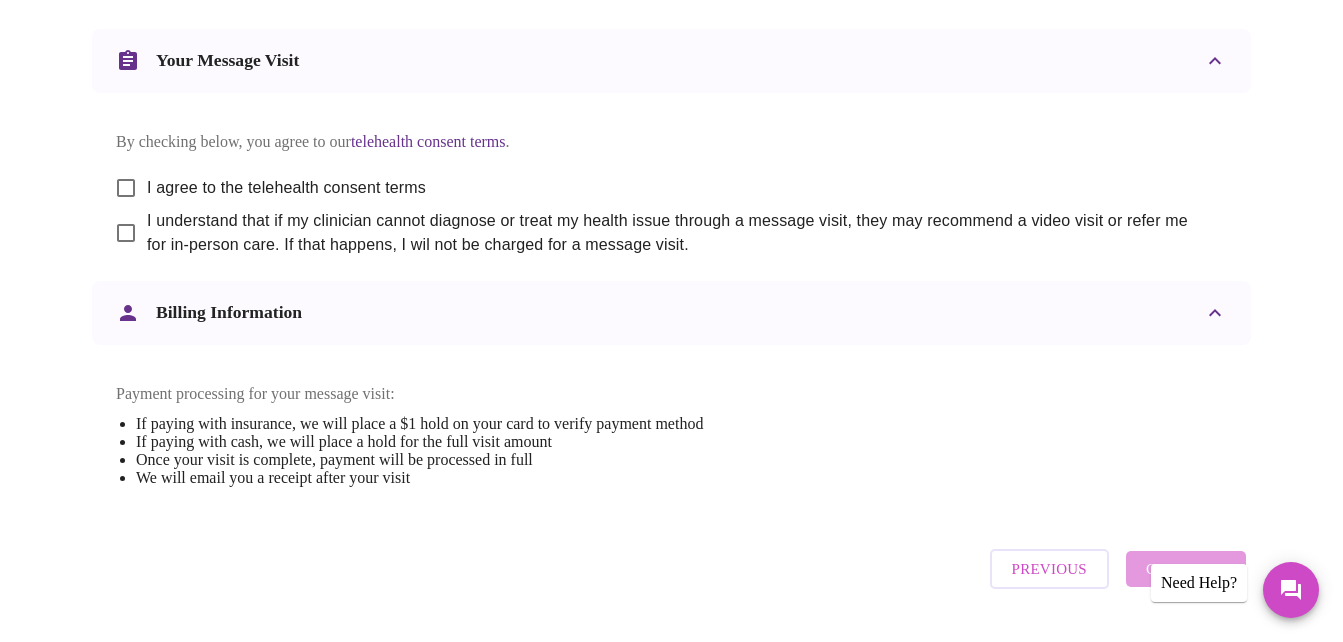 scroll, scrollTop: 1060, scrollLeft: 0, axis: vertical 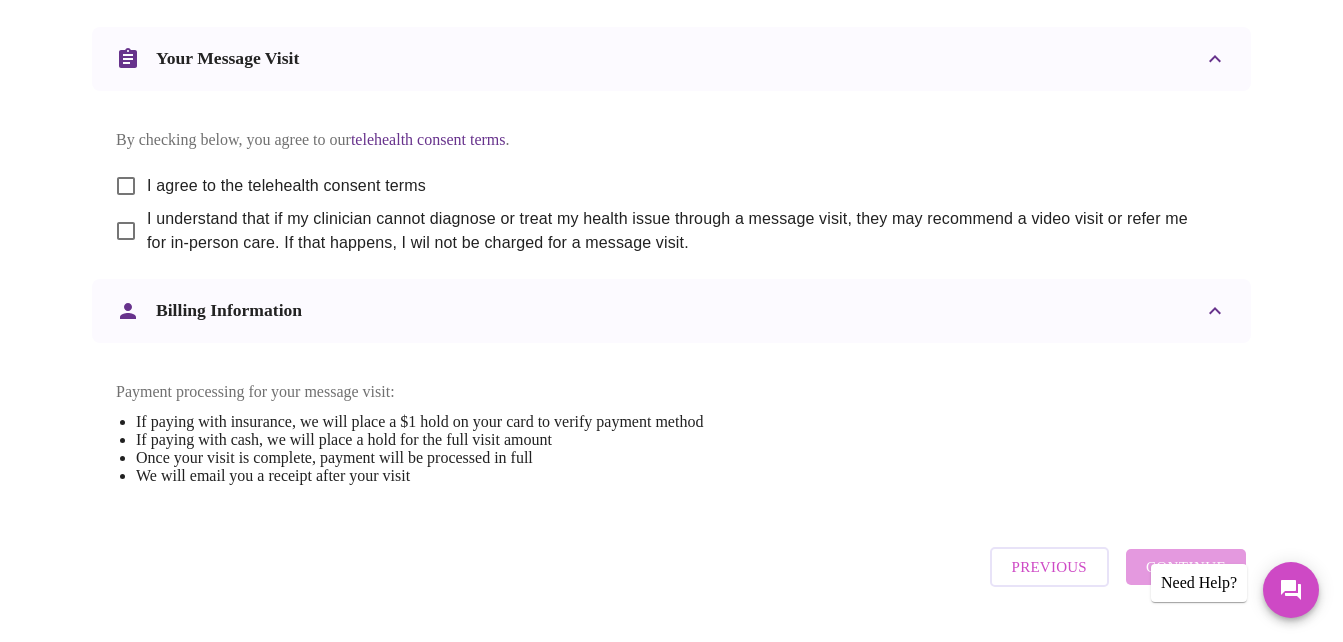 click on "I agree to the telehealth consent terms" at bounding box center [126, 186] 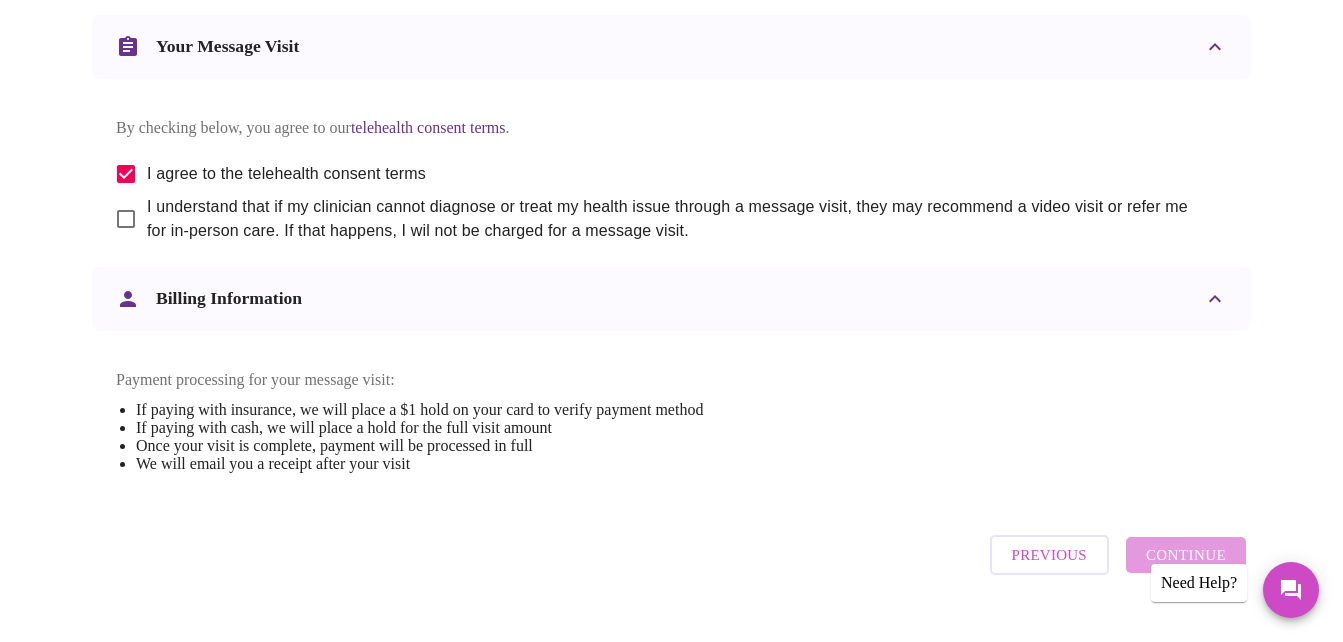 scroll, scrollTop: 1126, scrollLeft: 0, axis: vertical 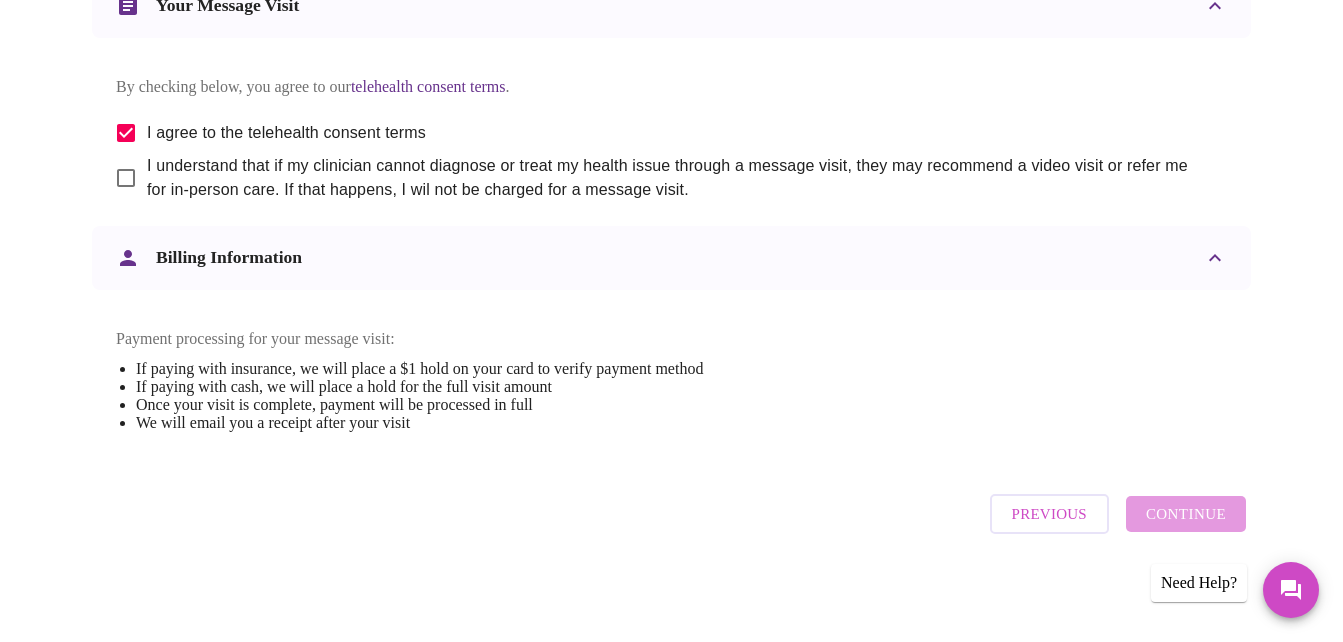 click on "I understand that if my clinician cannot diagnose or treat my health issue through a message visit, they may recommend a video visit or refer me for in-person care. If that happens, I wil not be charged for a message visit." at bounding box center (126, 178) 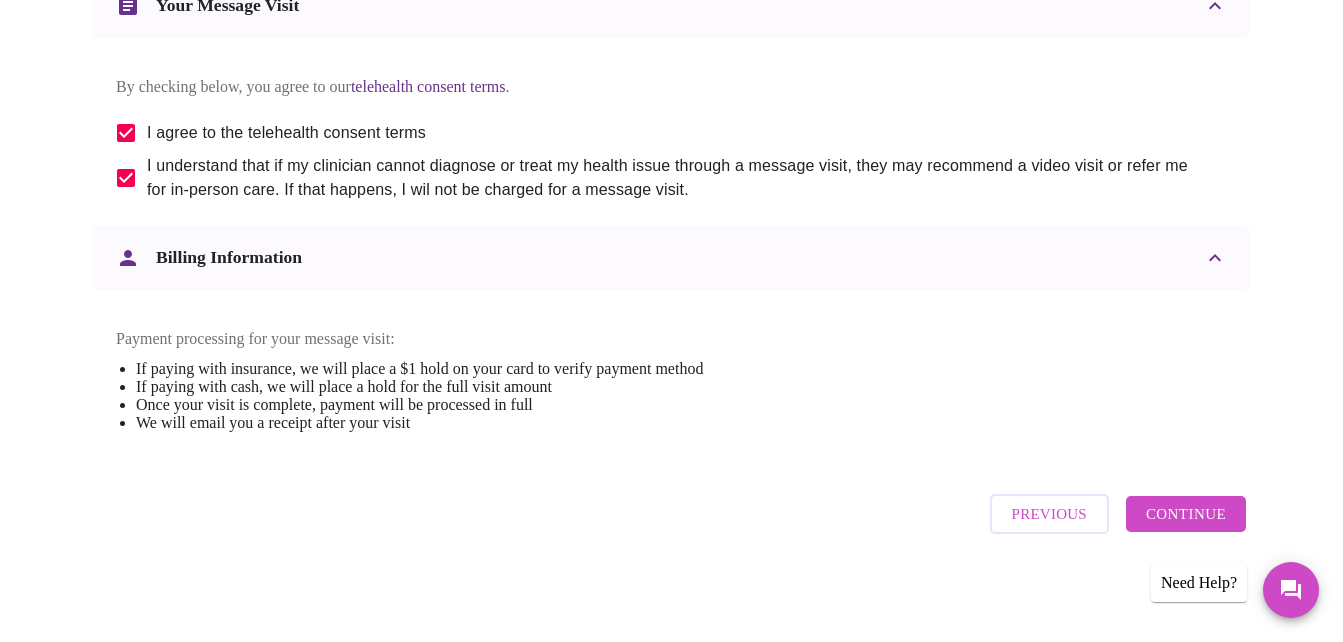 click on "Continue" at bounding box center [1186, 514] 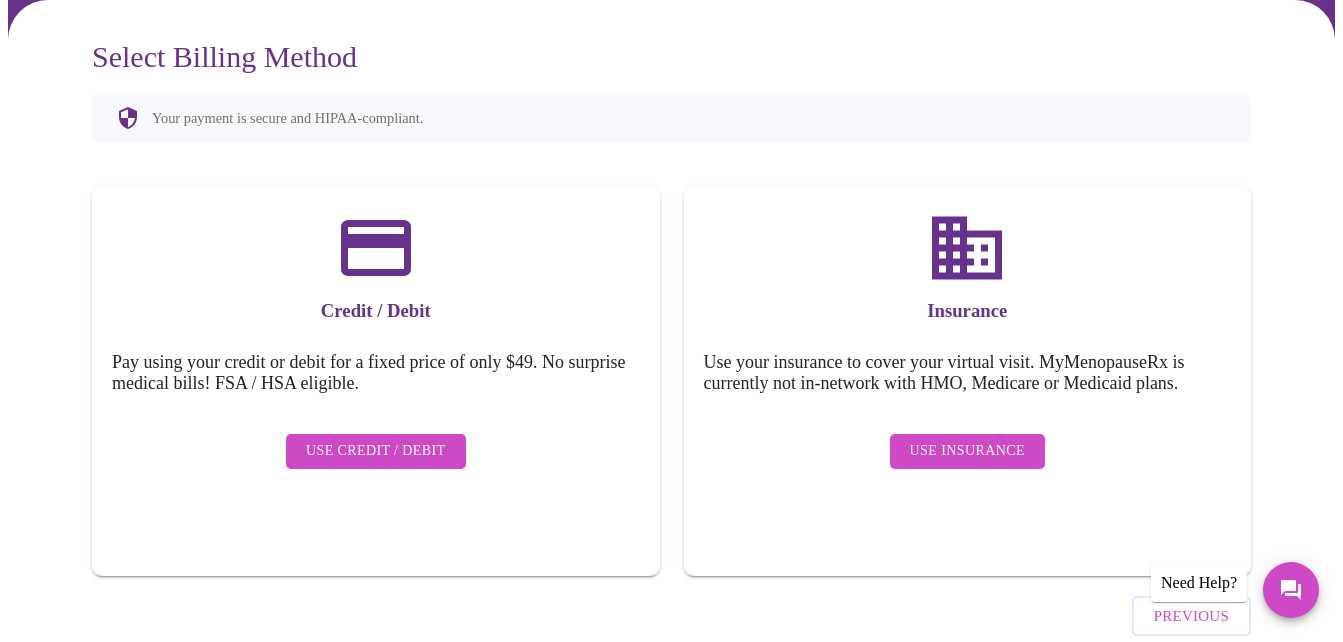scroll, scrollTop: 209, scrollLeft: 0, axis: vertical 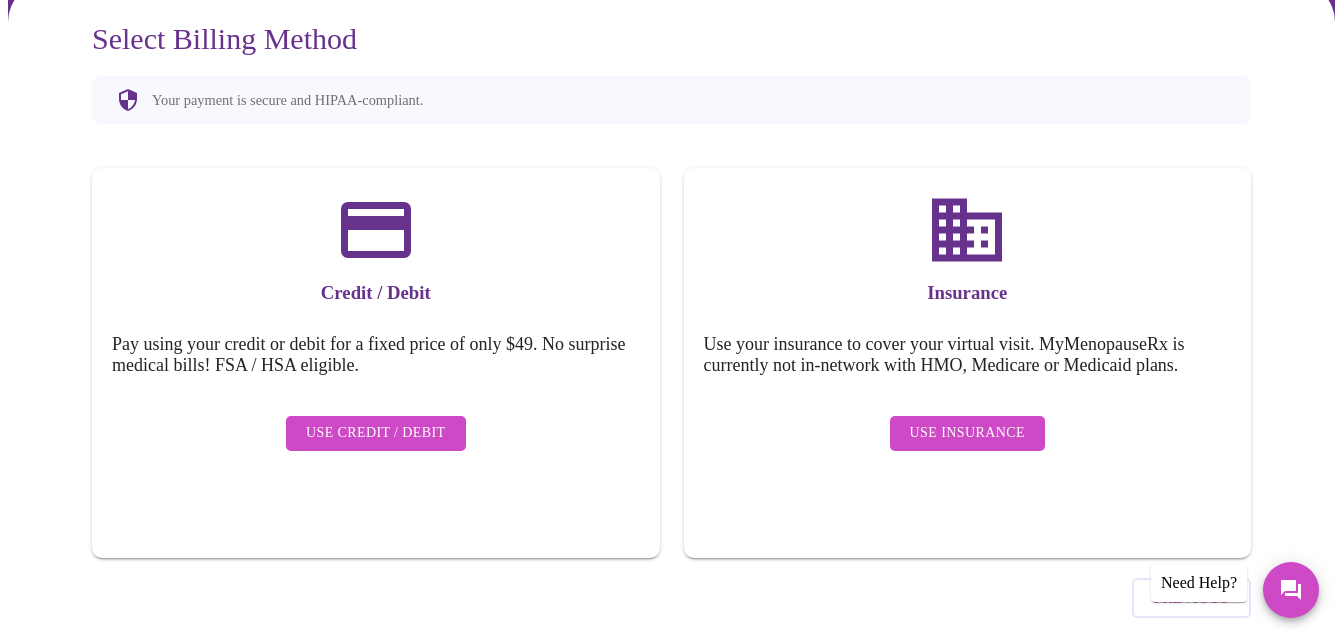 click on "Use Credit / Debit" at bounding box center (376, 433) 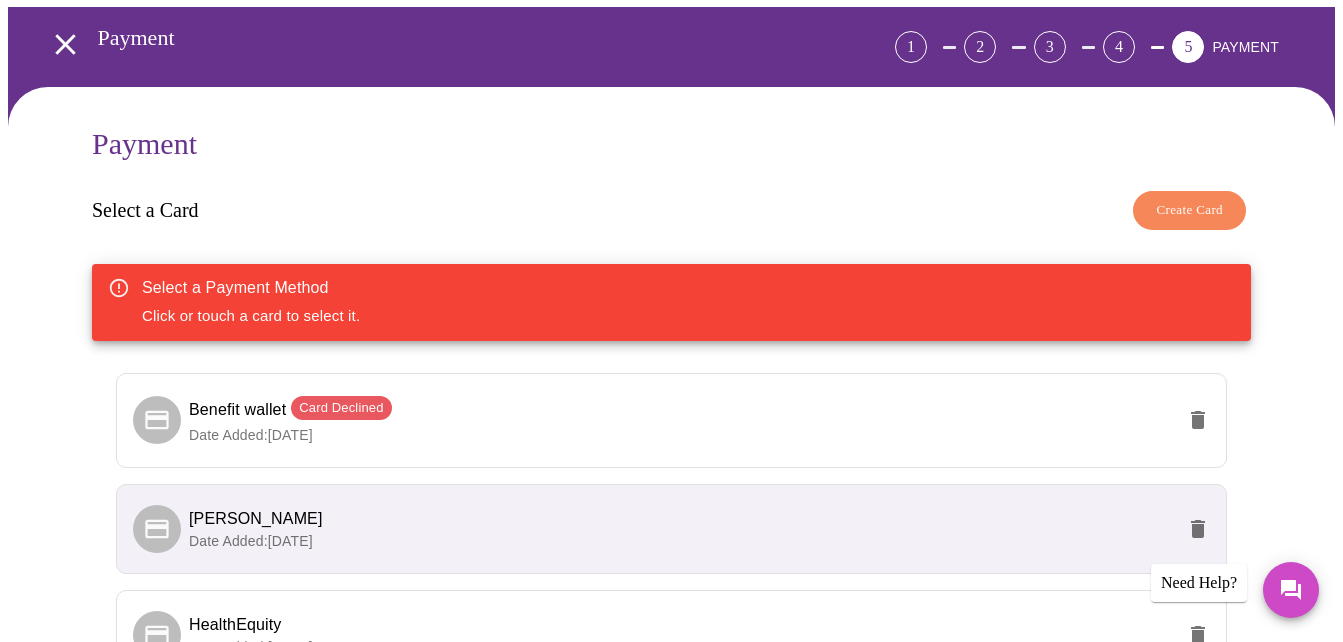 scroll, scrollTop: 458, scrollLeft: 0, axis: vertical 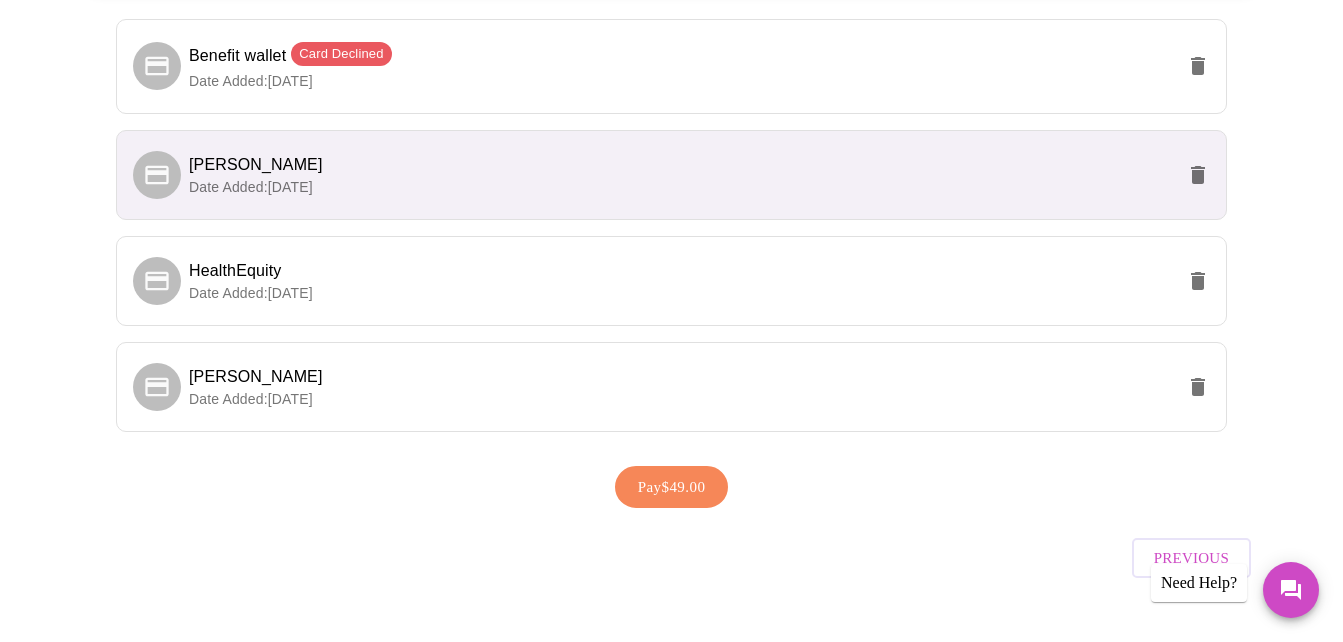 click on "Pay  $49.00" at bounding box center [672, 487] 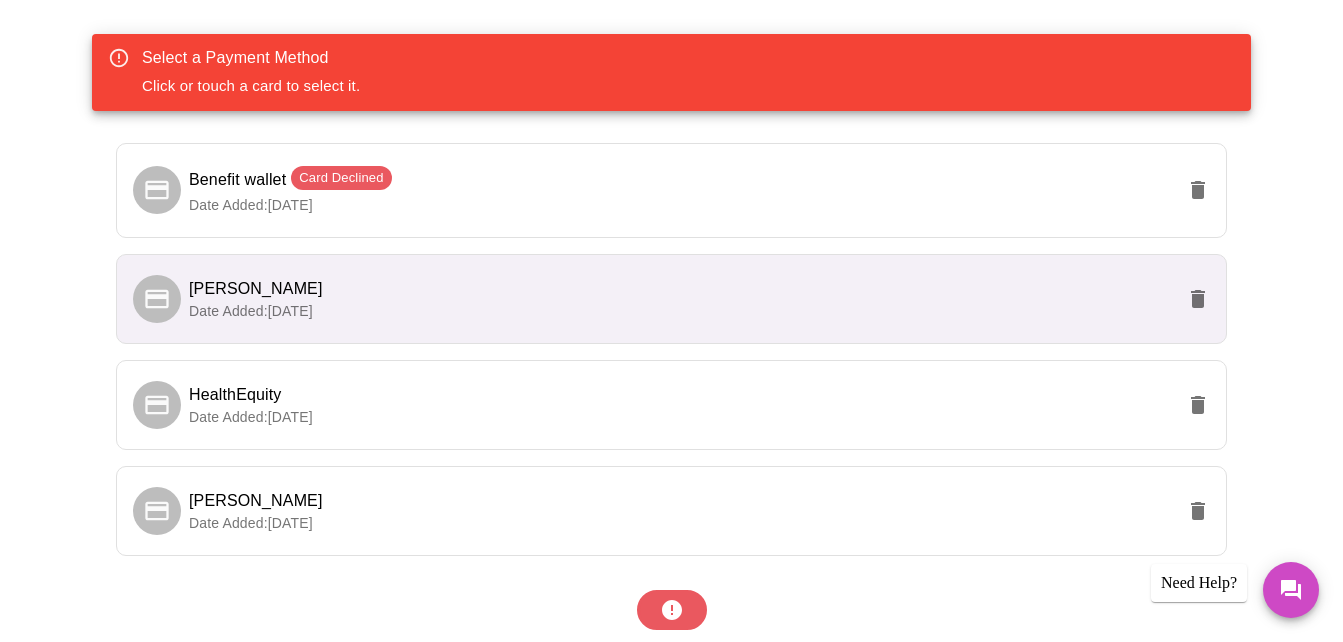 scroll, scrollTop: 336, scrollLeft: 0, axis: vertical 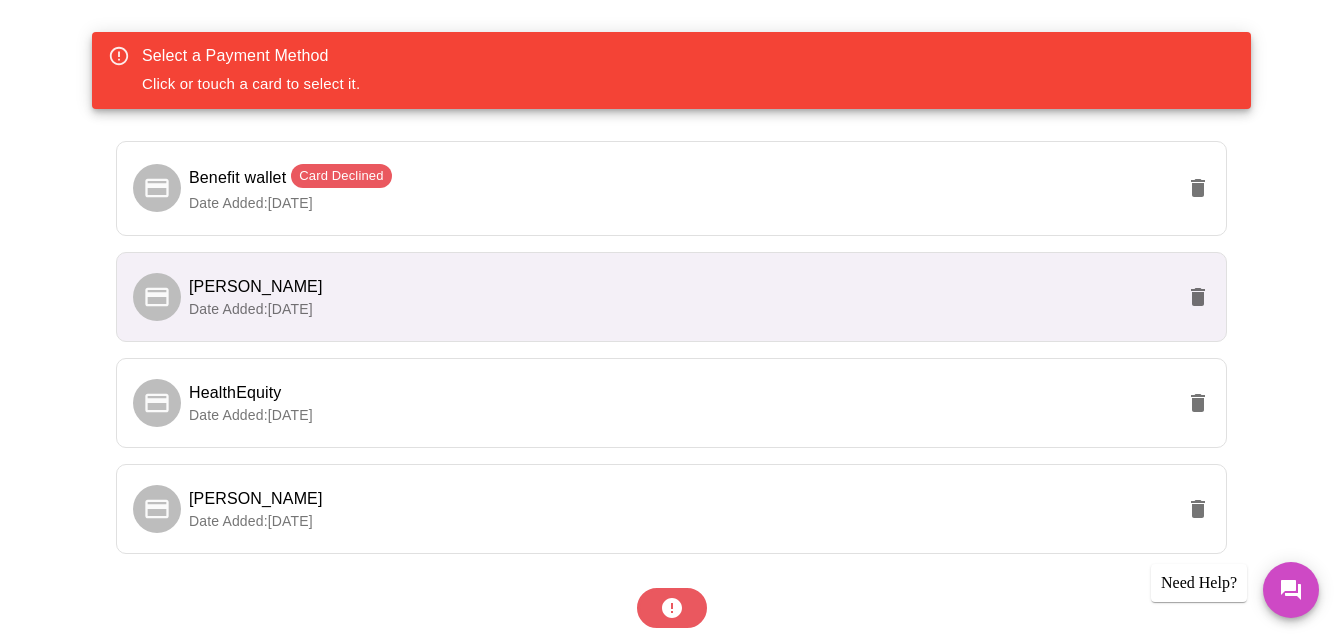 click on "Date Added:  11-05-2024" at bounding box center [681, 309] 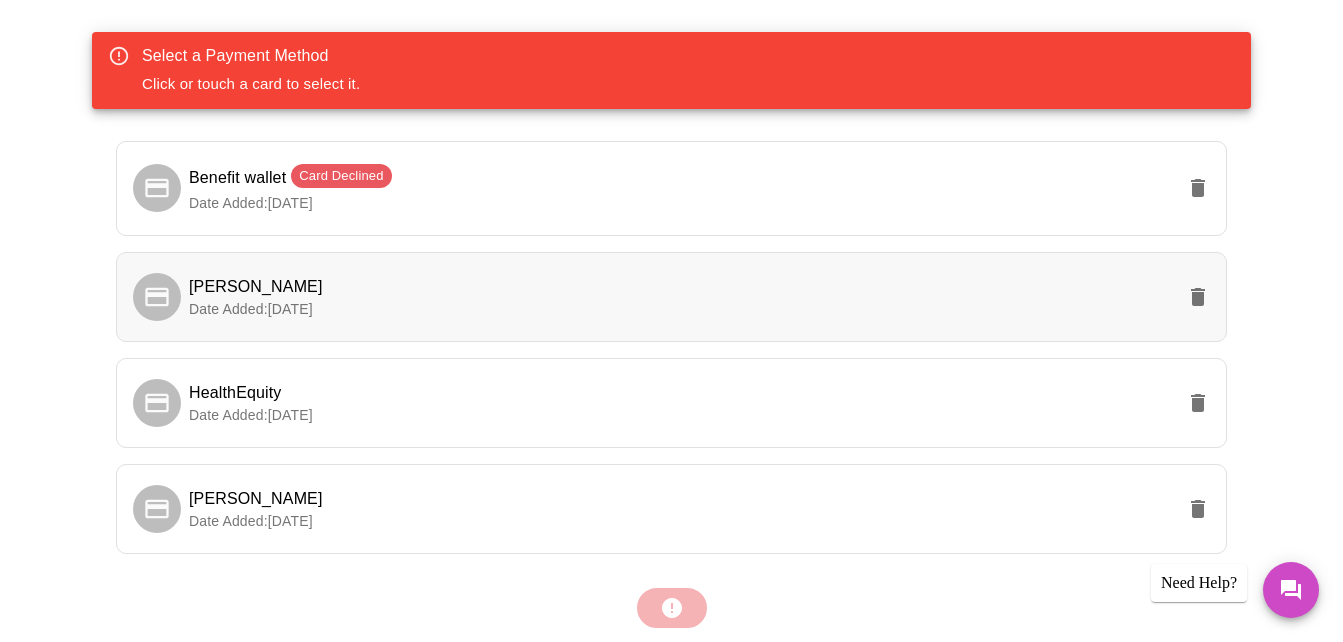 click on "Date Added:  11-05-2024" at bounding box center (681, 309) 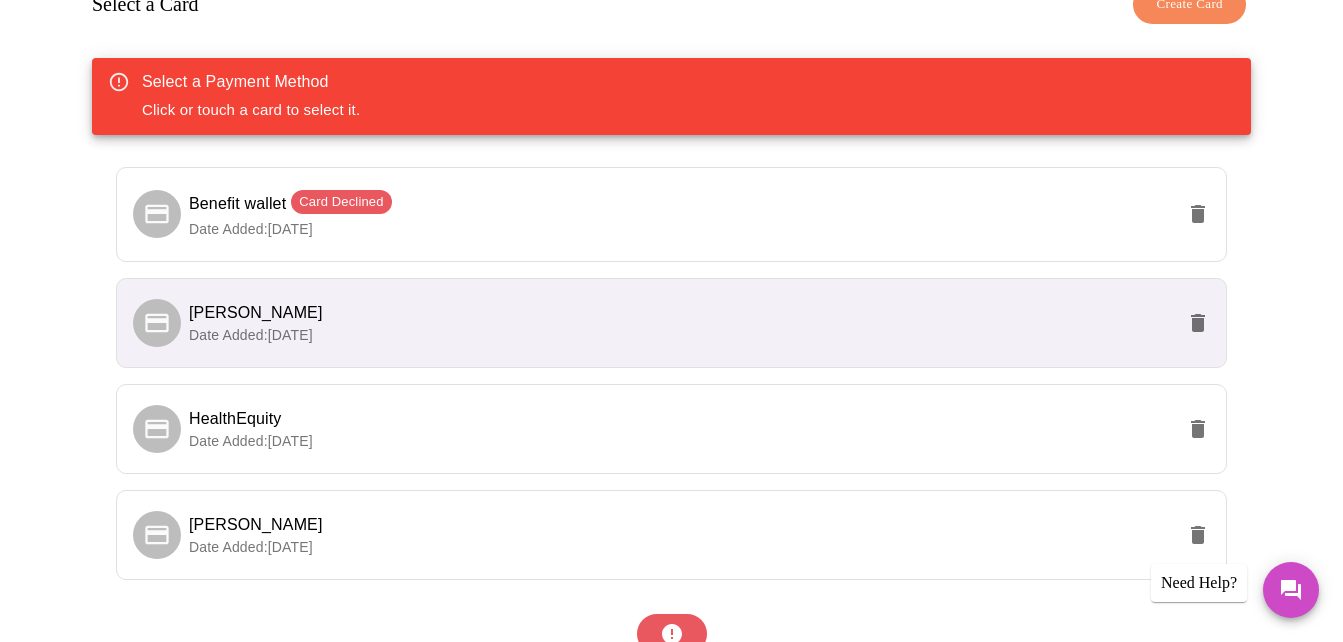 scroll, scrollTop: 303, scrollLeft: 0, axis: vertical 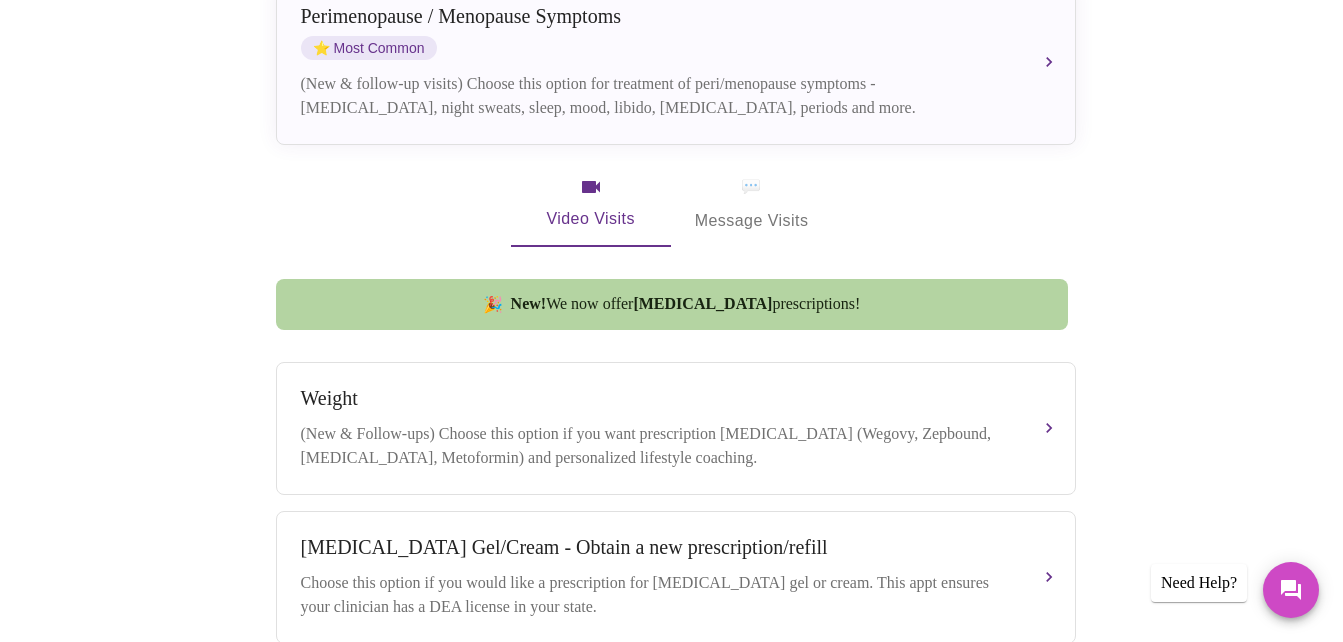 click on "💬 Message Visits" at bounding box center (752, 204) 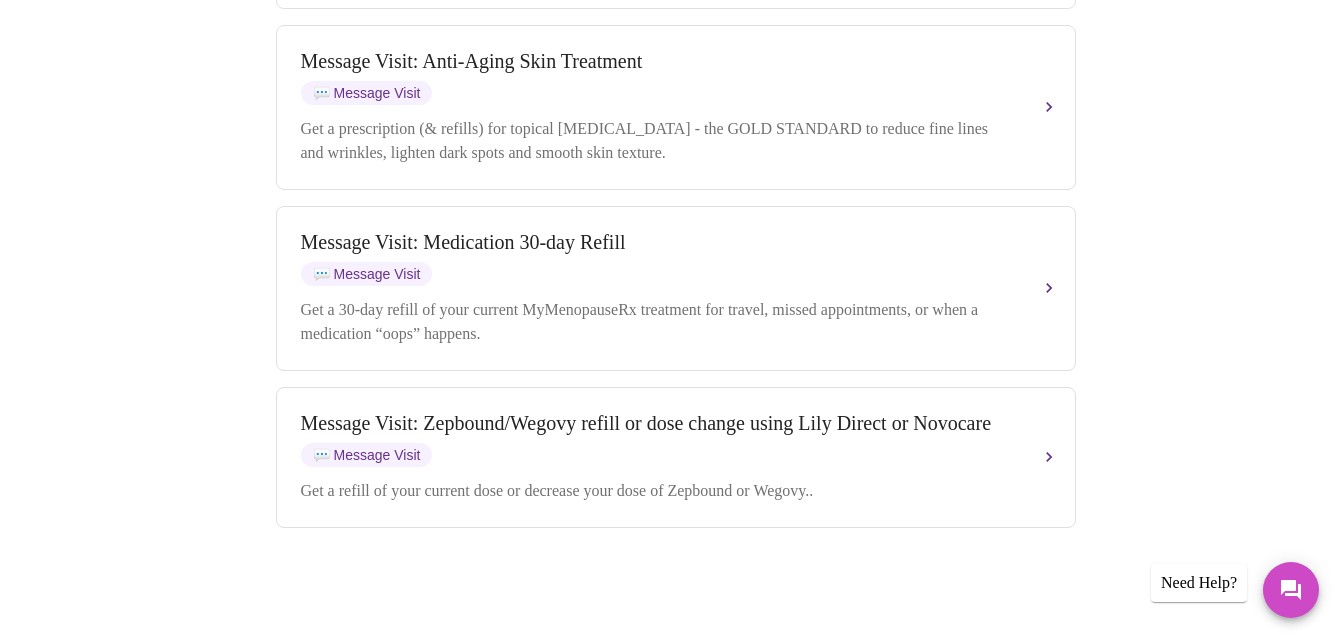 scroll, scrollTop: 2672, scrollLeft: 0, axis: vertical 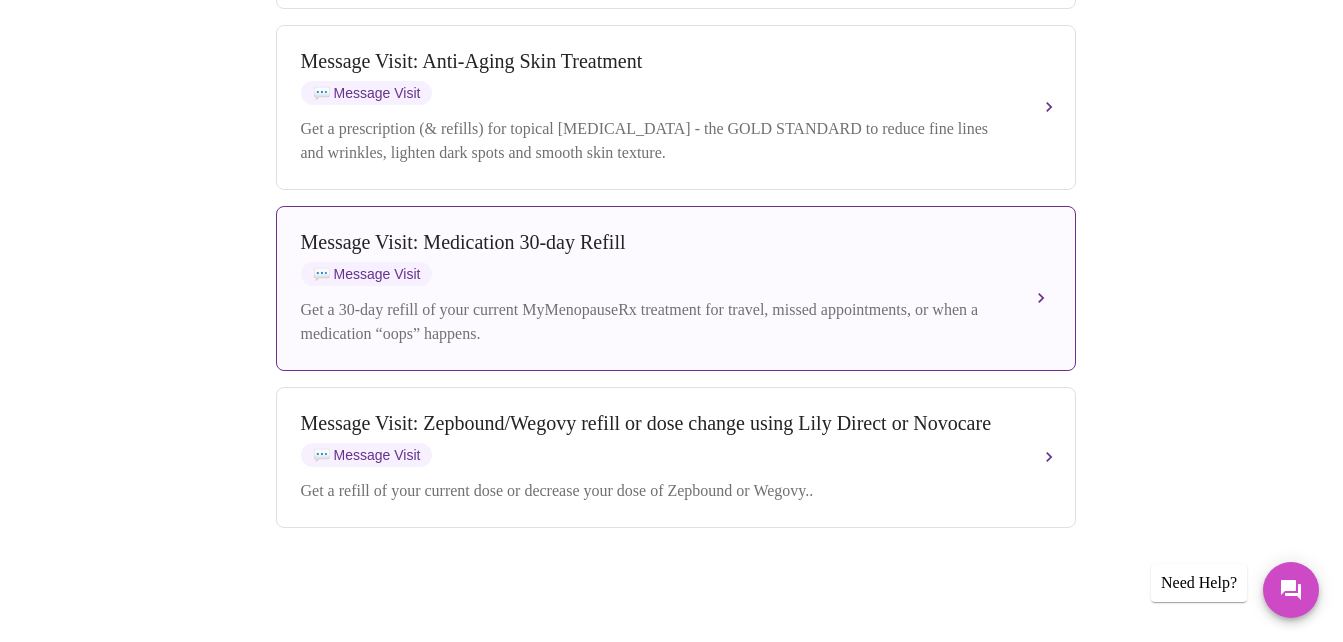 click on "💬  Message Visit" at bounding box center (367, 274) 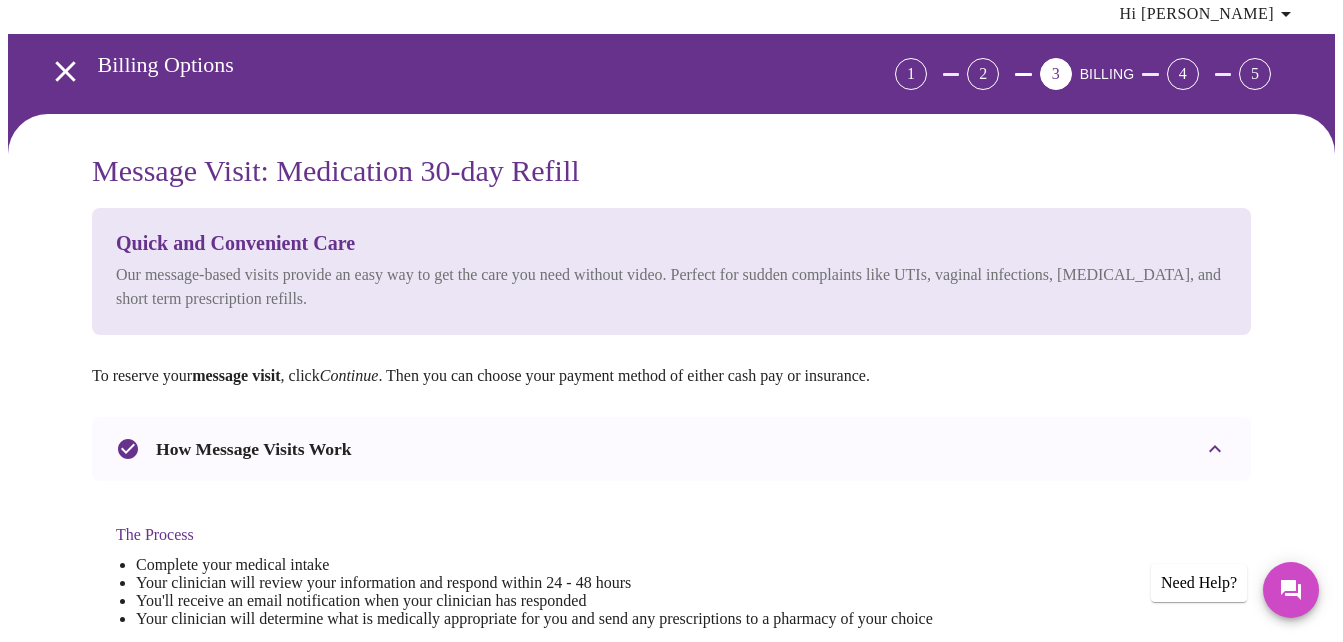 scroll, scrollTop: 0, scrollLeft: 0, axis: both 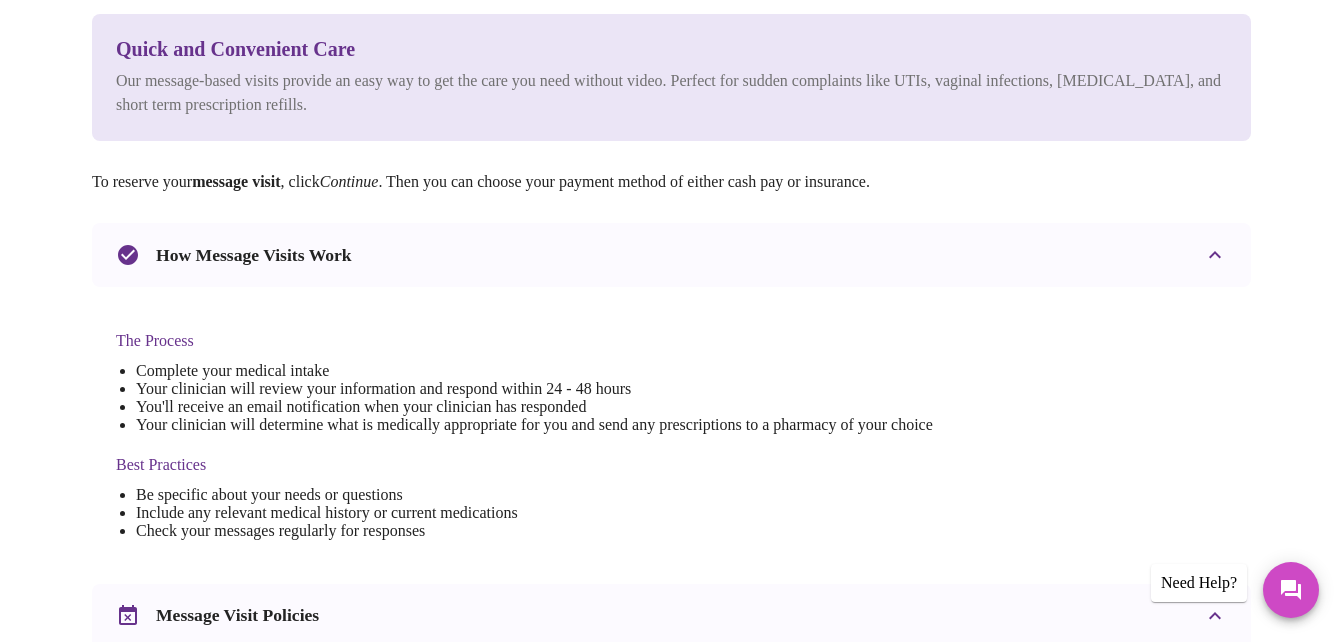 click on "The Process Complete your medical intake Your clinician will review your information and respond within 24 - 48 hours You'll receive an email notification when your clinician has responded Your clinician will determine what is medically appropriate for you and send any prescriptions to a pharmacy of your choice Best Practices Be specific about your needs or questions Include any relevant medical history or current medications Check your messages regularly for responses" at bounding box center (671, 427) 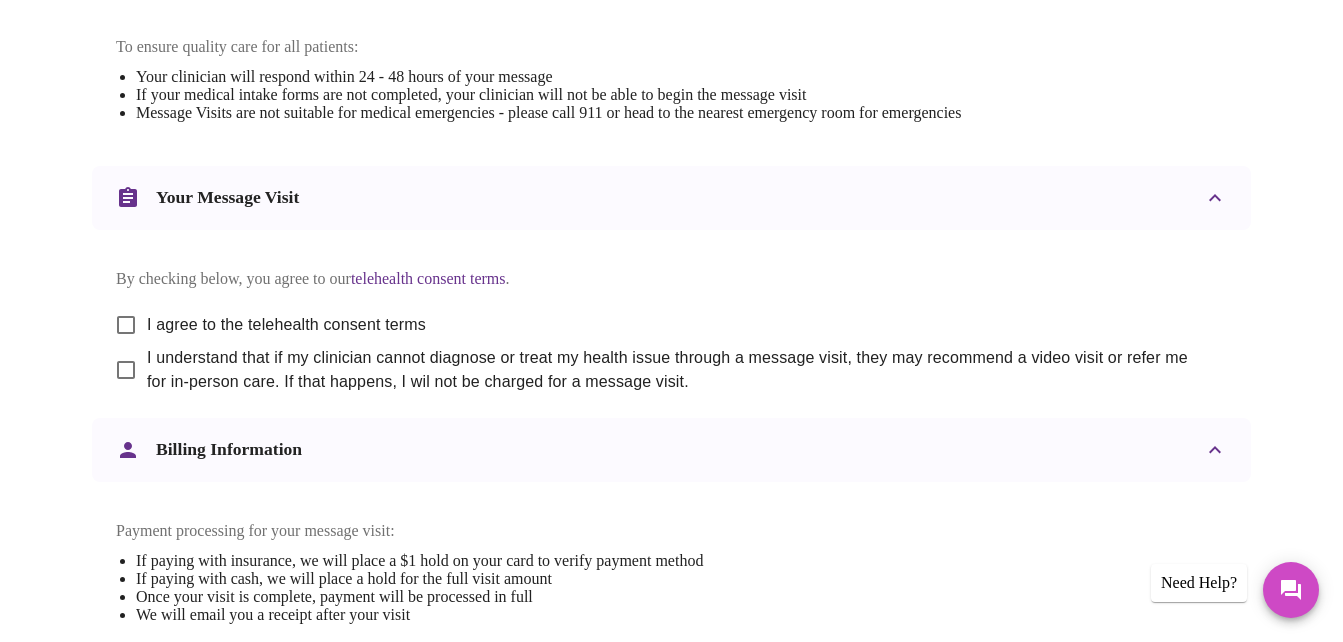 scroll, scrollTop: 919, scrollLeft: 0, axis: vertical 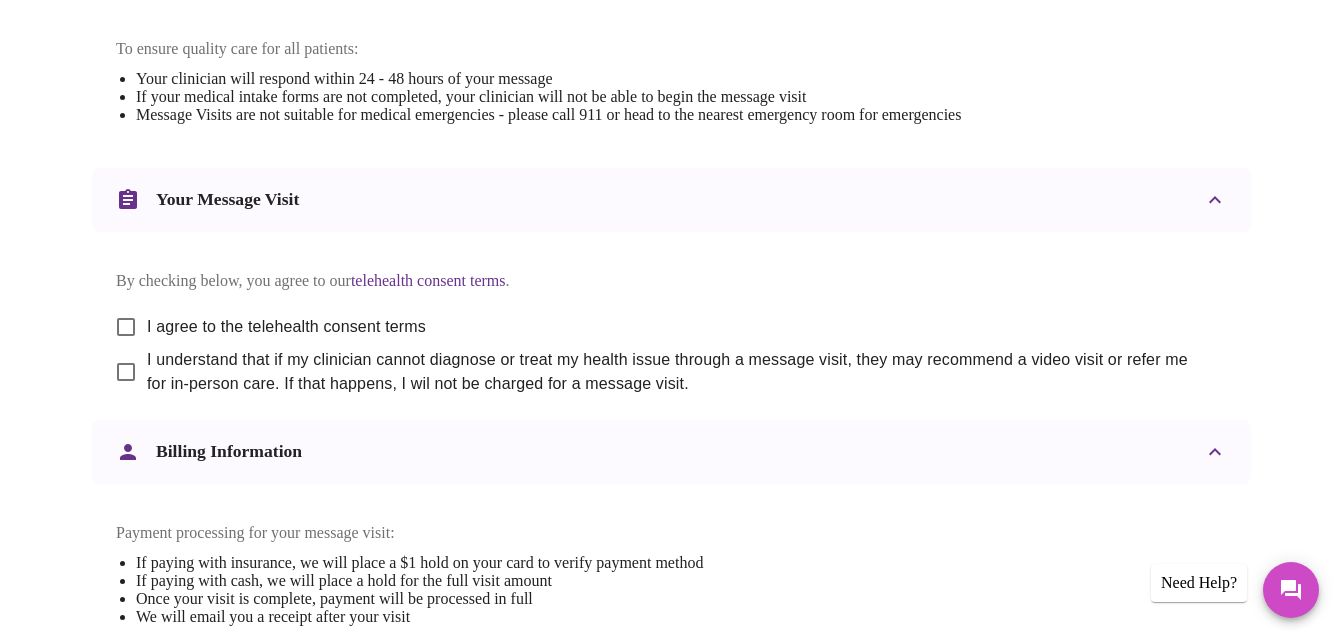 click on "I agree to the telehealth consent terms" at bounding box center (126, 327) 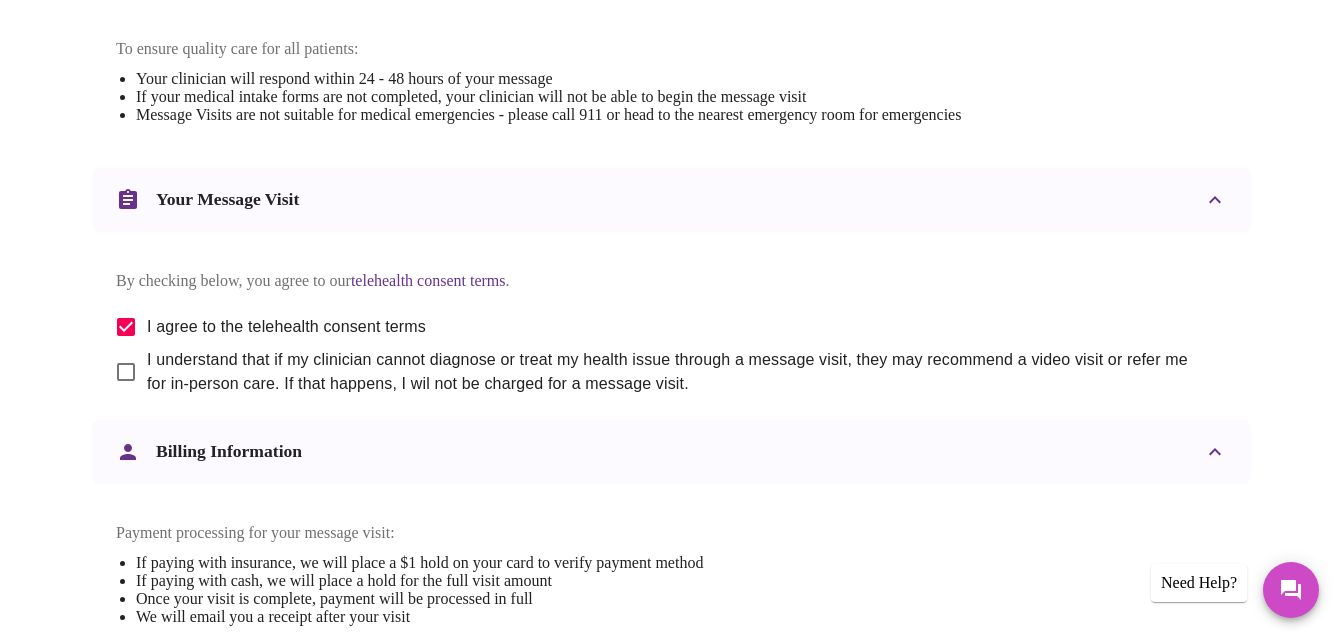 click on "I understand that if my clinician cannot diagnose or treat my health issue through a message visit, they may recommend a video visit or refer me for in-person care. If that happens, I wil not be charged for a message visit." at bounding box center [126, 372] 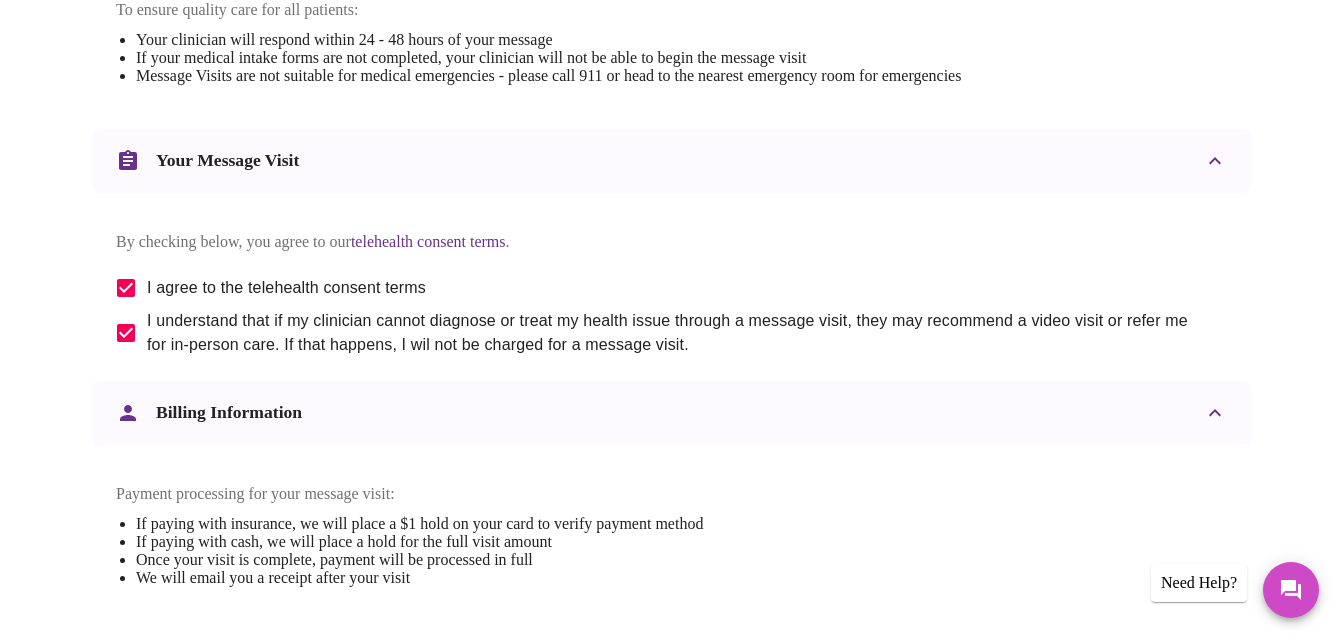 scroll, scrollTop: 1126, scrollLeft: 0, axis: vertical 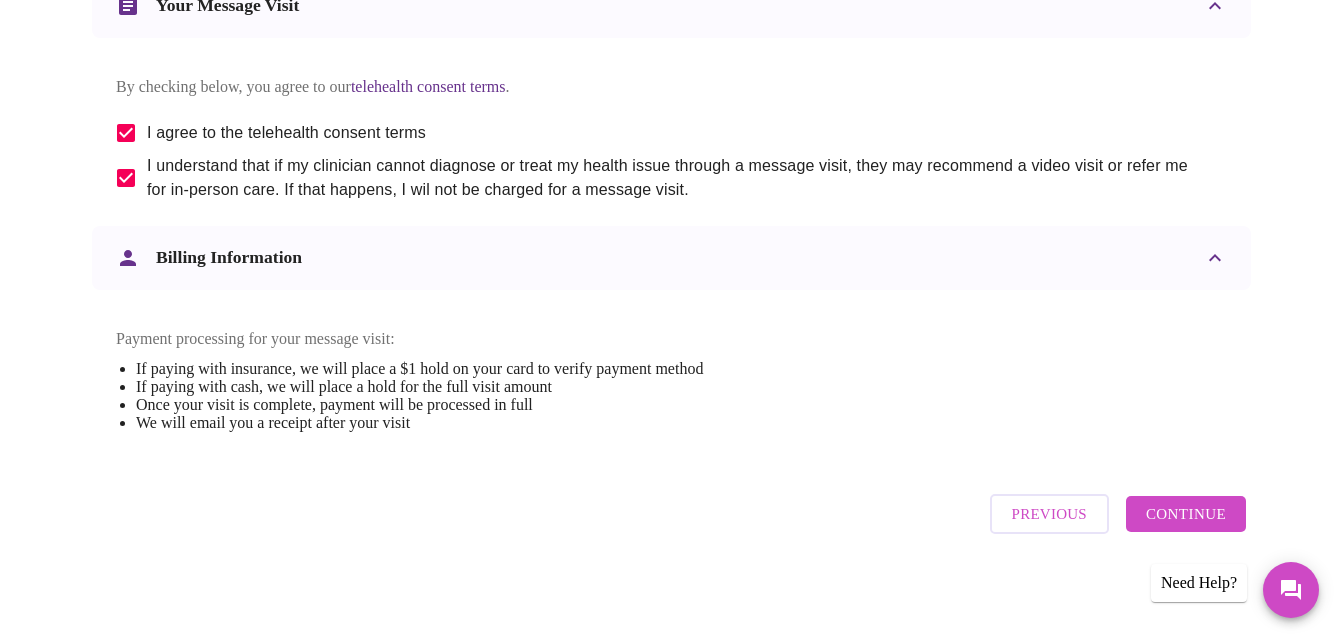 click on "Continue" at bounding box center [1186, 514] 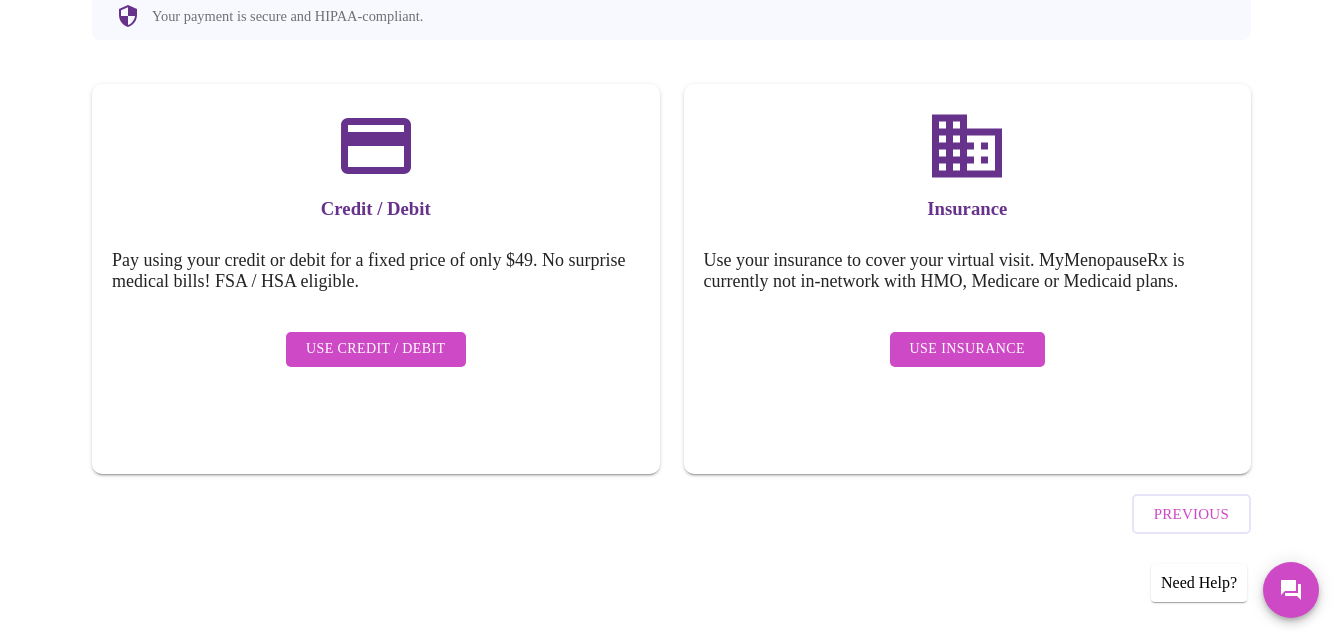 scroll, scrollTop: 209, scrollLeft: 0, axis: vertical 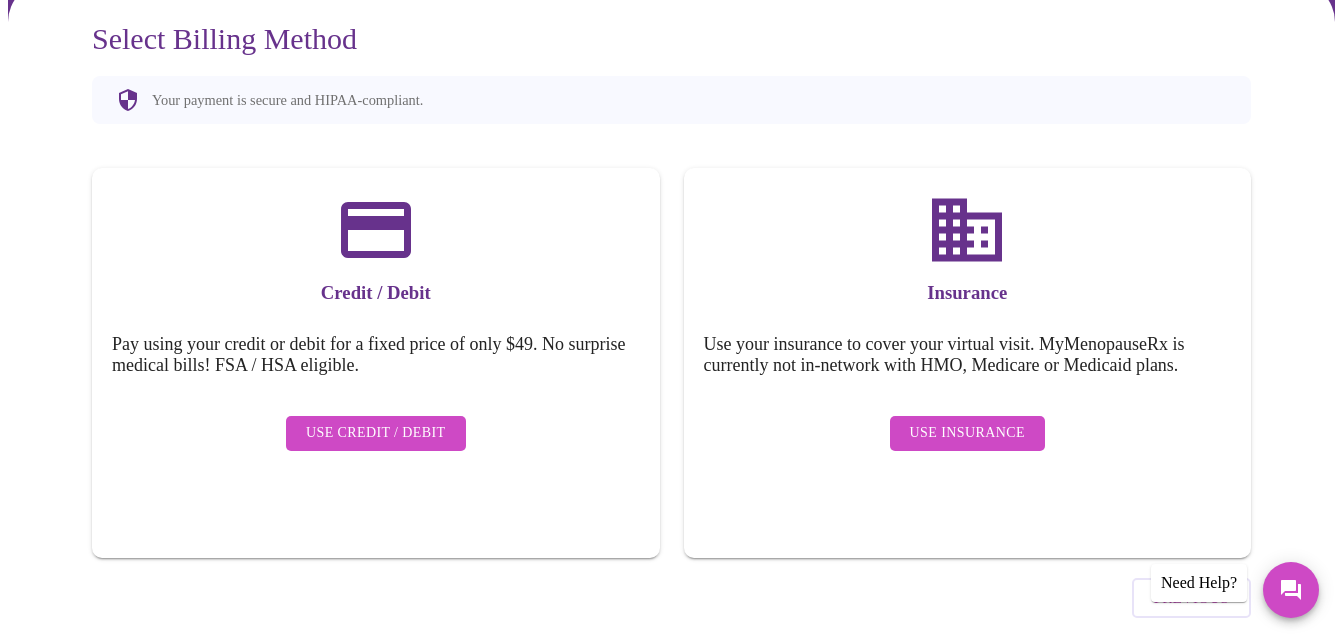 click on "Use Credit / Debit" at bounding box center (376, 433) 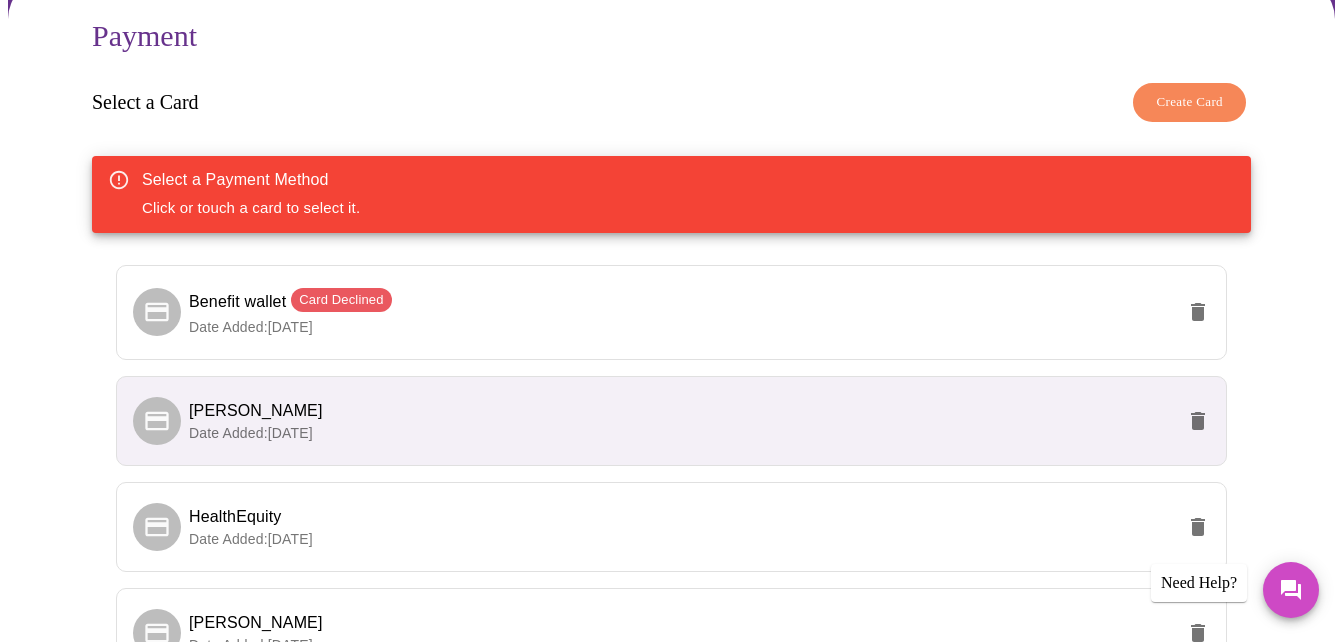 scroll, scrollTop: 295, scrollLeft: 0, axis: vertical 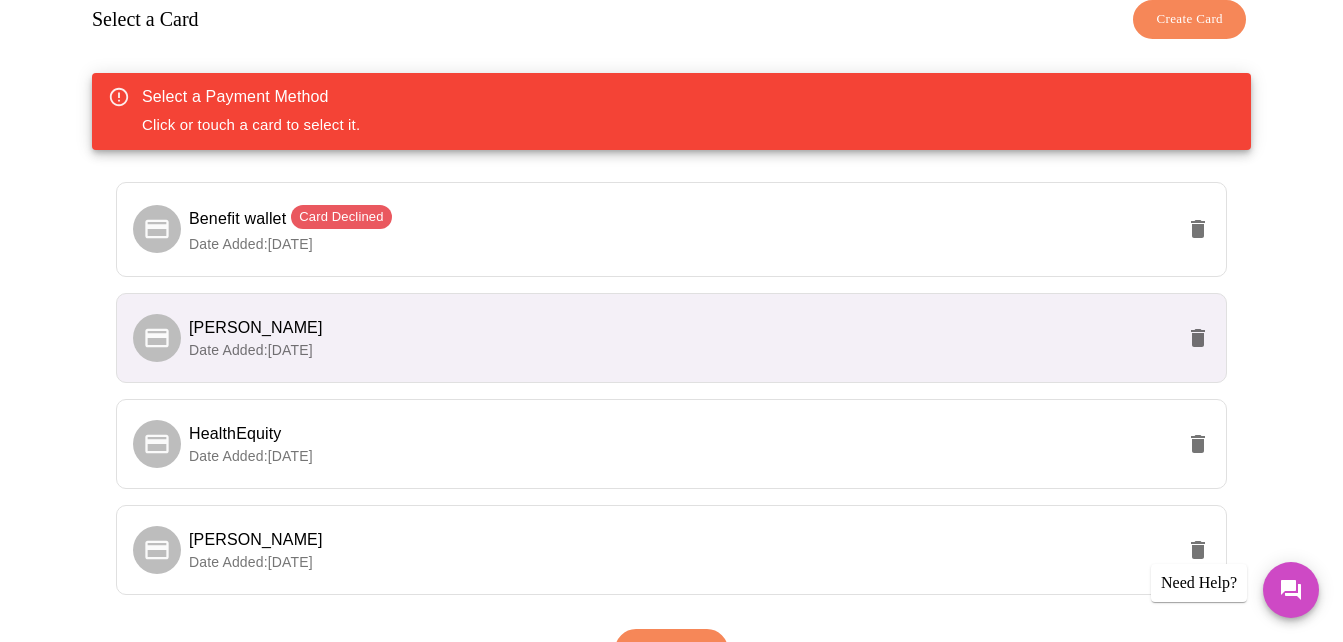 click on "Date Added:  11-05-2024" at bounding box center (681, 350) 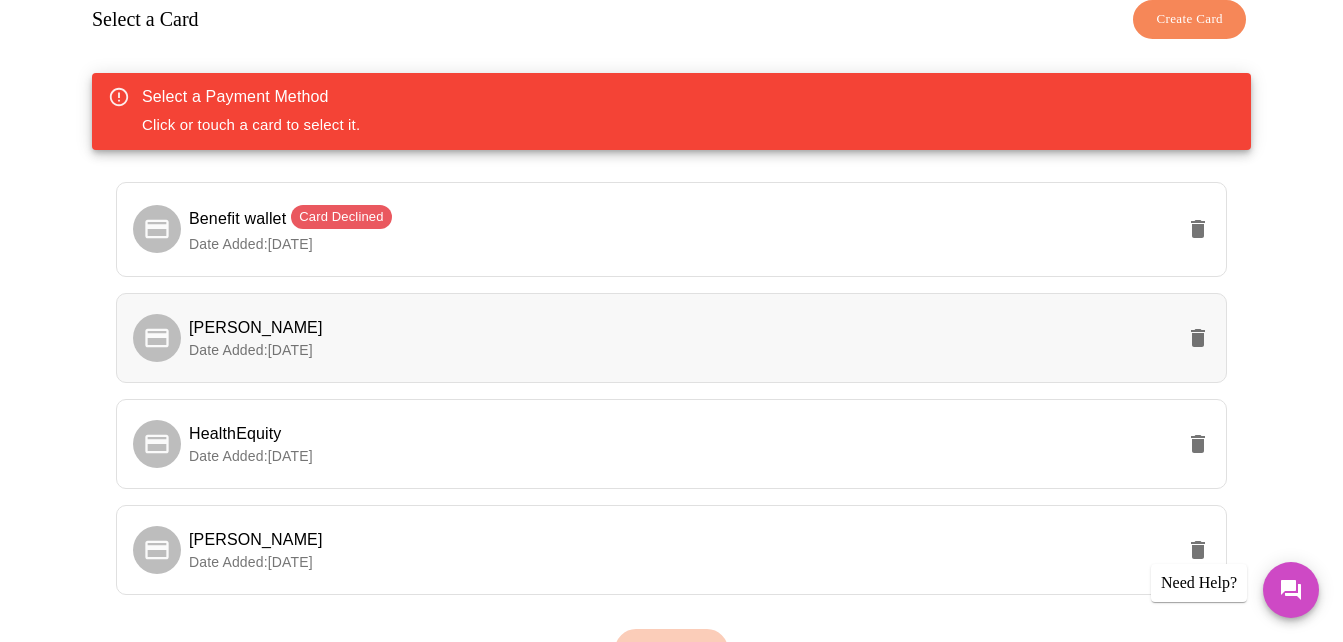 click on "Date Added:  11-05-2024" at bounding box center [681, 350] 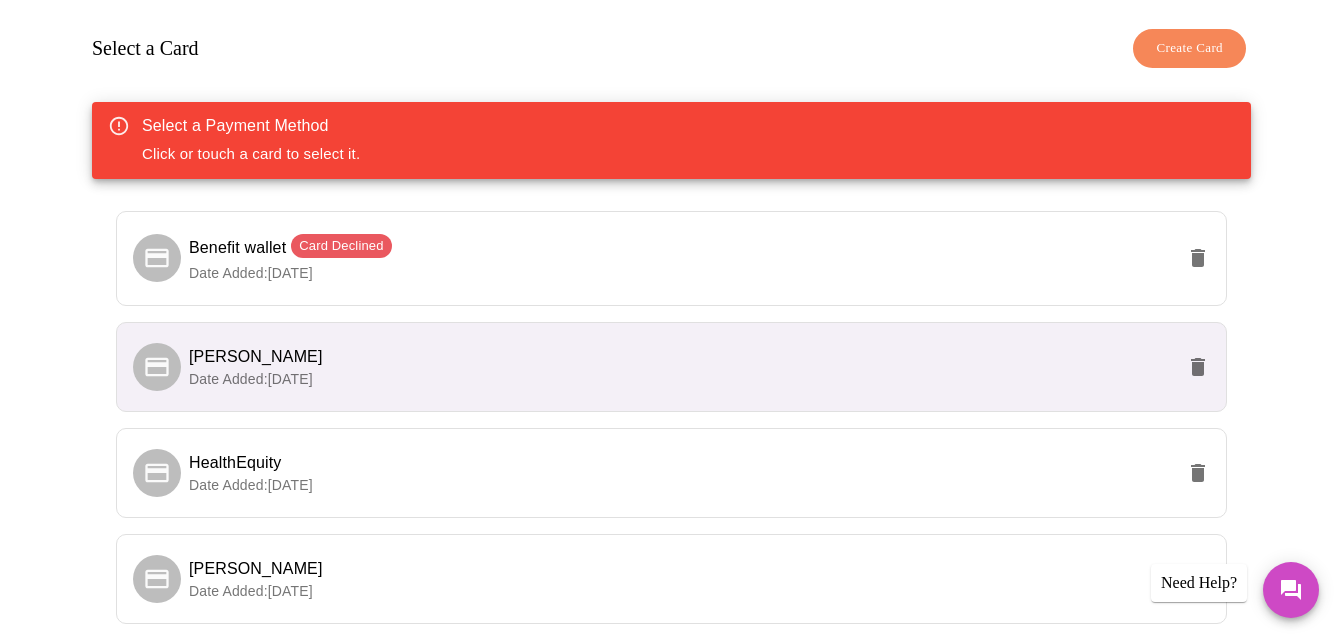 scroll, scrollTop: 329, scrollLeft: 0, axis: vertical 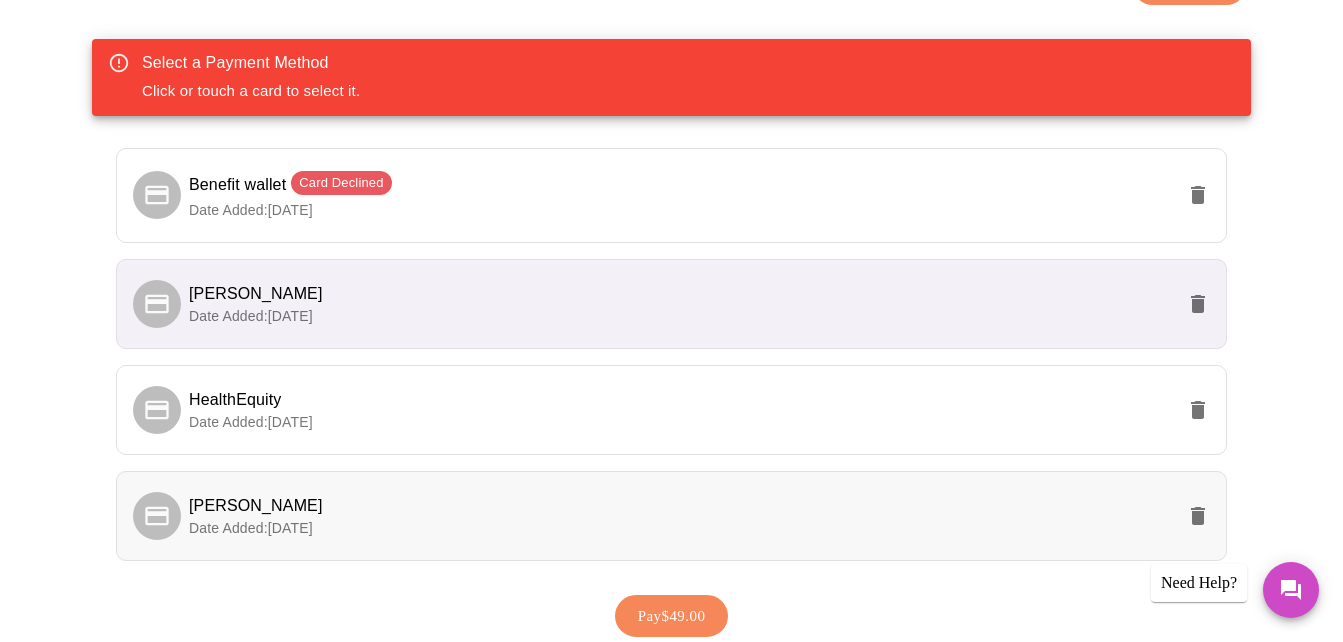 click on "Date Added:  06-30-2025" at bounding box center [681, 528] 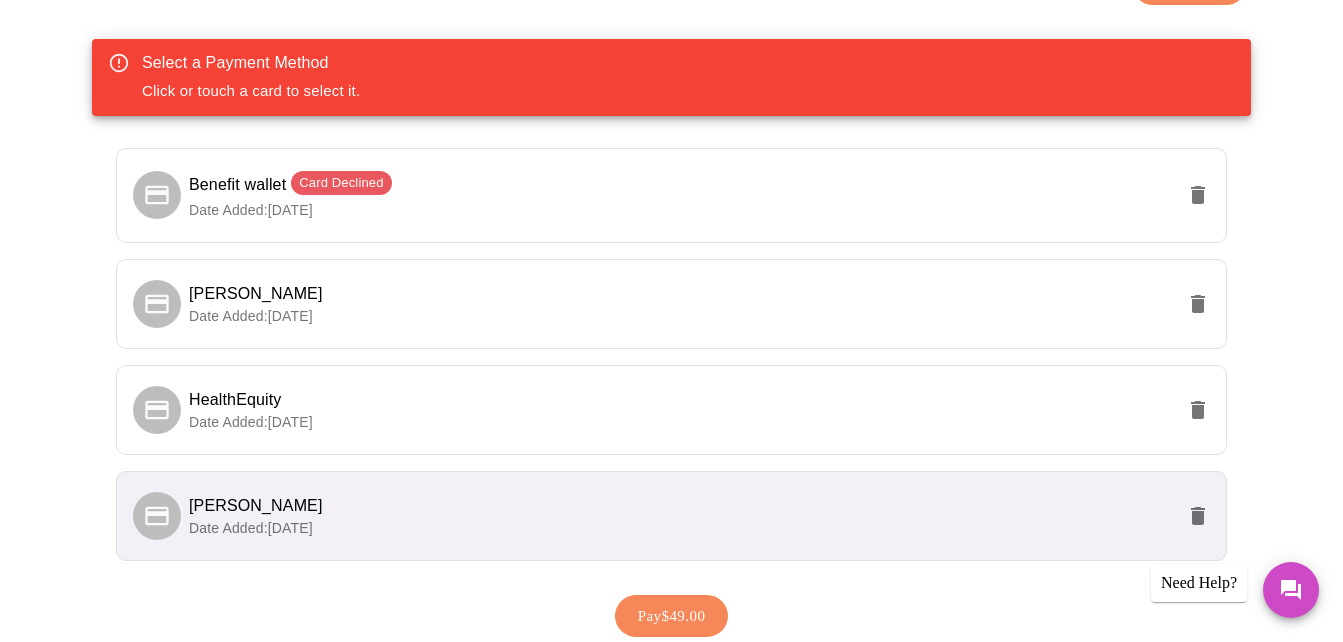 click on "[PERSON_NAME]" at bounding box center [681, 506] 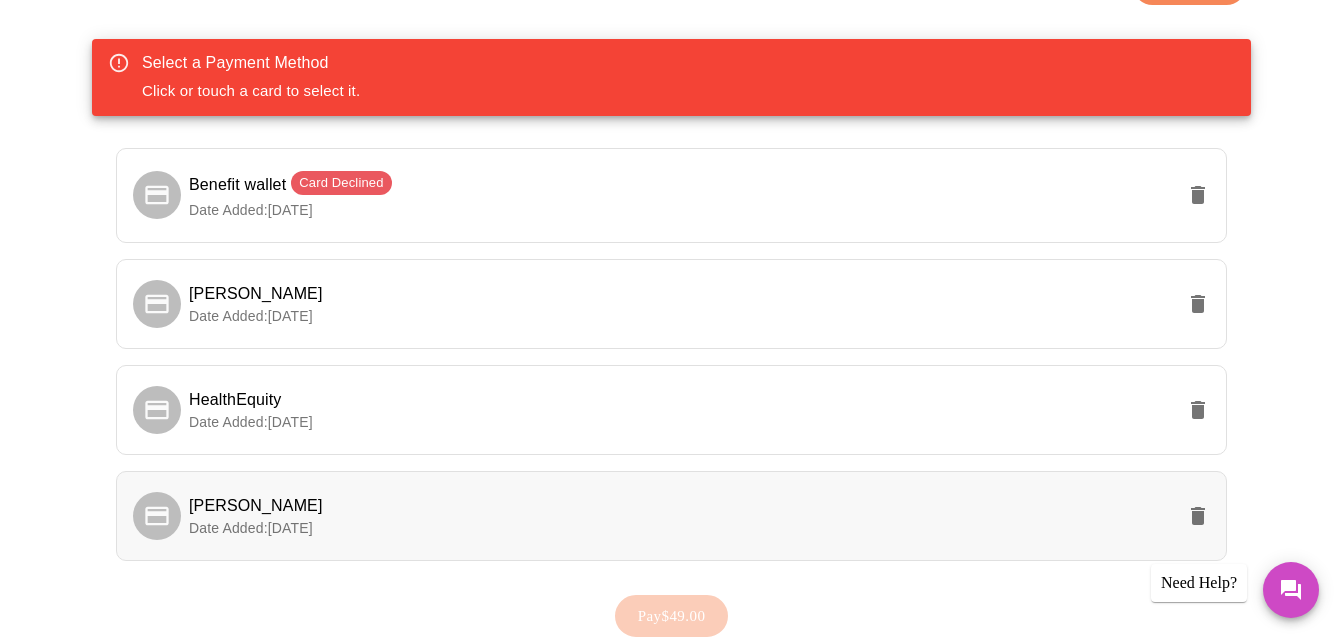click on "Date Added:  06-30-2025" at bounding box center [681, 528] 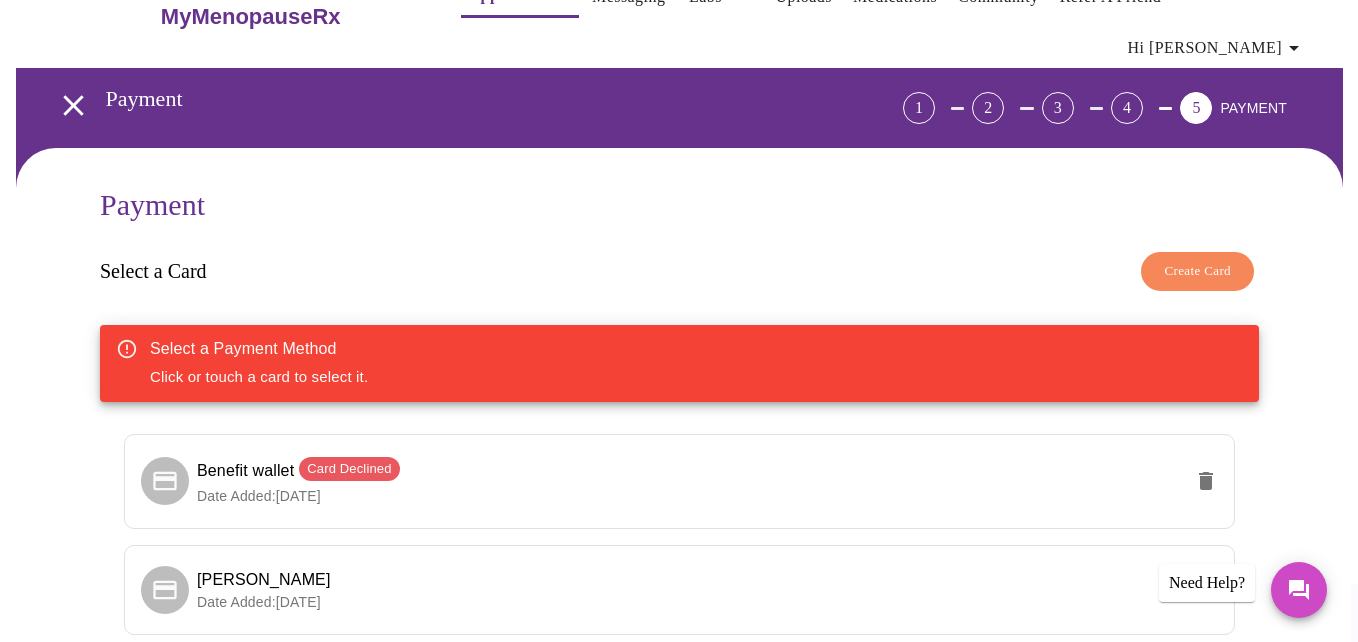 scroll, scrollTop: 36, scrollLeft: 0, axis: vertical 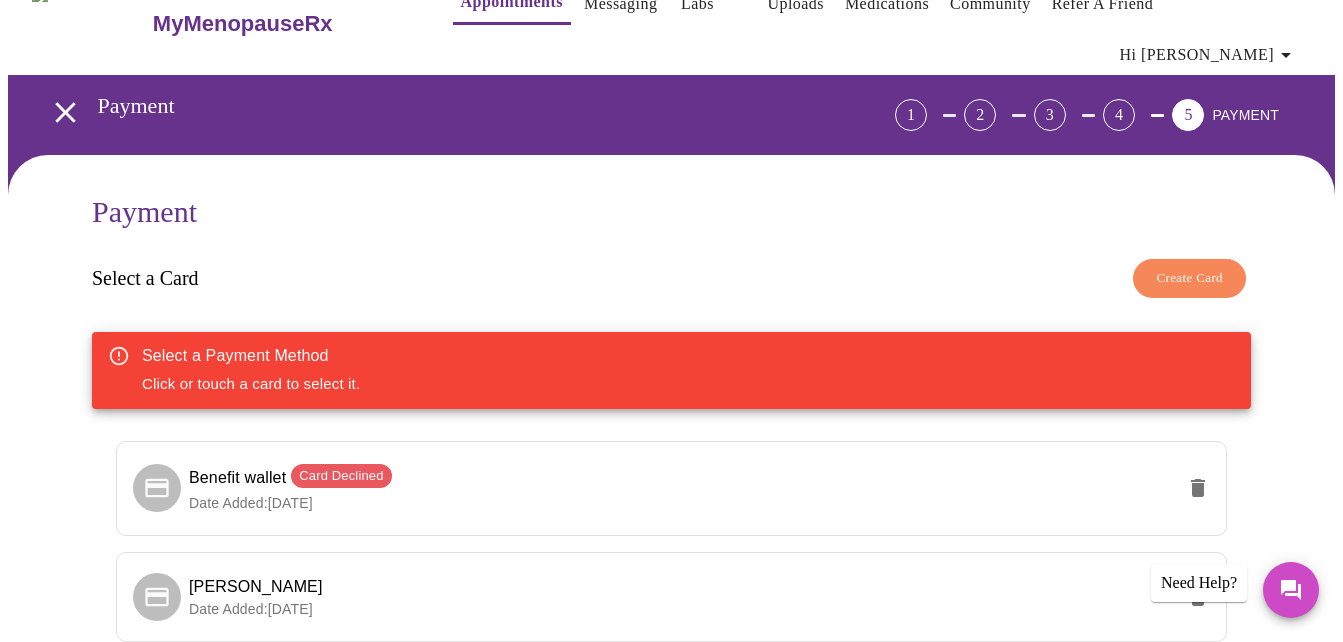 click on "Create Card" at bounding box center [1189, 278] 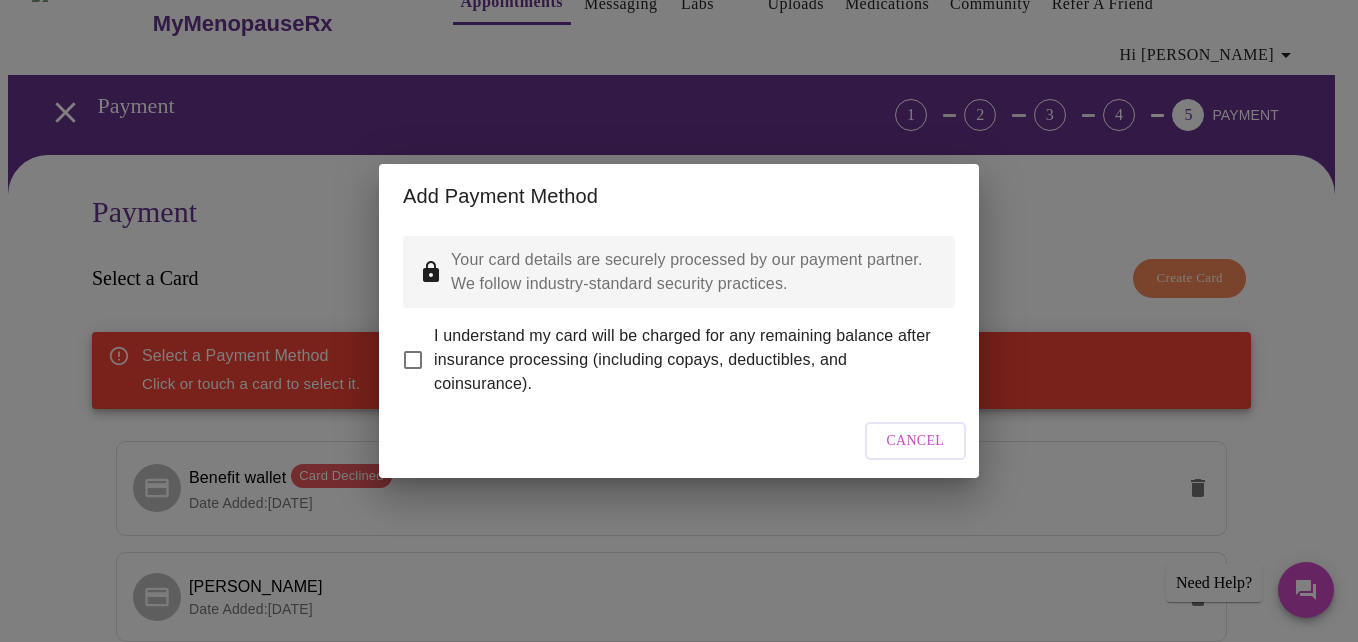 click on "I understand my card will be charged for any remaining balance after insurance processing (including copays, deductibles, and coinsurance)." at bounding box center (413, 360) 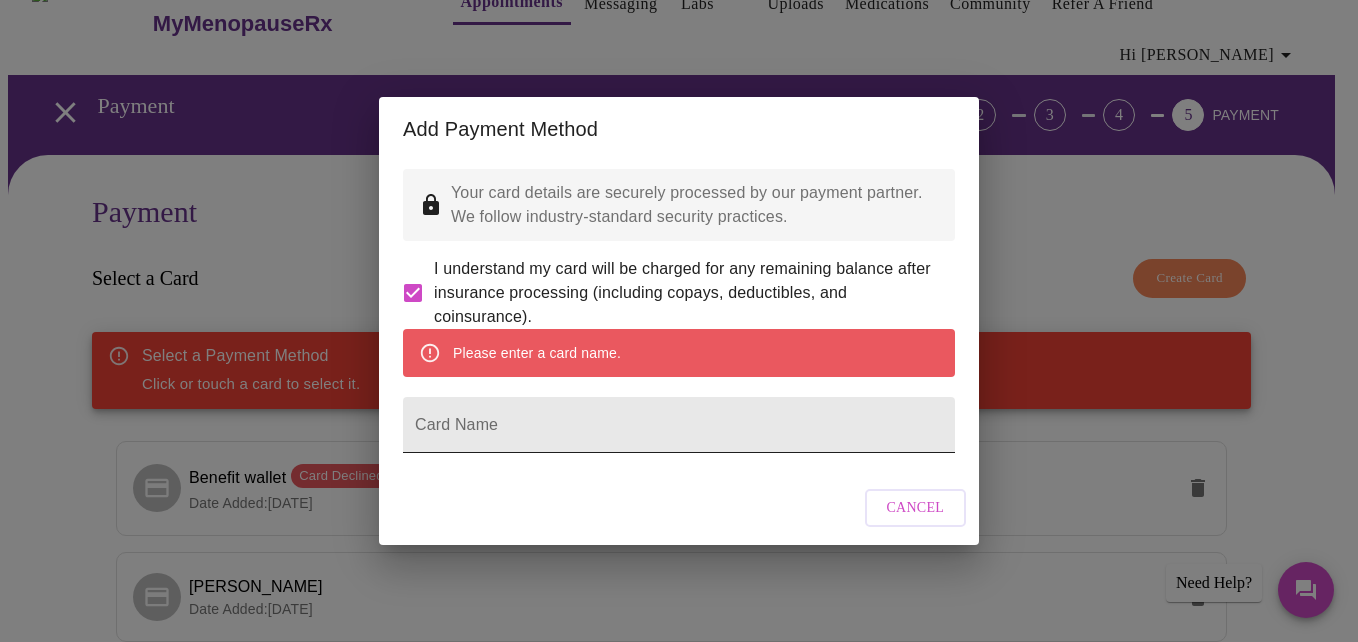 click on "Card Name" at bounding box center (679, 425) 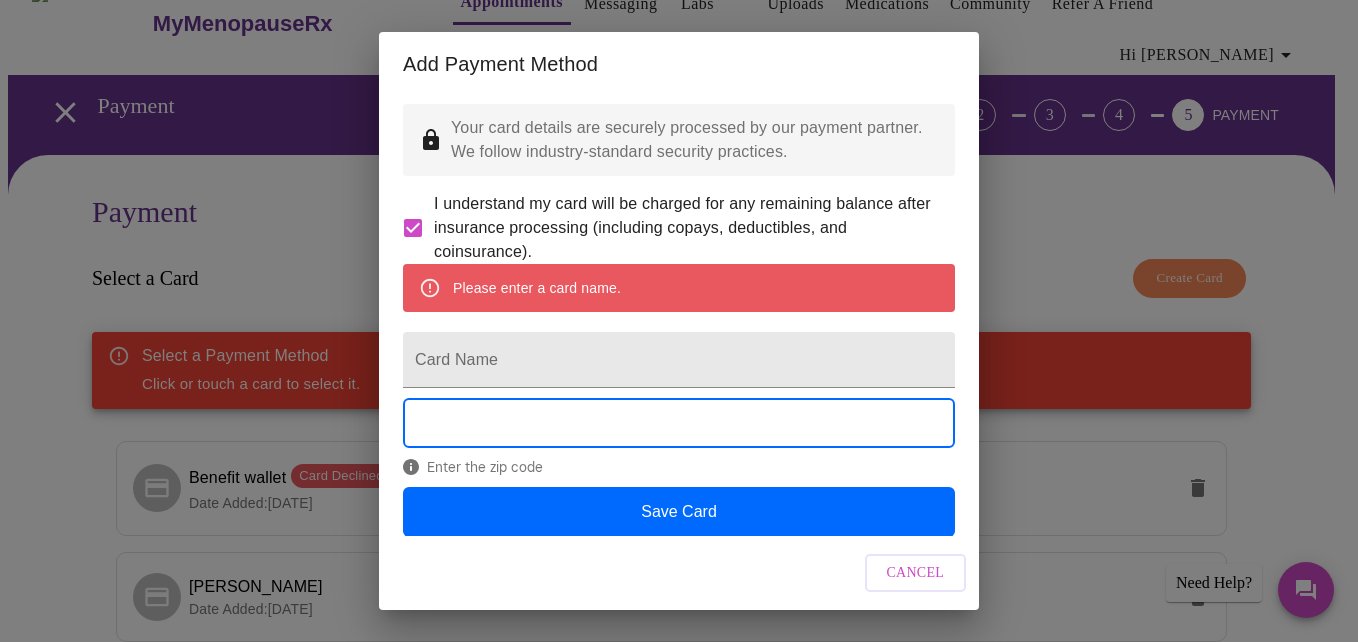 click on "Enter the zip code" at bounding box center (679, 467) 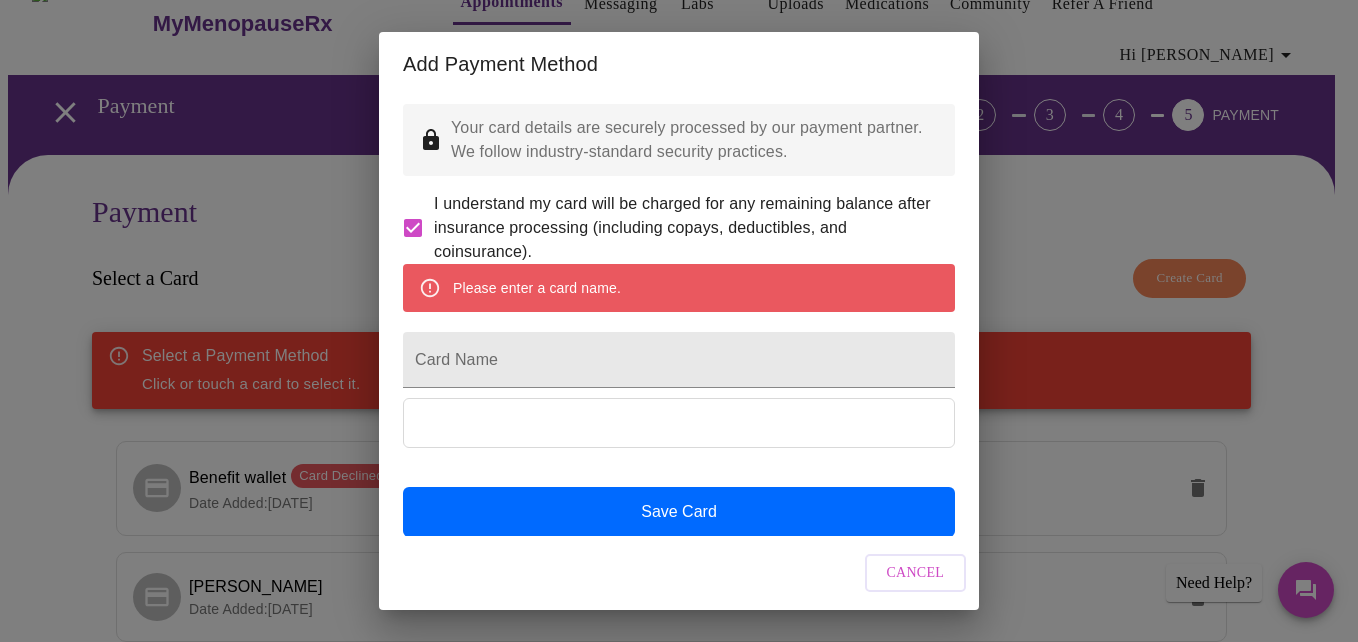 scroll, scrollTop: 61, scrollLeft: 0, axis: vertical 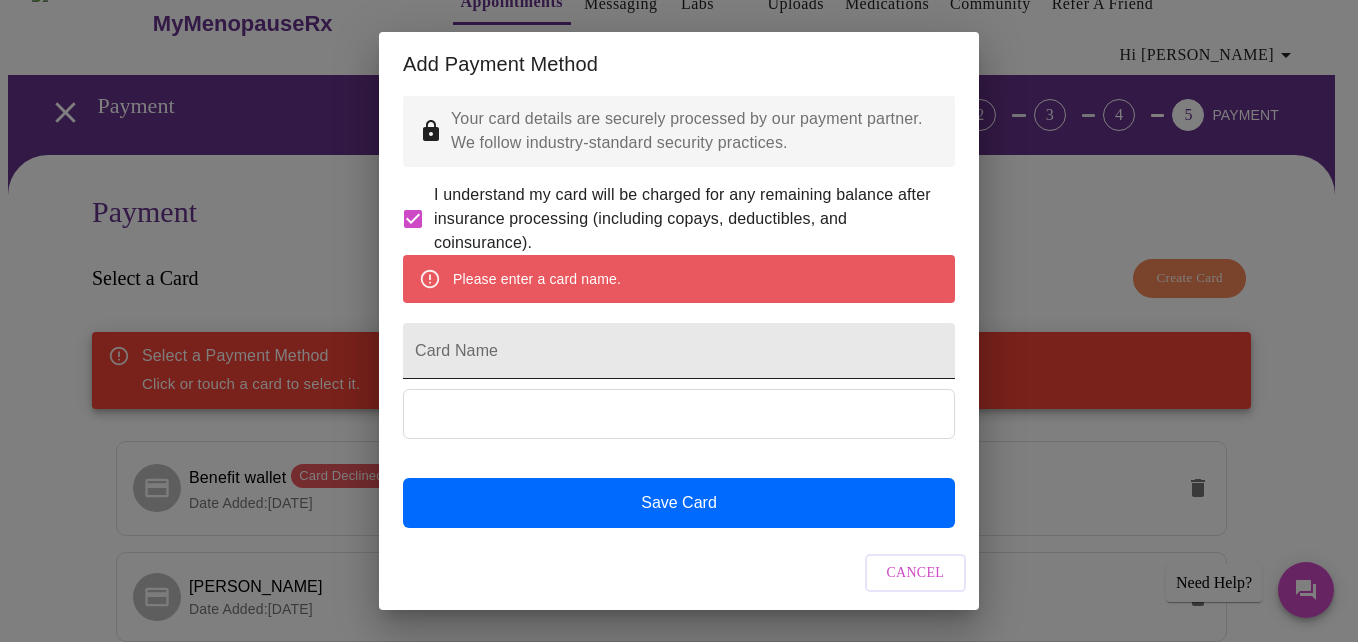 click on "Card Name" at bounding box center (679, 351) 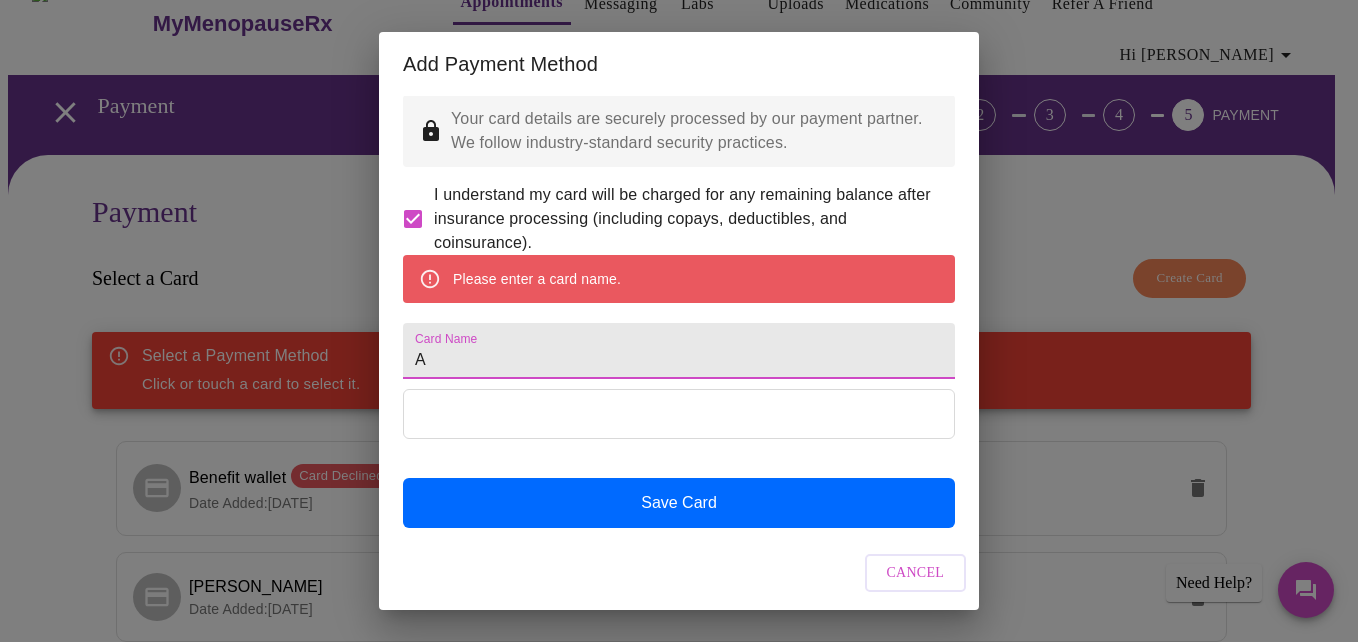 scroll, scrollTop: 3, scrollLeft: 0, axis: vertical 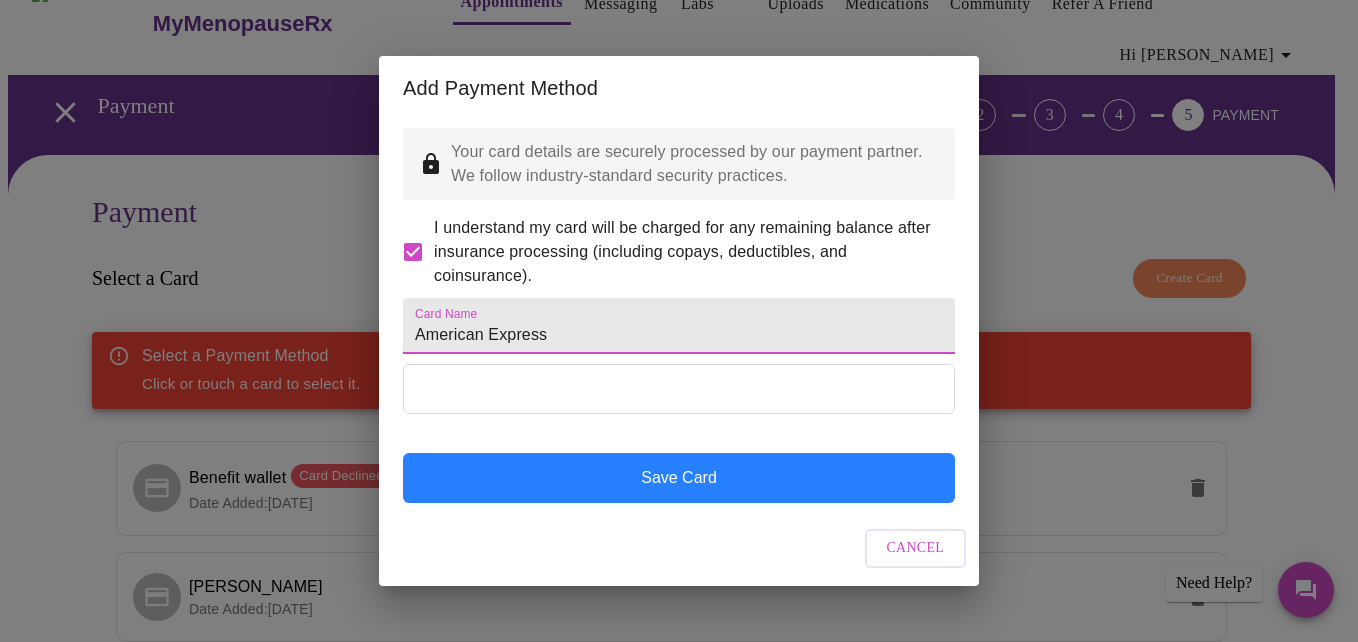 type on "American Express" 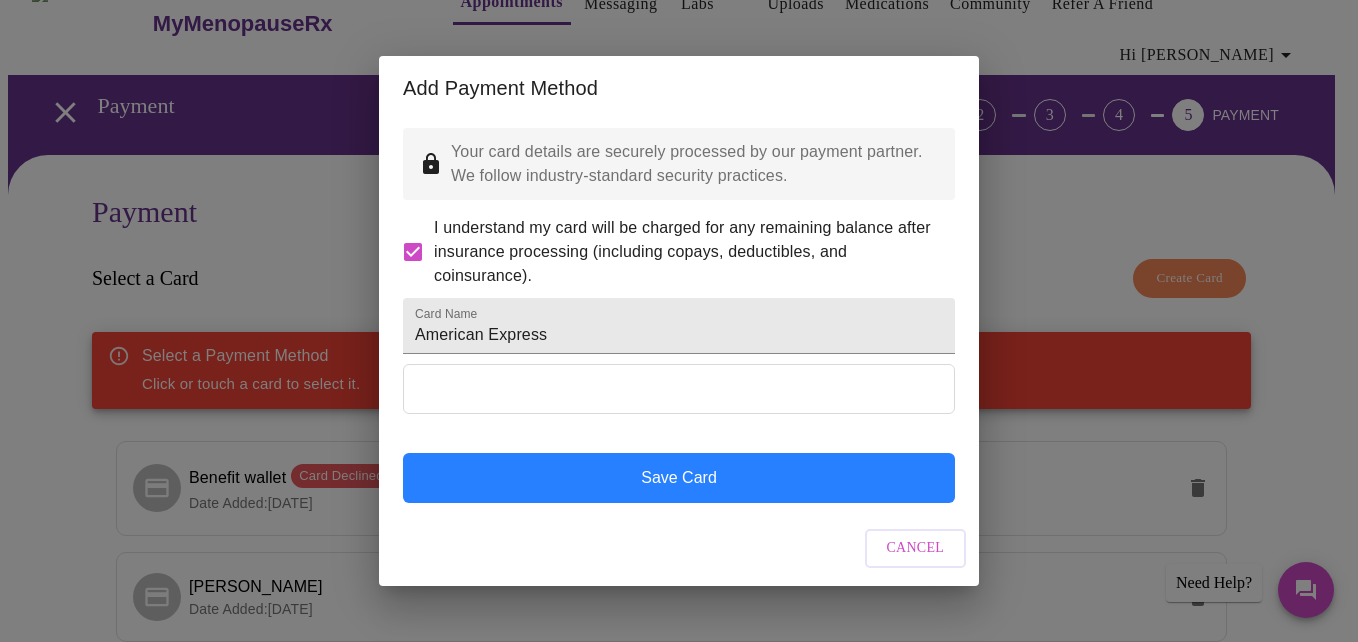 scroll, scrollTop: 0, scrollLeft: 0, axis: both 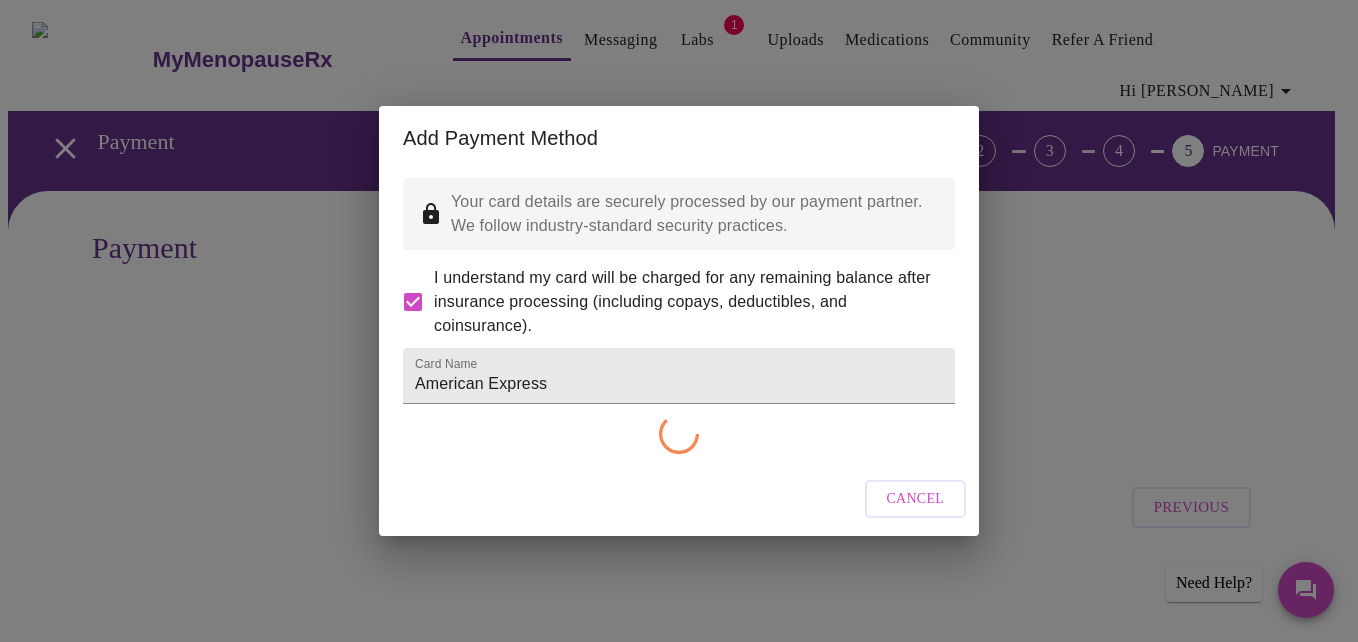 checkbox on "false" 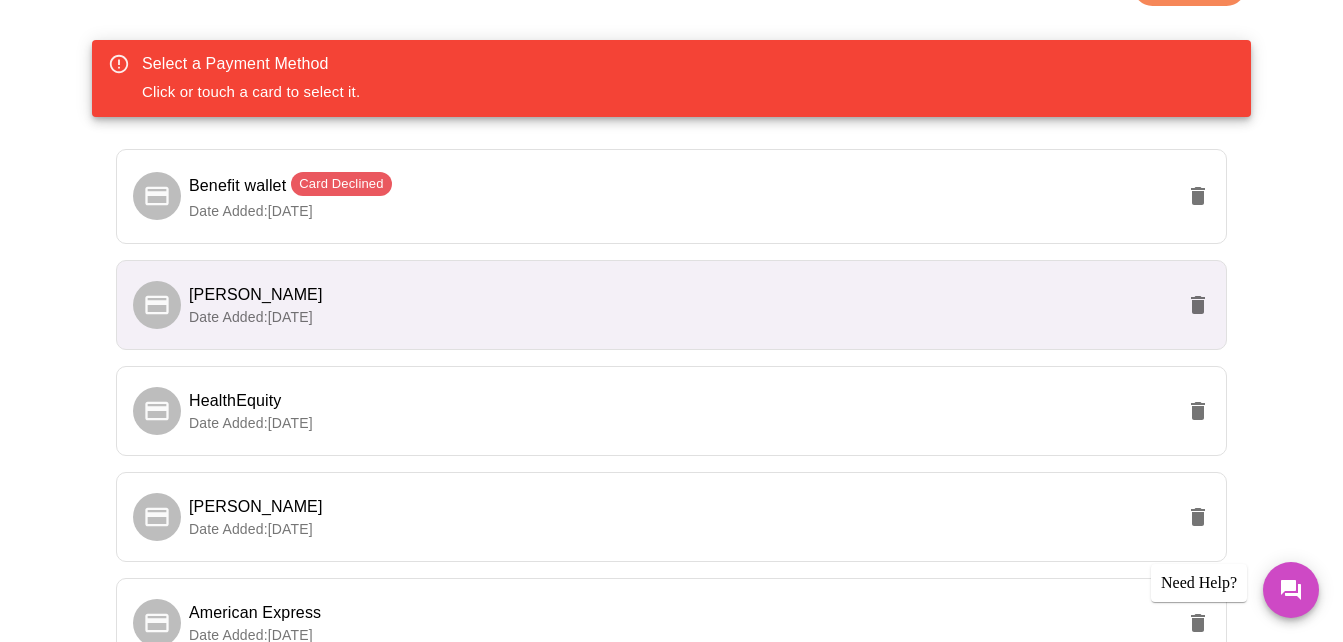 scroll, scrollTop: 424, scrollLeft: 0, axis: vertical 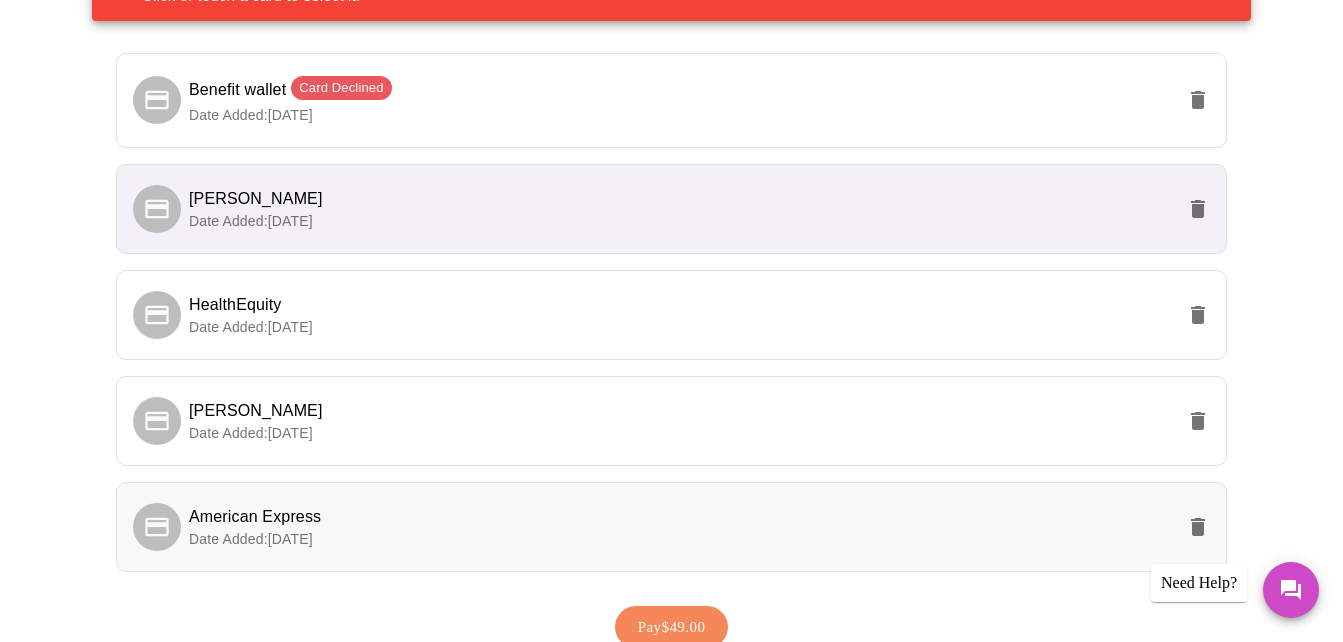 click on "Date Added:  07-22-2025" at bounding box center (681, 539) 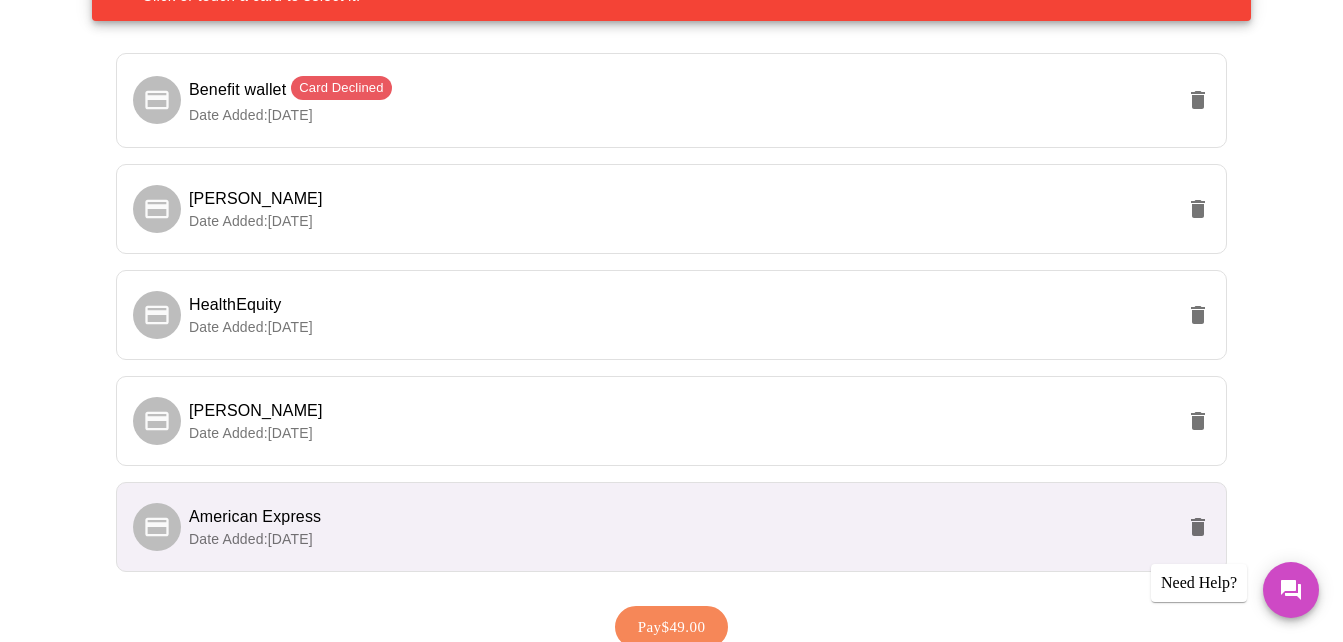 click on "Pay  $49.00" at bounding box center [672, 627] 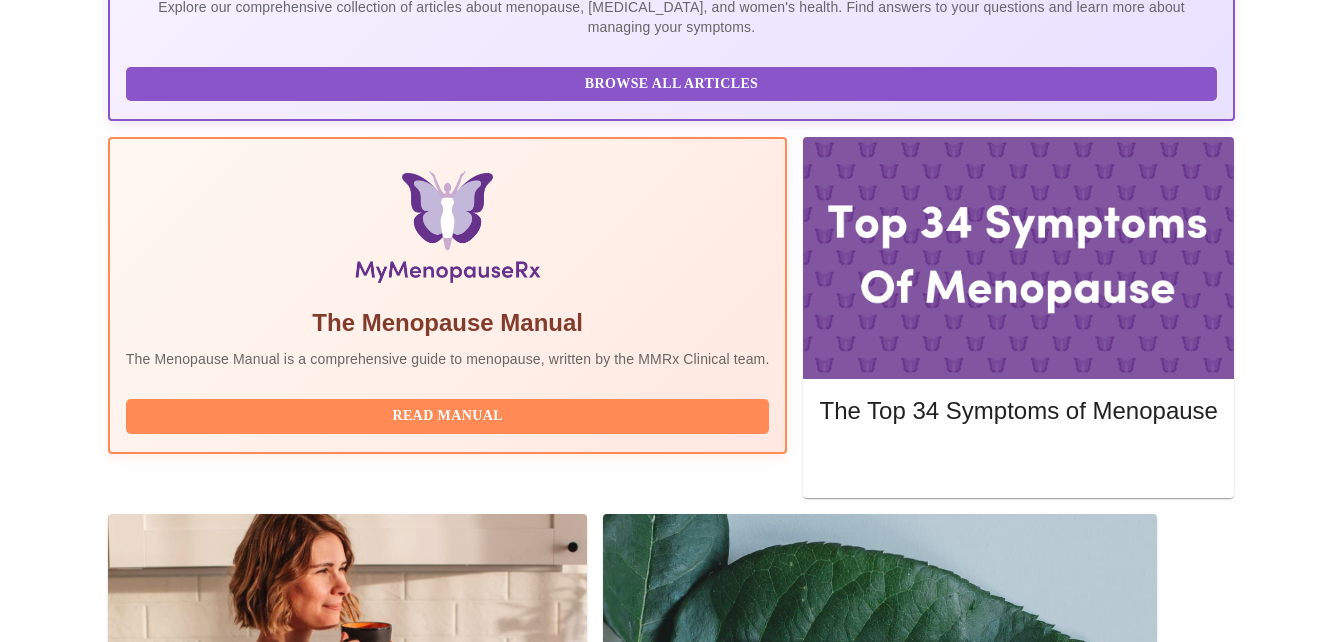 scroll, scrollTop: 536, scrollLeft: 0, axis: vertical 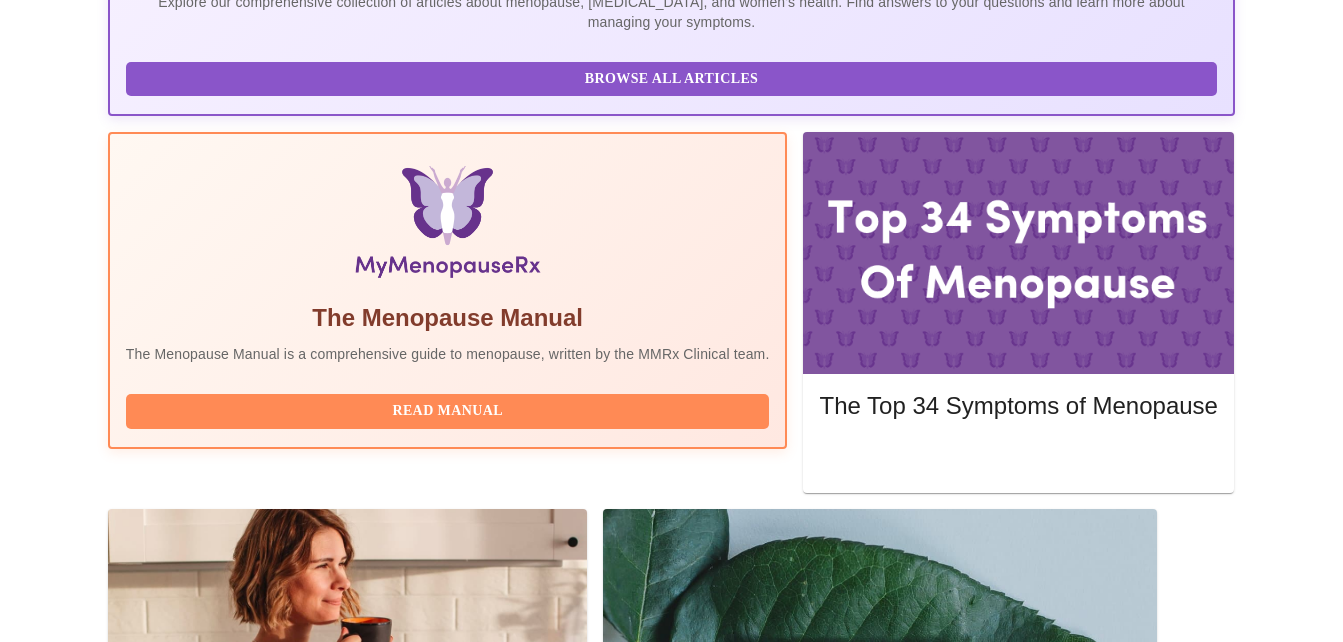 click on "Clinician Review" at bounding box center (884, 1645) 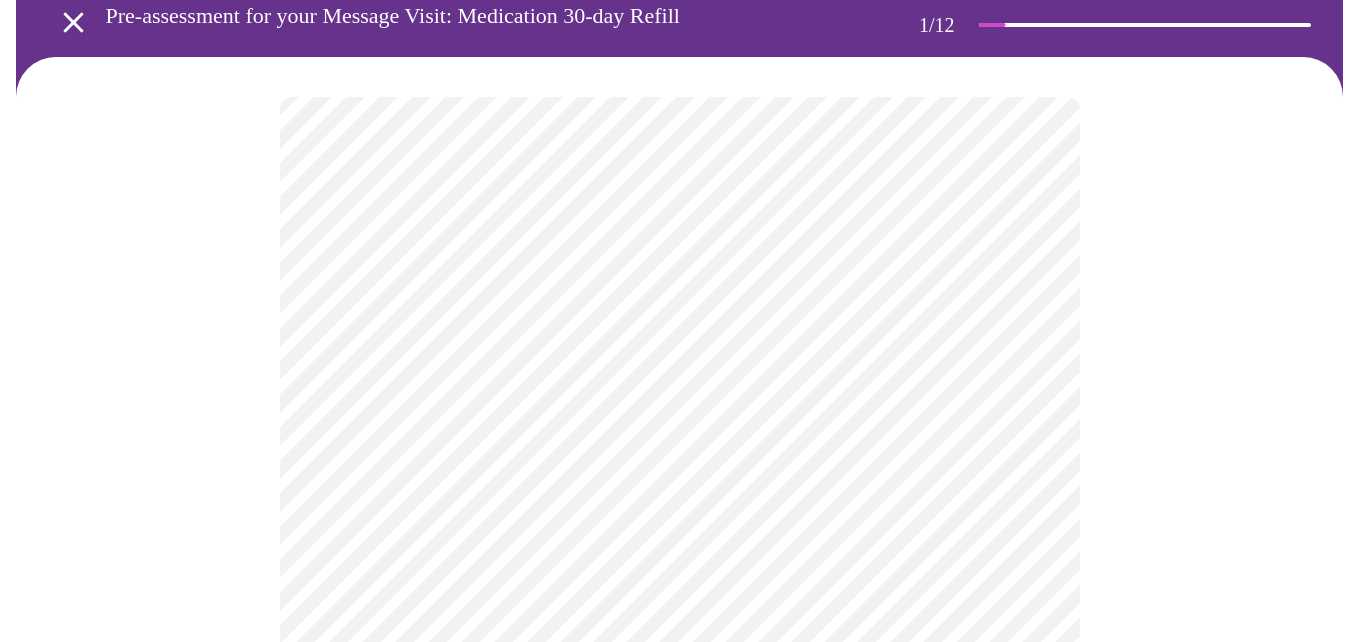 scroll, scrollTop: 119, scrollLeft: 0, axis: vertical 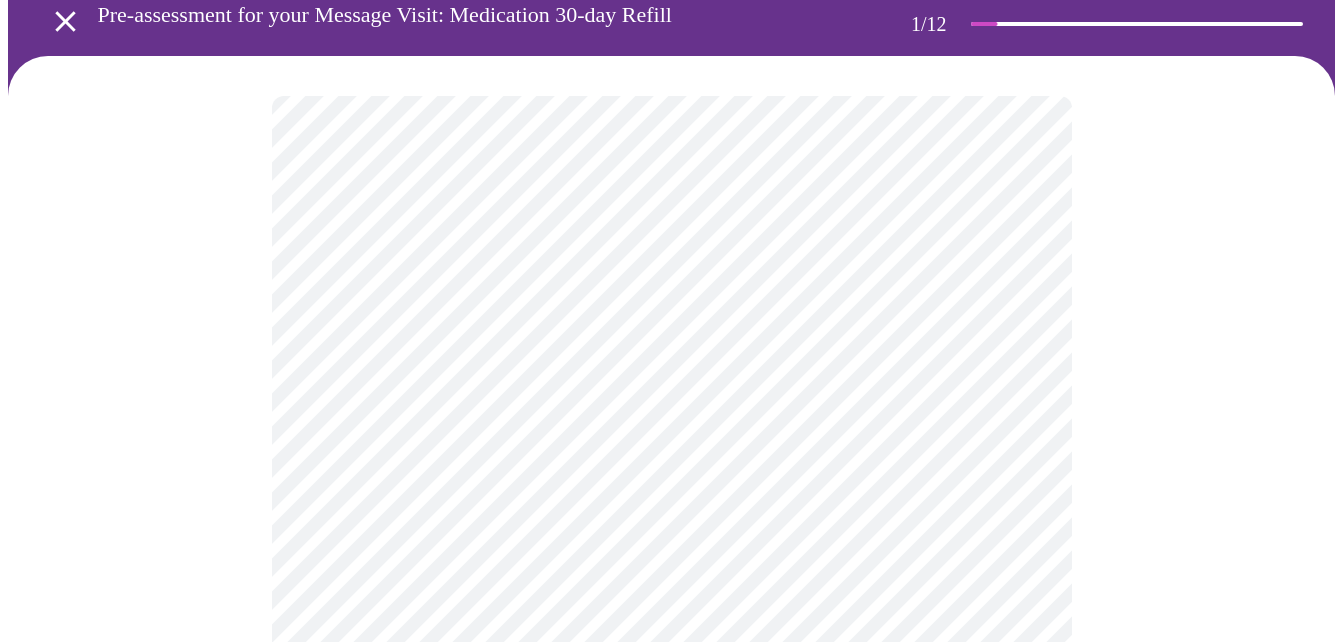click on "MyMenopauseRx Appointments Messaging Labs 1 Uploads Medications Community Refer a Friend Hi Patricia    Pre-assessment for your Message Visit: Medication 30-day Refill 1  /  12 Settings Billing Invoices Log out" at bounding box center (671, 816) 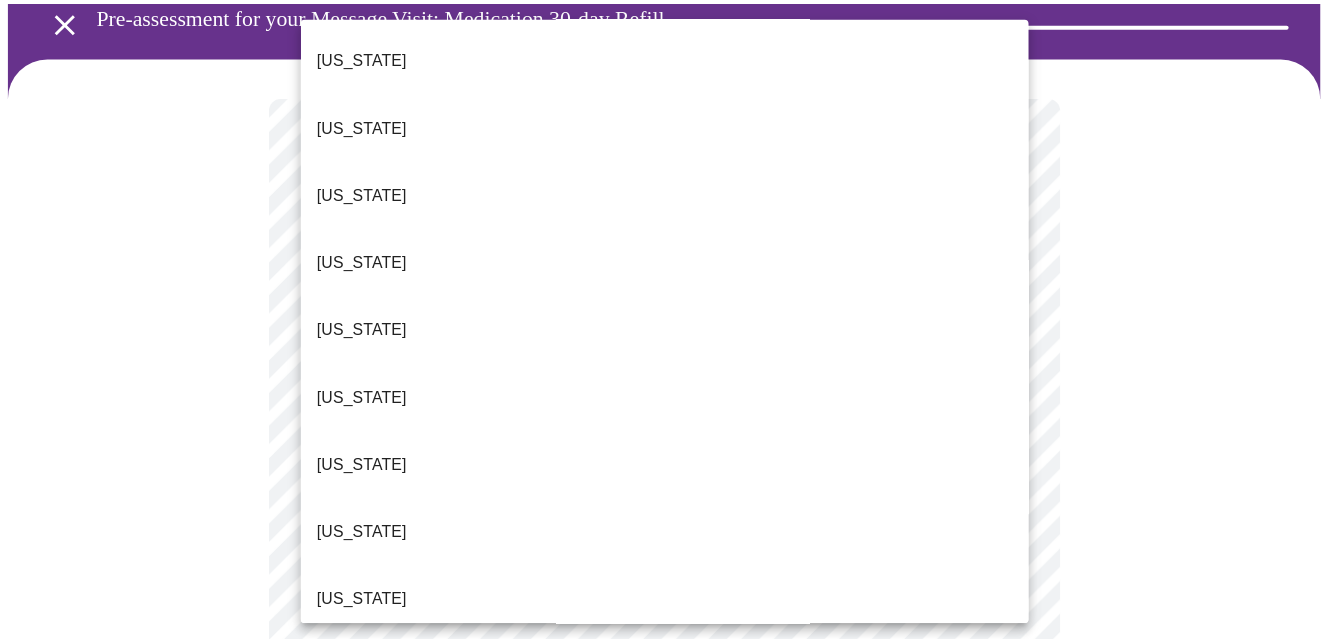 scroll, scrollTop: 273, scrollLeft: 0, axis: vertical 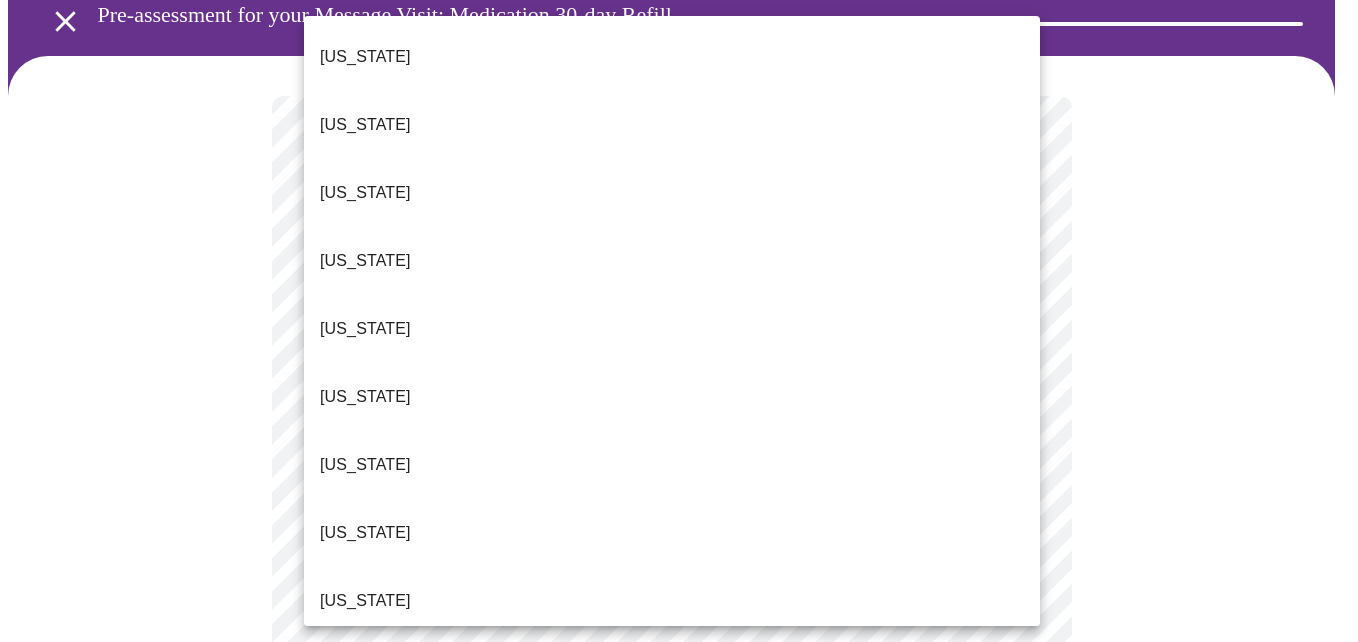 click on "[US_STATE]" at bounding box center (672, 601) 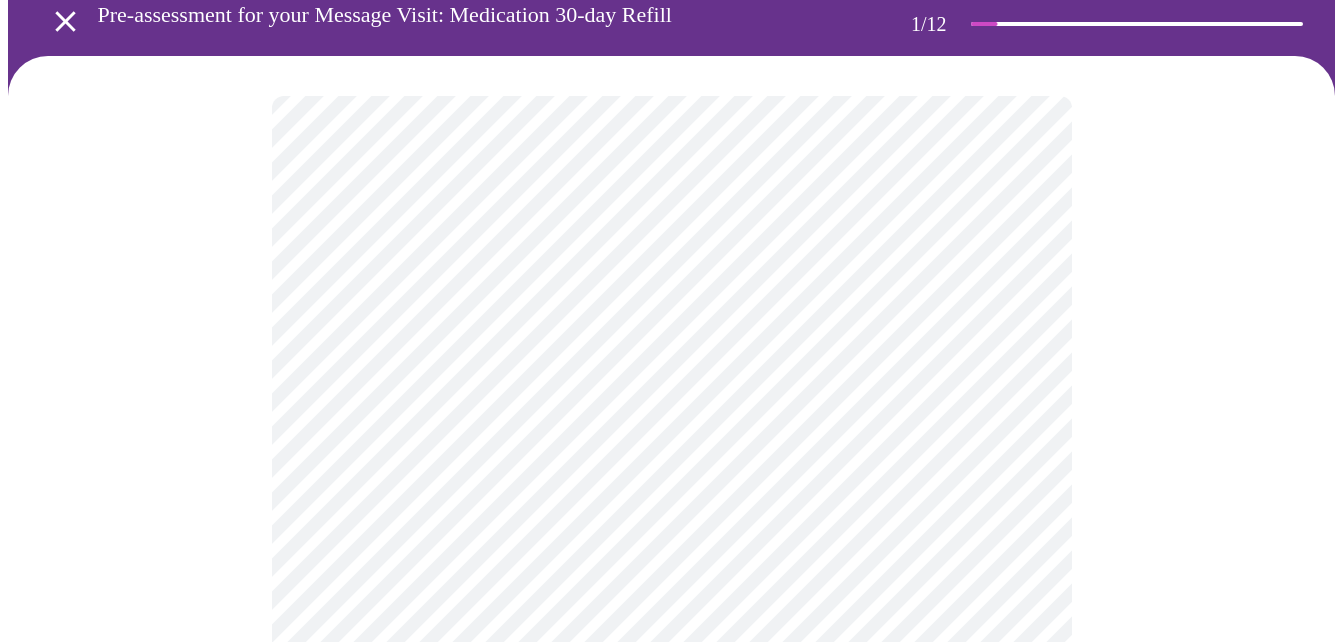 click on "MyMenopauseRx Appointments Messaging Labs 1 Uploads Medications Community Refer a Friend Hi Patricia    Pre-assessment for your Message Visit: Medication 30-day Refill 1  /  12 Settings Billing Invoices Log out" at bounding box center (671, 810) 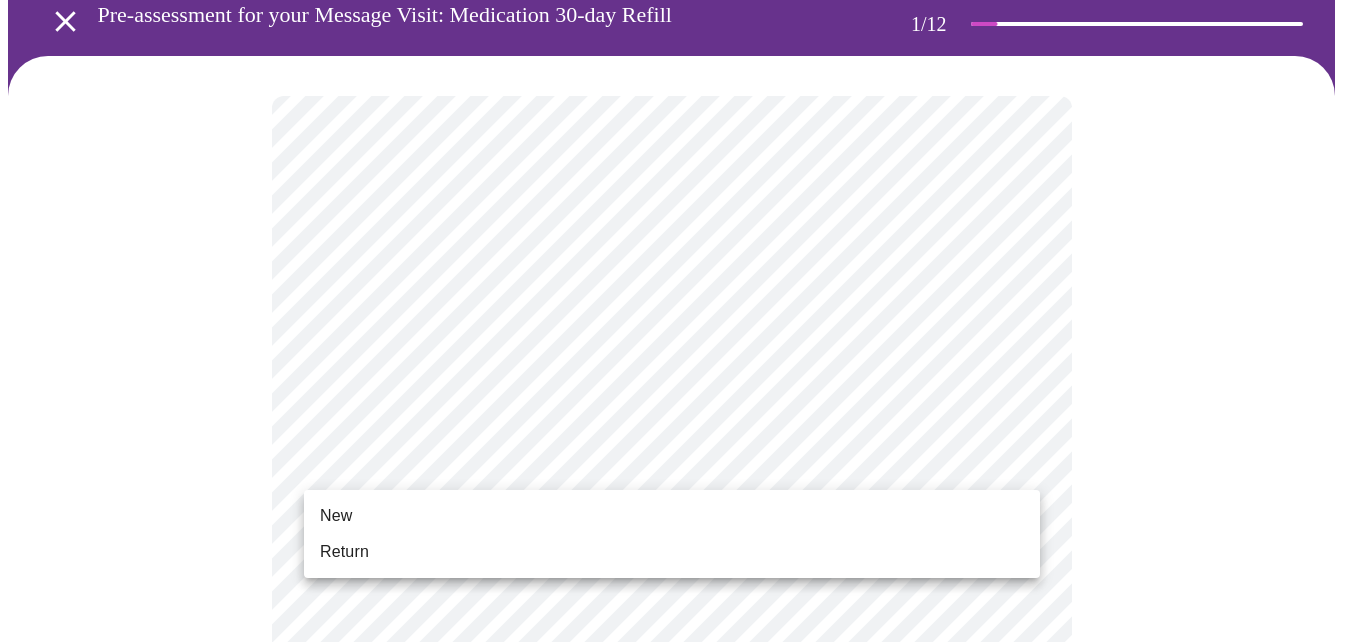 click on "Return" at bounding box center [344, 552] 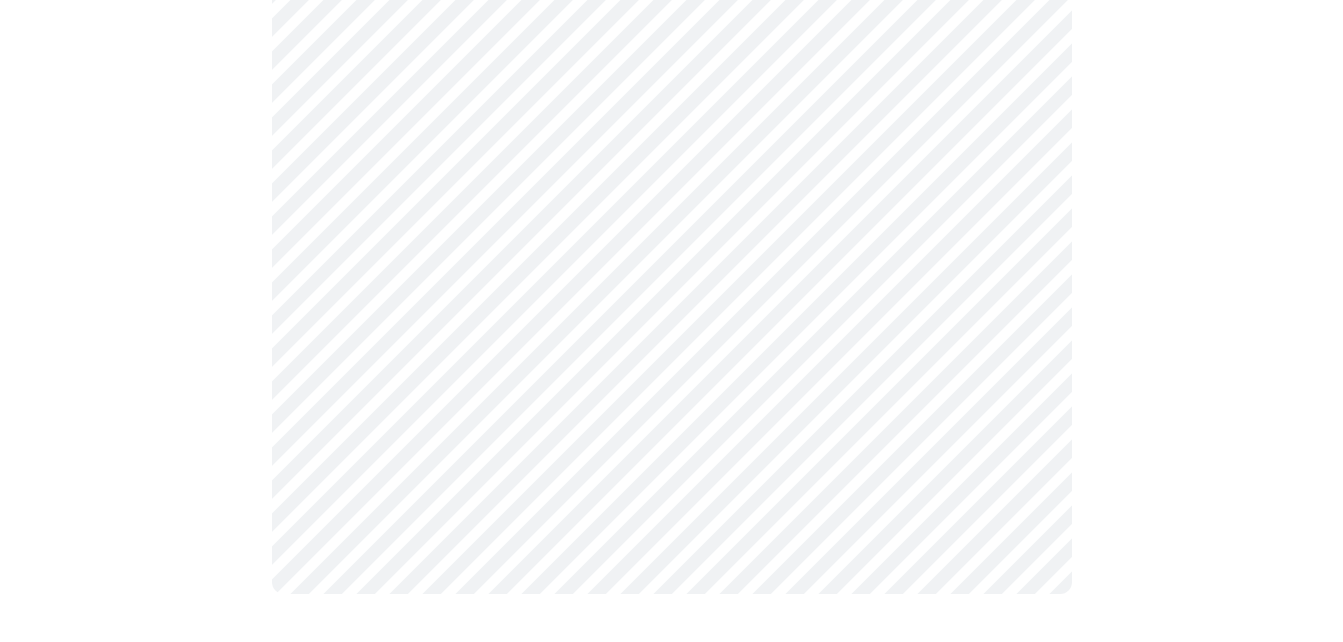 scroll, scrollTop: 0, scrollLeft: 0, axis: both 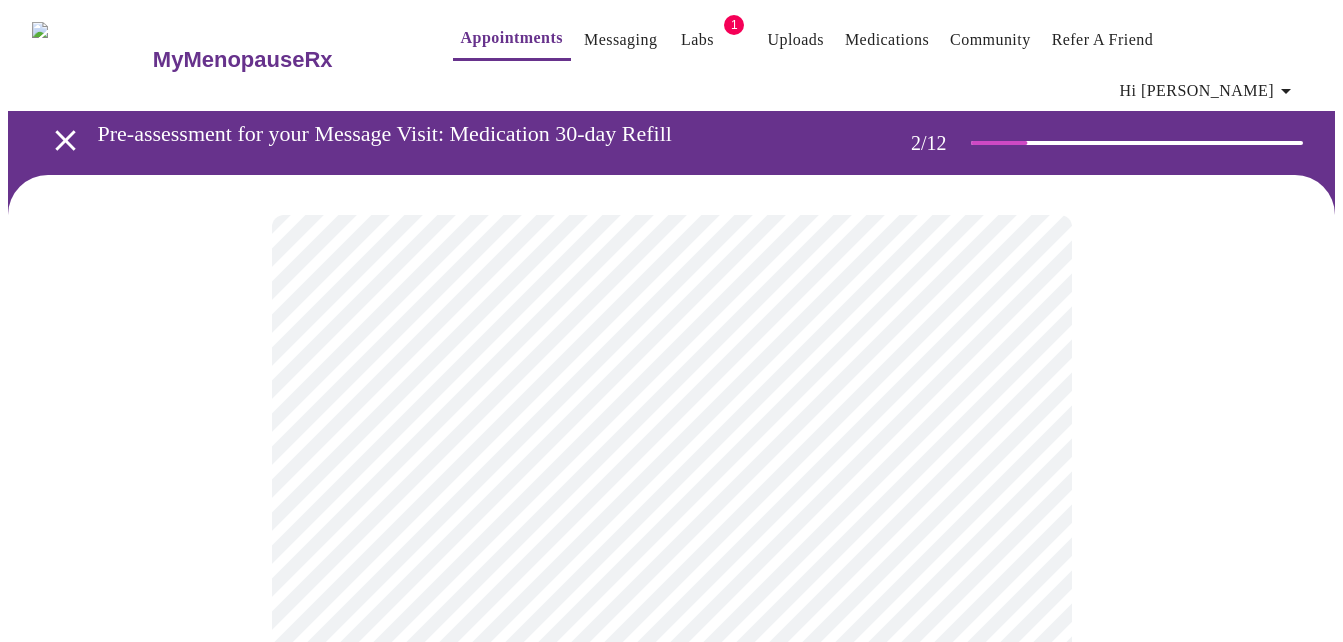 click on "MyMenopauseRx Appointments Messaging Labs 1 Uploads Medications Community Refer a Friend Hi Patricia    Pre-assessment for your Message Visit: Medication 30-day Refill 2  /  12 Settings Billing Invoices Log out" at bounding box center [671, 832] 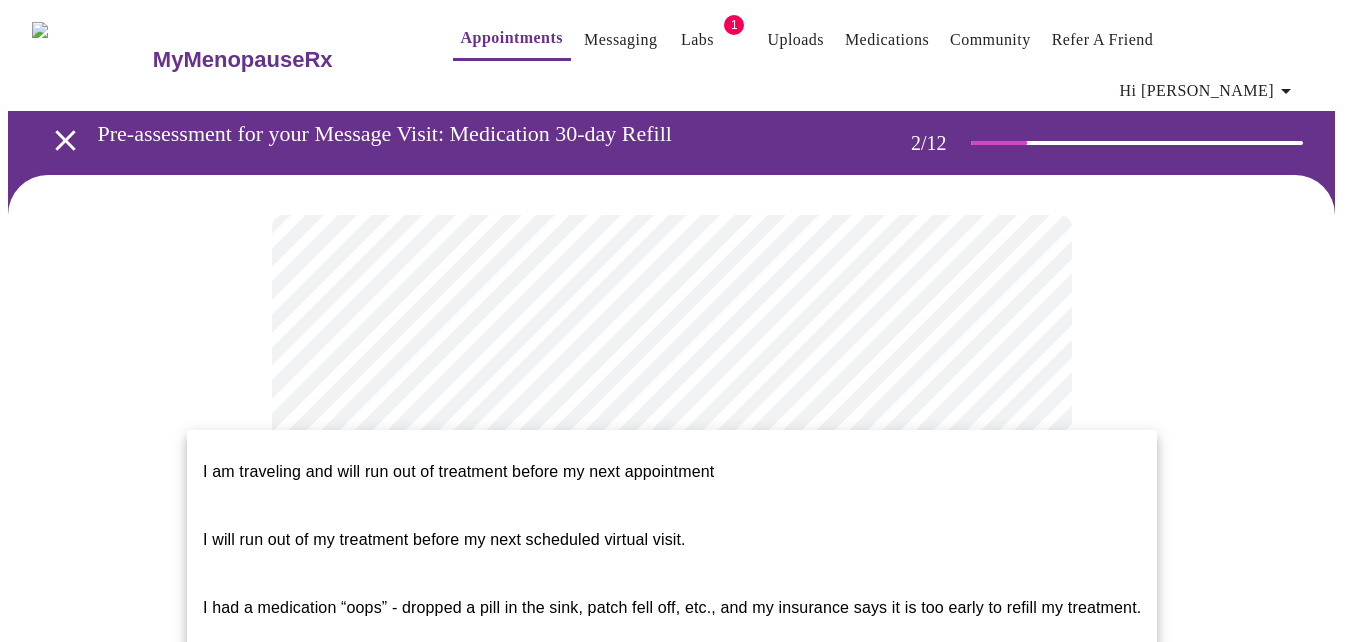click on "I will run out of my treatment before my next scheduled virtual visit." at bounding box center [444, 539] 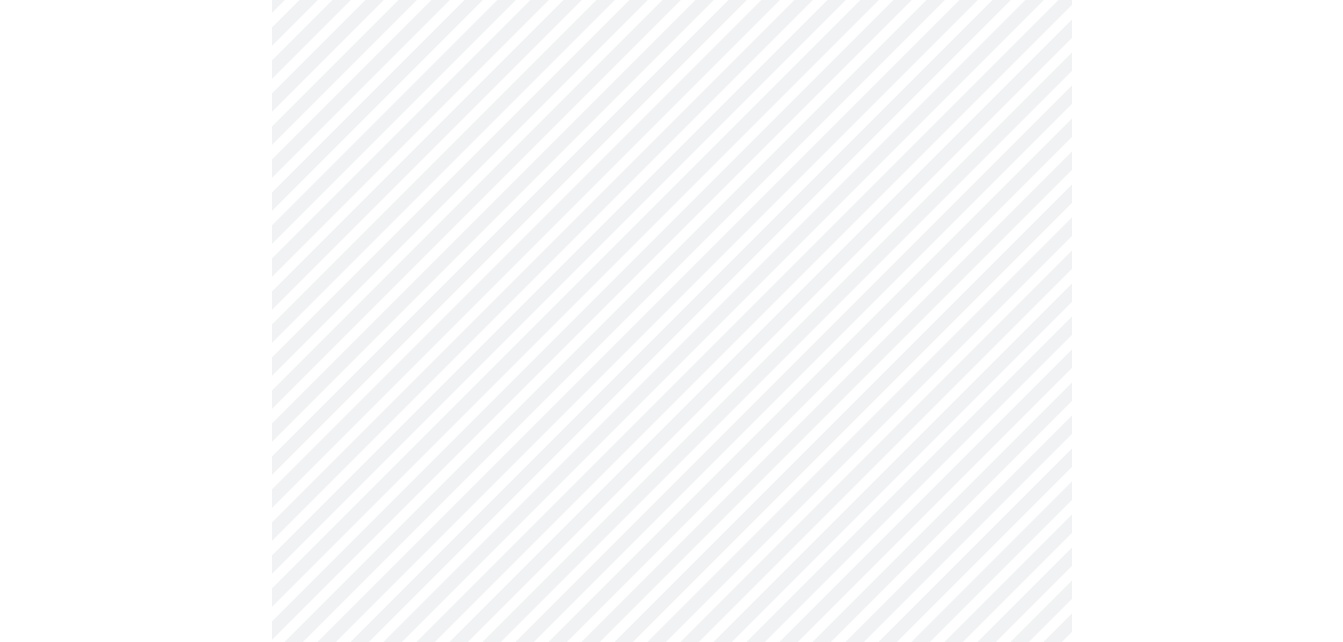 scroll, scrollTop: 783, scrollLeft: 0, axis: vertical 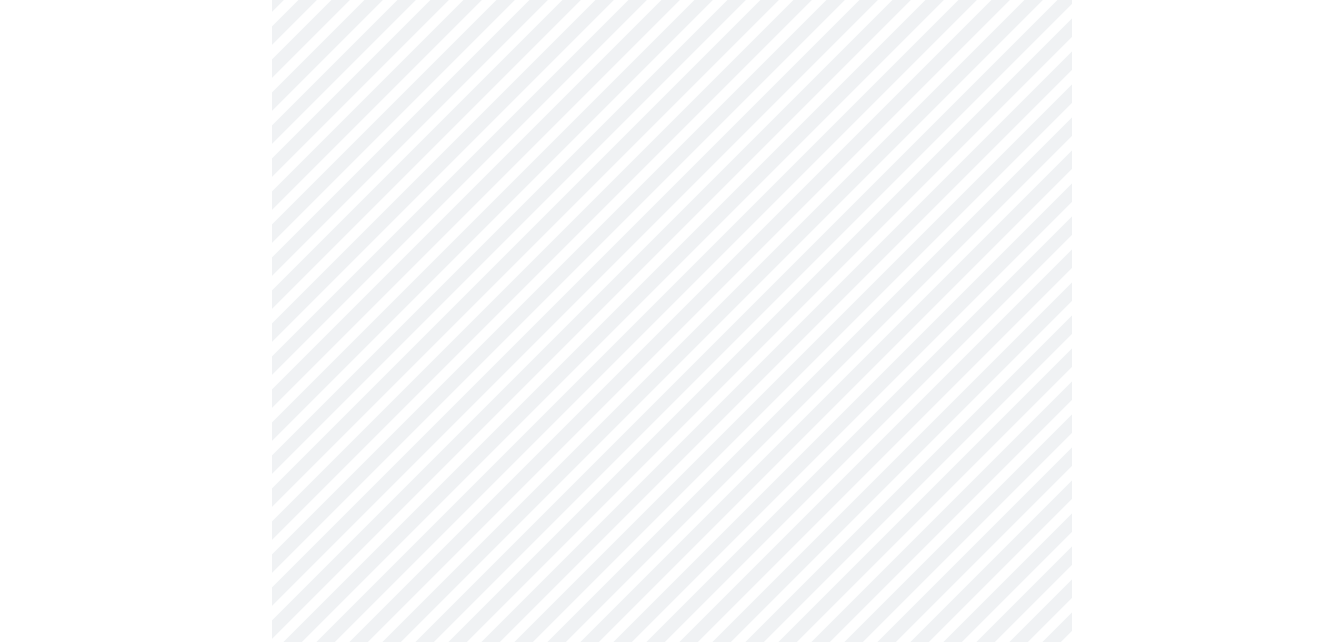click on "MyMenopauseRx Appointments Messaging Labs 1 Uploads Medications Community Refer a Friend Hi Patricia    Pre-assessment for your Message Visit: Medication 30-day Refill 2  /  12 Settings Billing Invoices Log out" at bounding box center [671, -22] 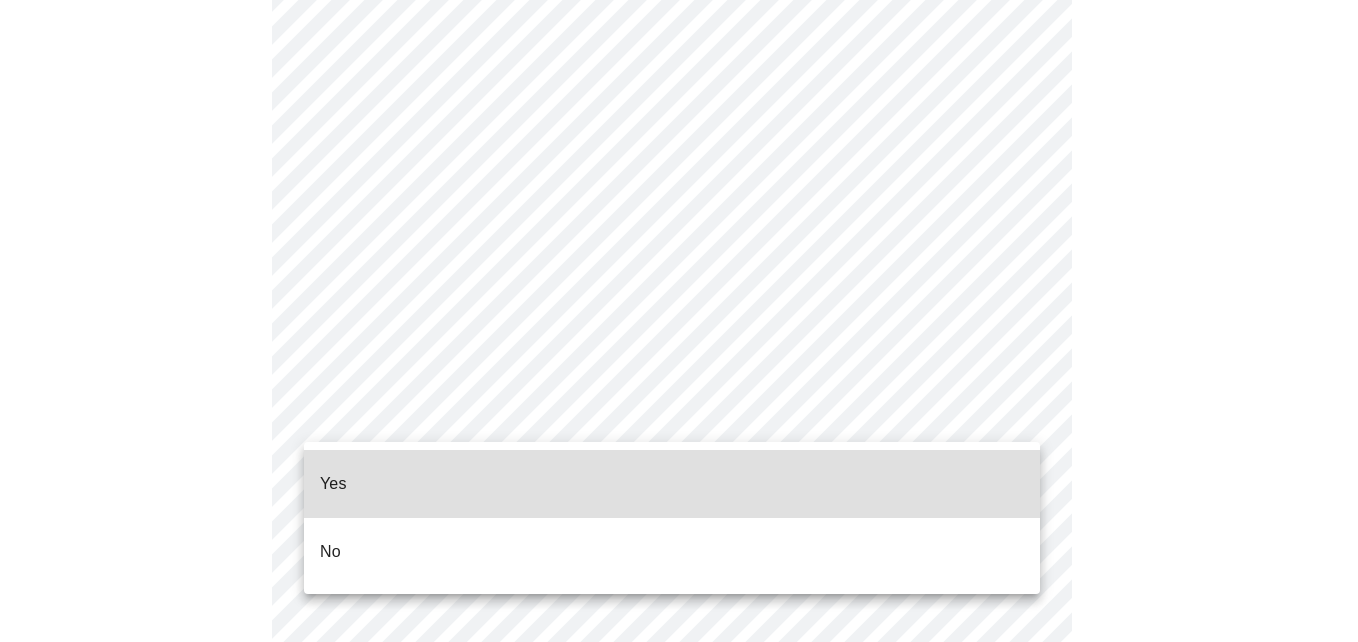 click on "Yes" at bounding box center (672, 484) 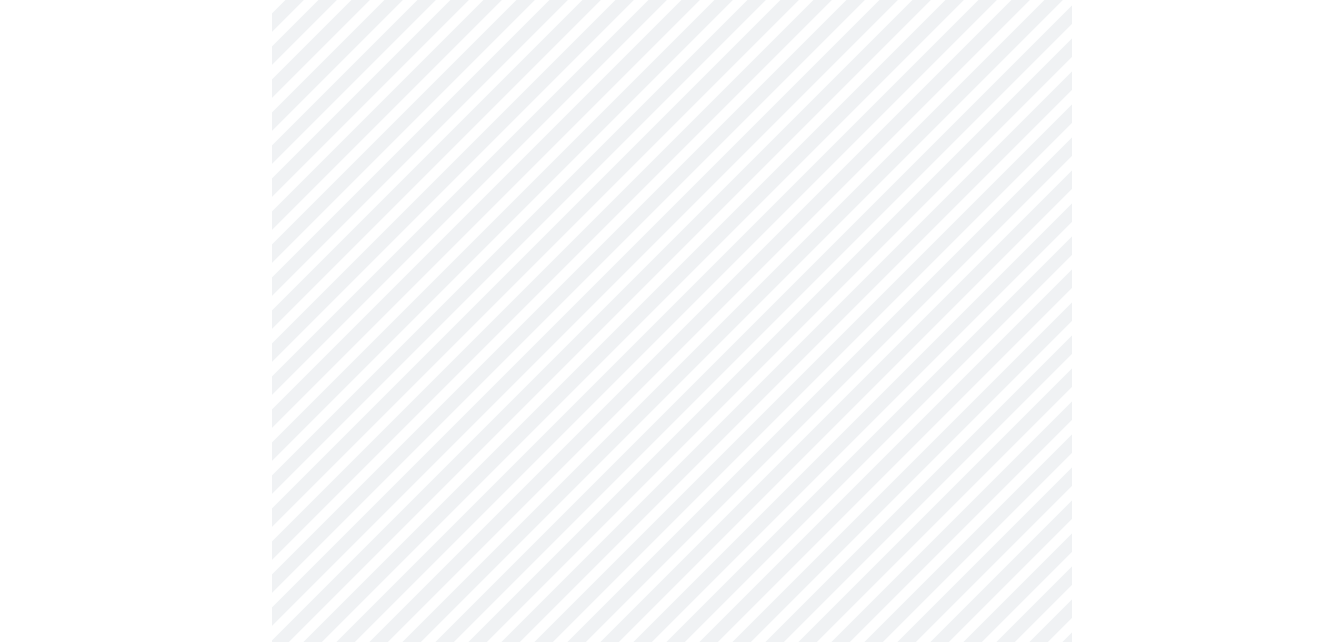 scroll, scrollTop: 236, scrollLeft: 0, axis: vertical 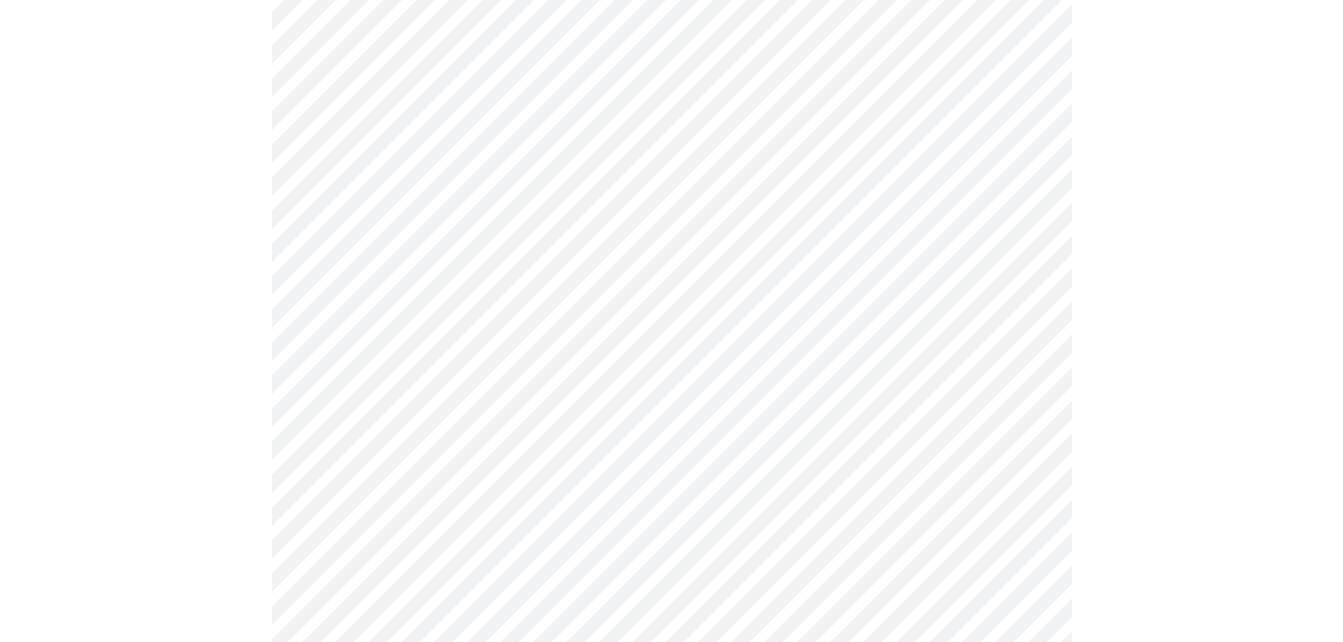 click on "MyMenopauseRx Appointments Messaging Labs 1 Uploads Medications Community Refer a Friend Hi Patricia    Pre-assessment for your Message Visit: Medication 30-day Refill 3  /  12 Settings Billing Invoices Log out" at bounding box center (671, 1137) 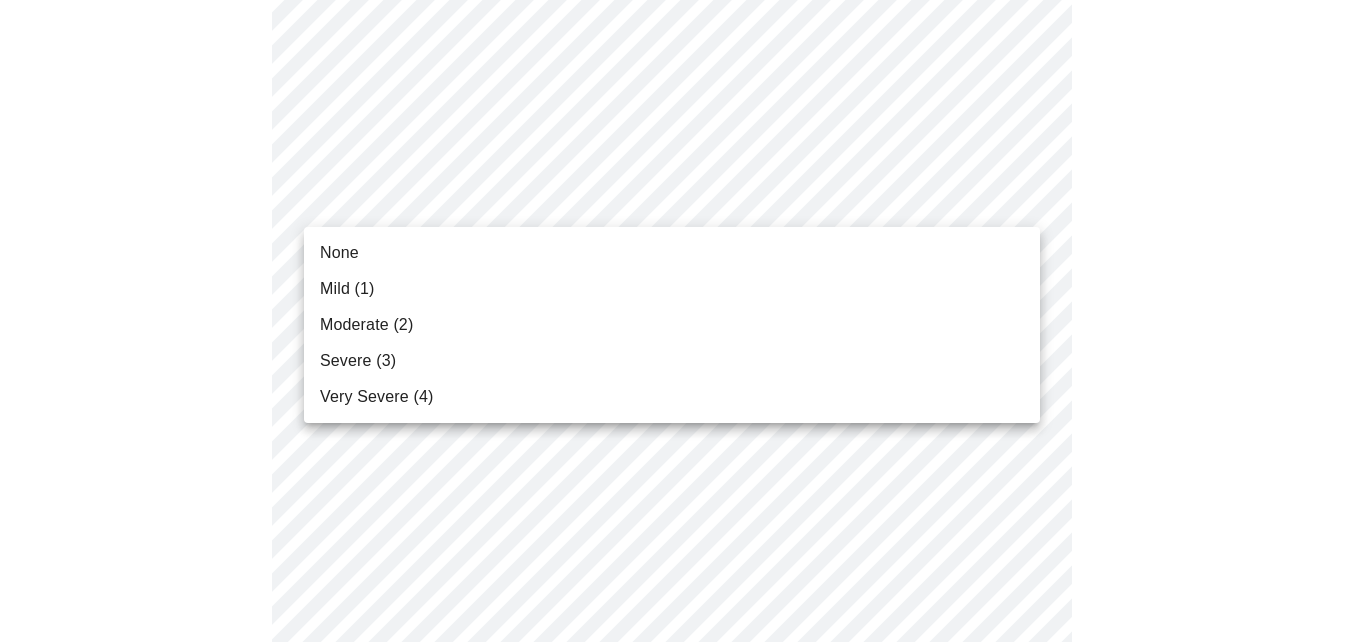 click on "None" at bounding box center (339, 253) 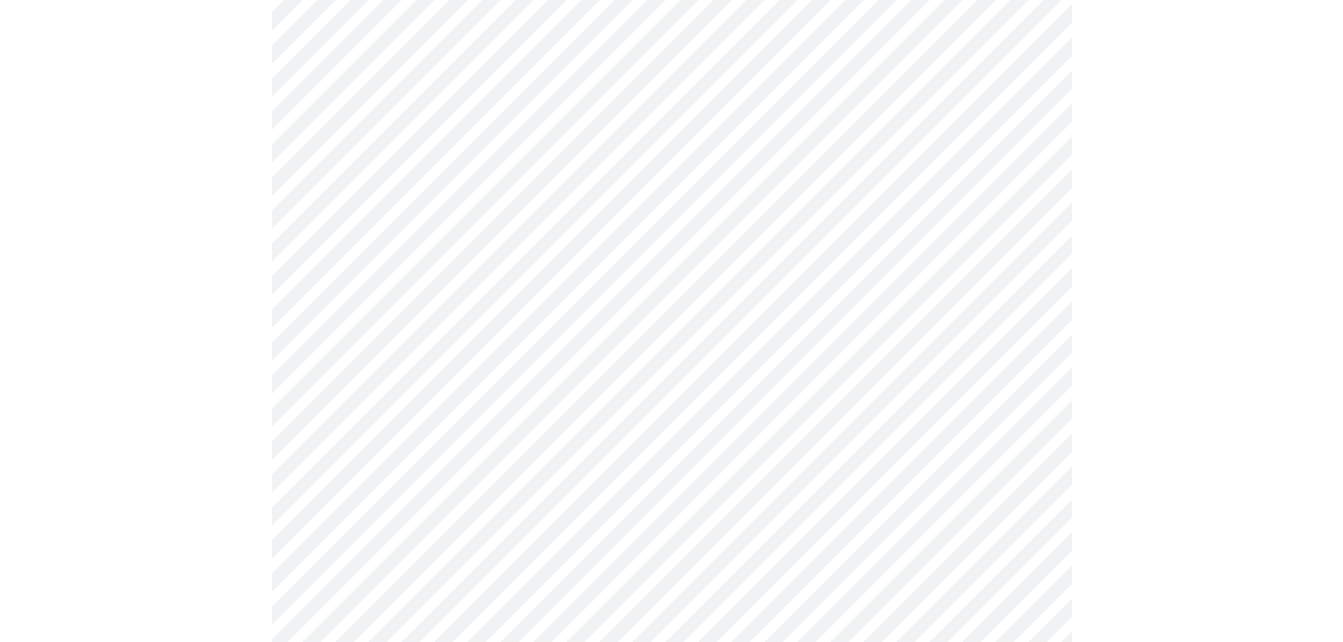 click on "MyMenopauseRx Appointments Messaging Labs 1 Uploads Medications Community Refer a Friend Hi Patricia    Pre-assessment for your Message Visit: Medication 30-day Refill 3  /  12 Settings Billing Invoices Log out" at bounding box center (671, 1102) 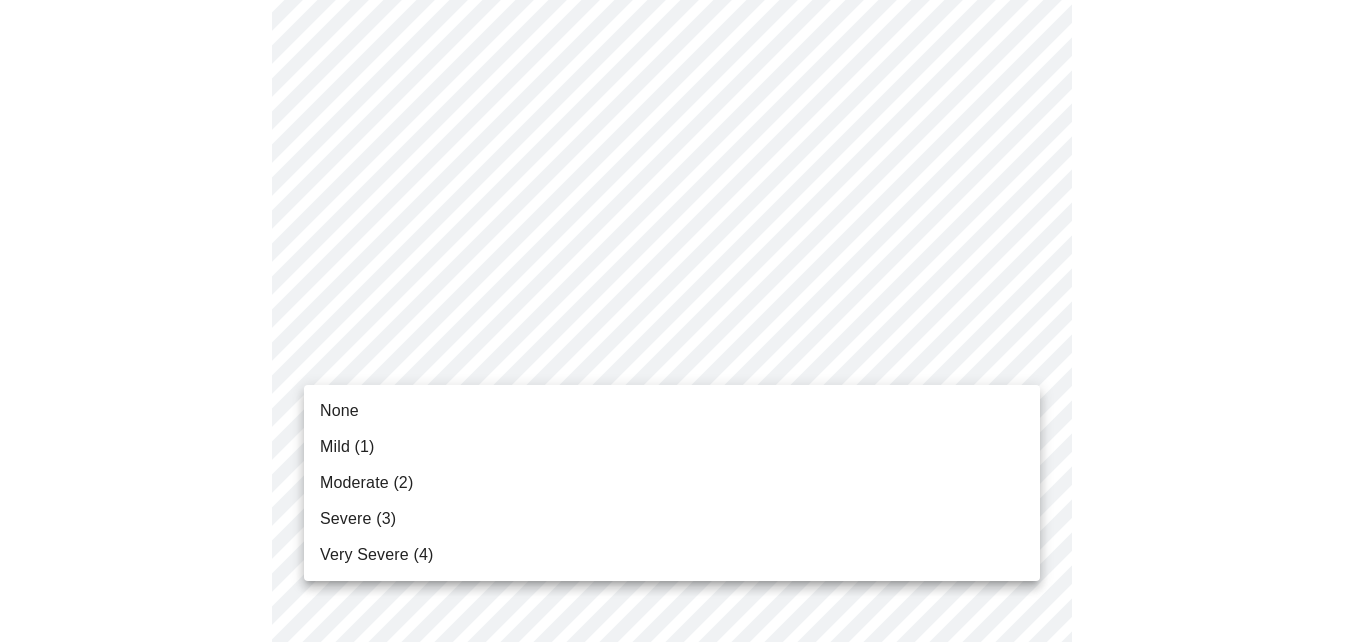 click on "None" at bounding box center (339, 411) 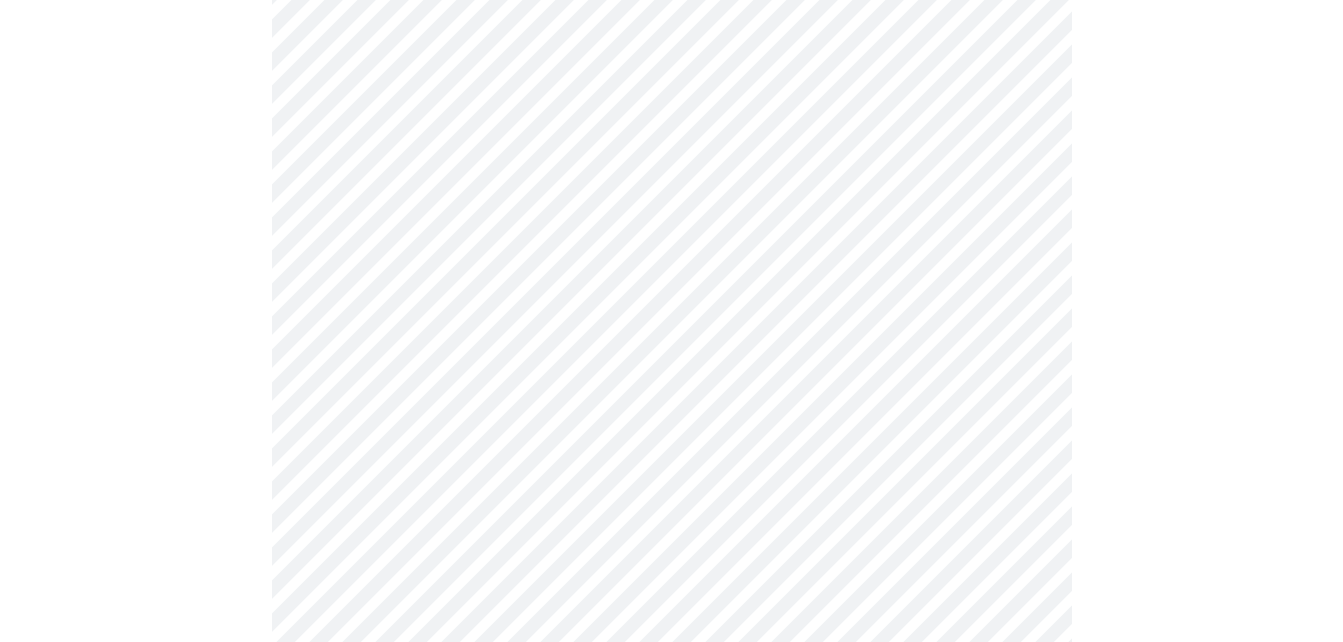 scroll, scrollTop: 342, scrollLeft: 0, axis: vertical 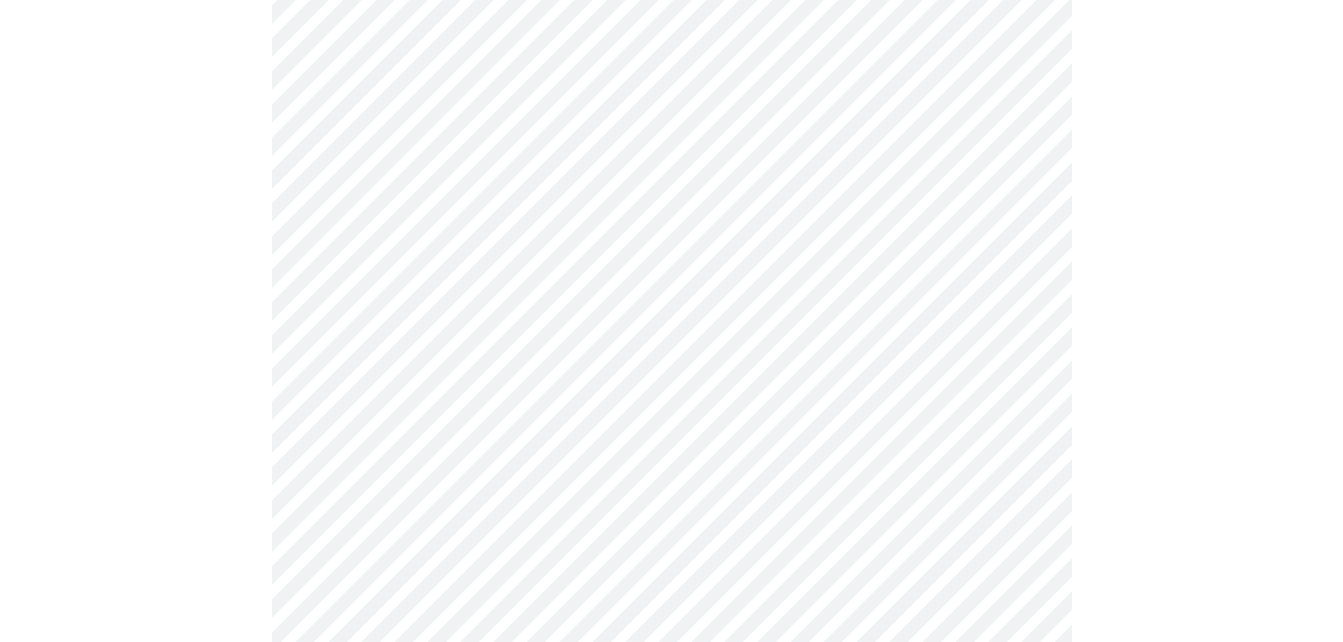 click on "MyMenopauseRx Appointments Messaging Labs 1 Uploads Medications Community Refer a Friend Hi Patricia    Pre-assessment for your Message Visit: Medication 30-day Refill 3  /  12 Settings Billing Invoices Log out" at bounding box center (671, 982) 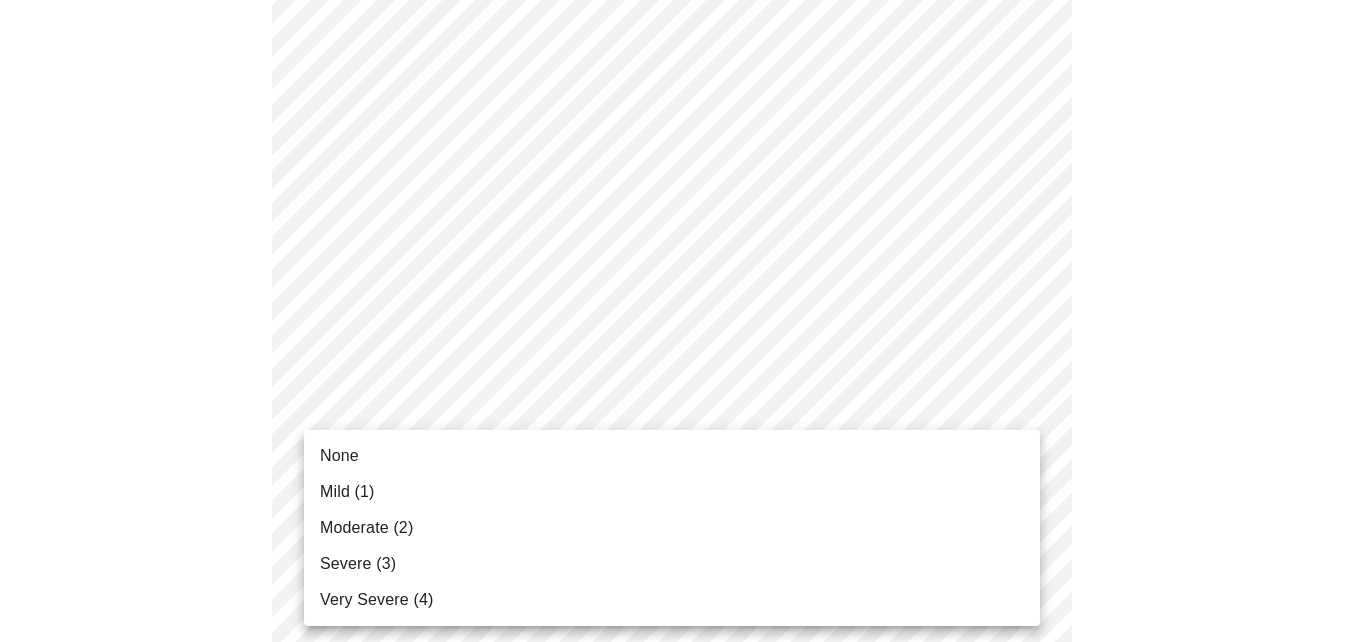 click on "None" at bounding box center (672, 456) 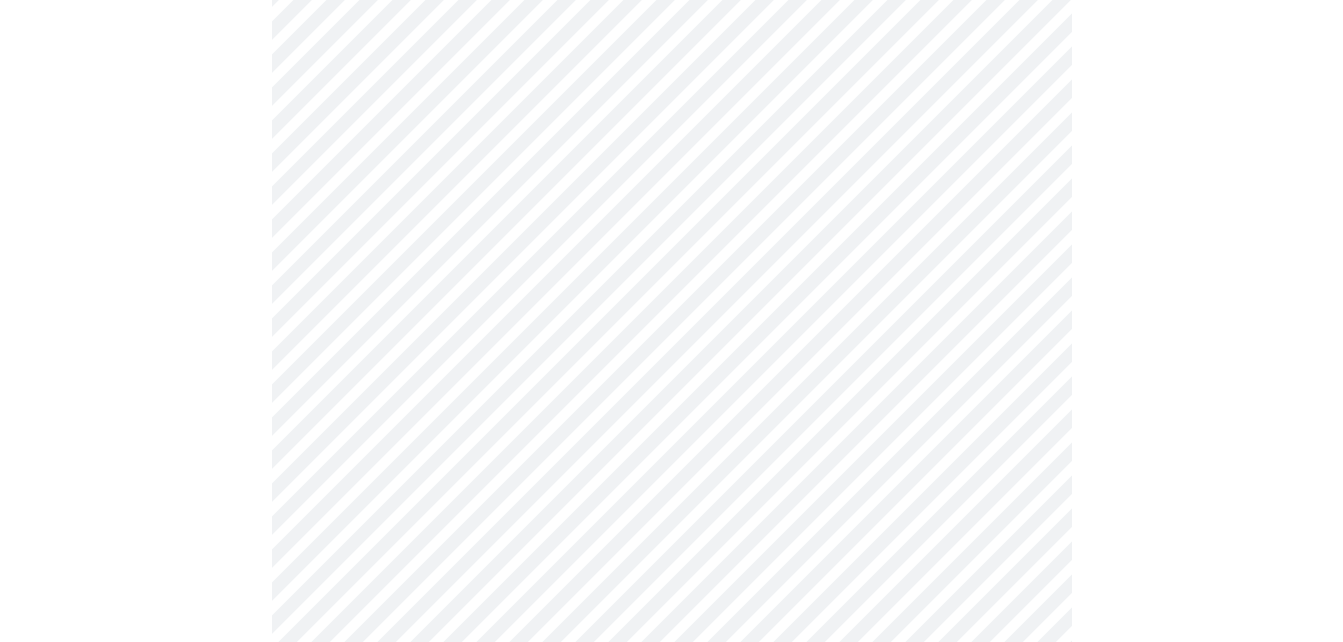 scroll, scrollTop: 474, scrollLeft: 0, axis: vertical 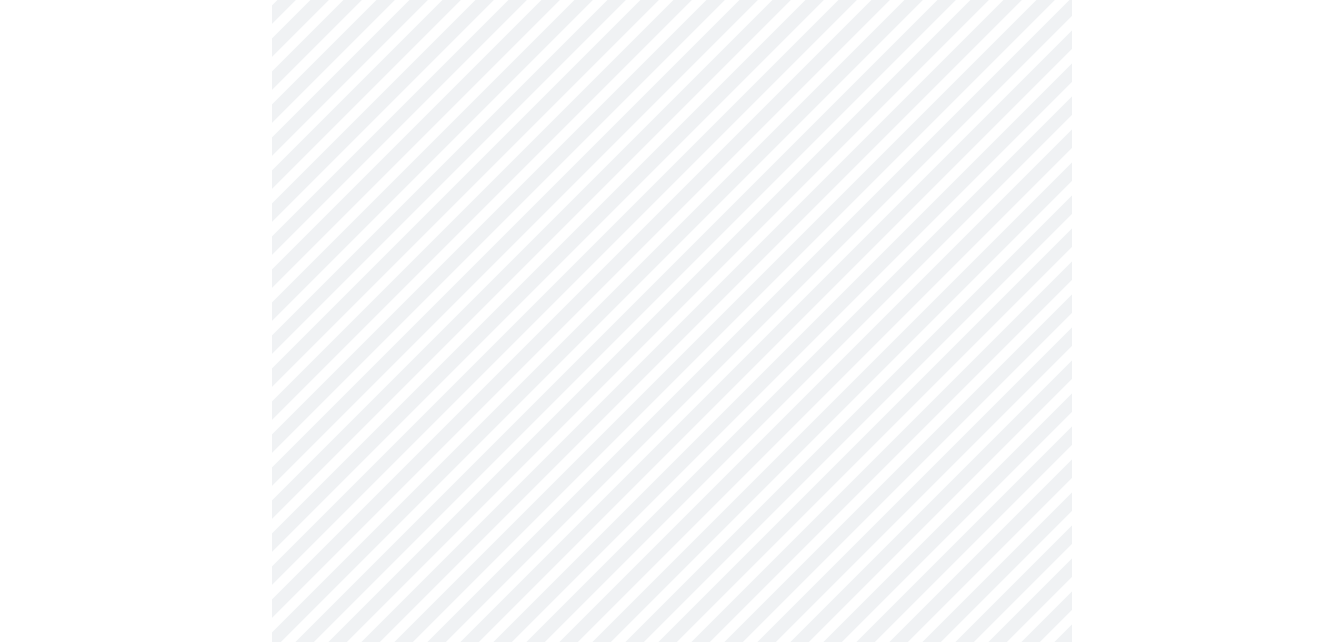 click on "MyMenopauseRx Appointments Messaging Labs 1 Uploads Medications Community Refer a Friend Hi Patricia    Pre-assessment for your Message Visit: Medication 30-day Refill 3  /  12 Settings Billing Invoices Log out" at bounding box center [671, 836] 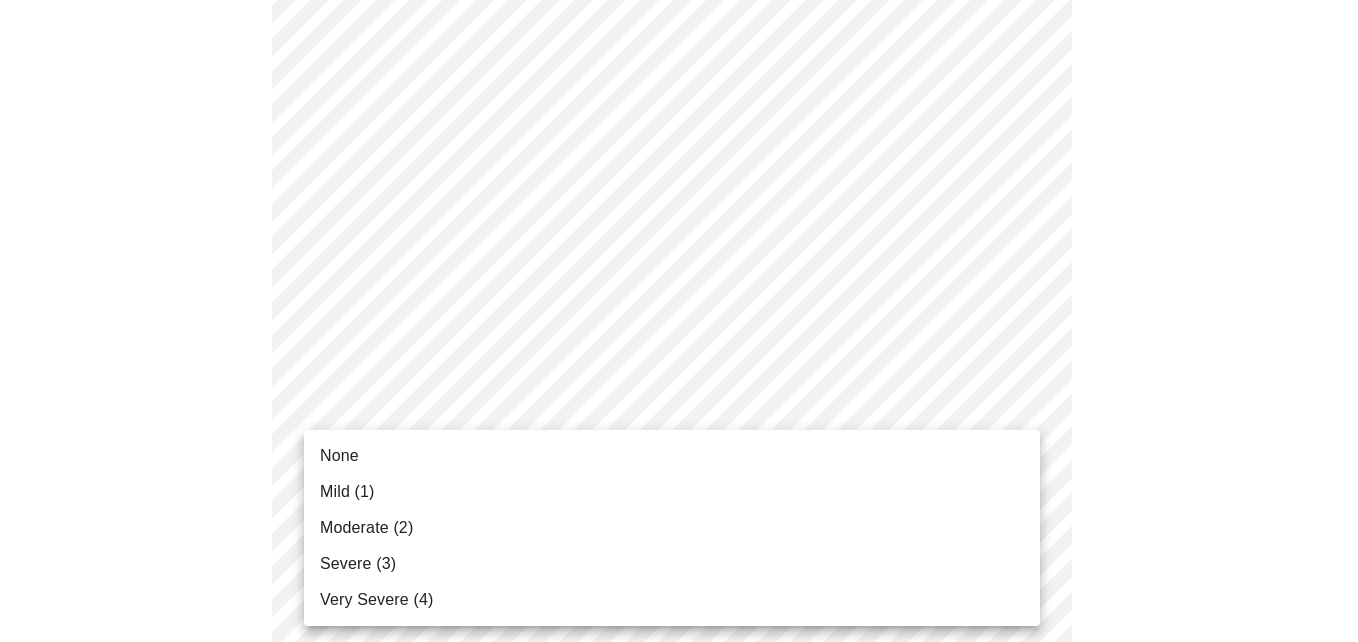 click on "None" at bounding box center [339, 456] 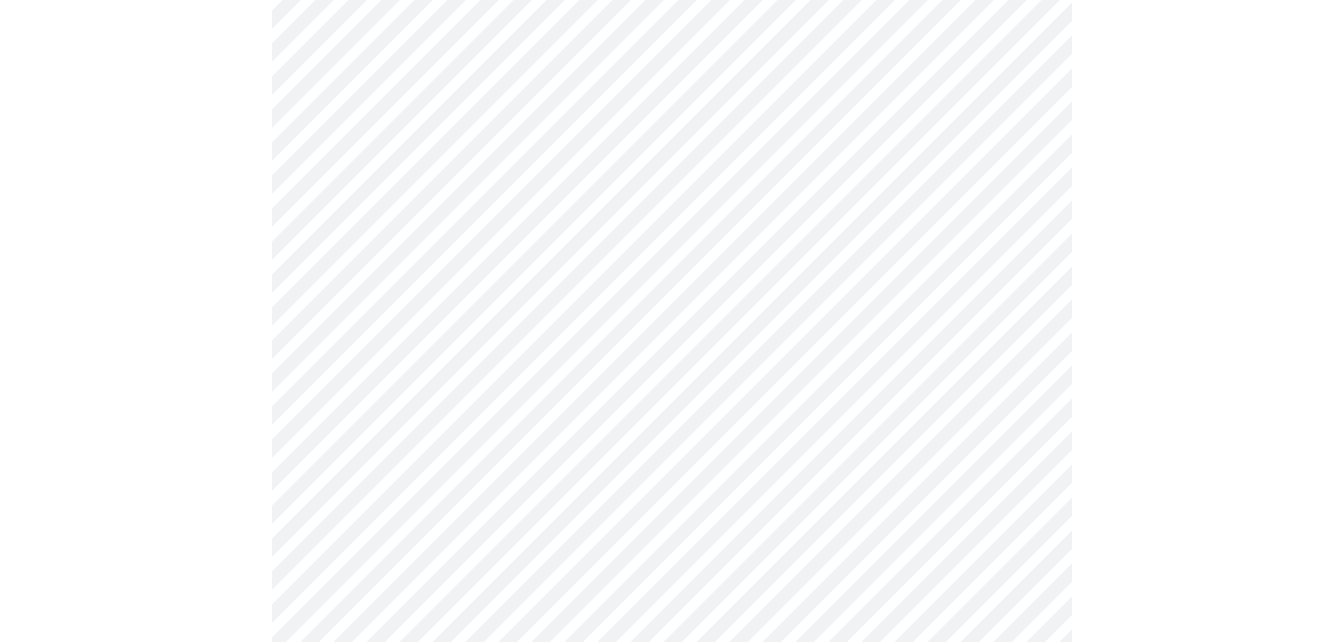 scroll, scrollTop: 799, scrollLeft: 0, axis: vertical 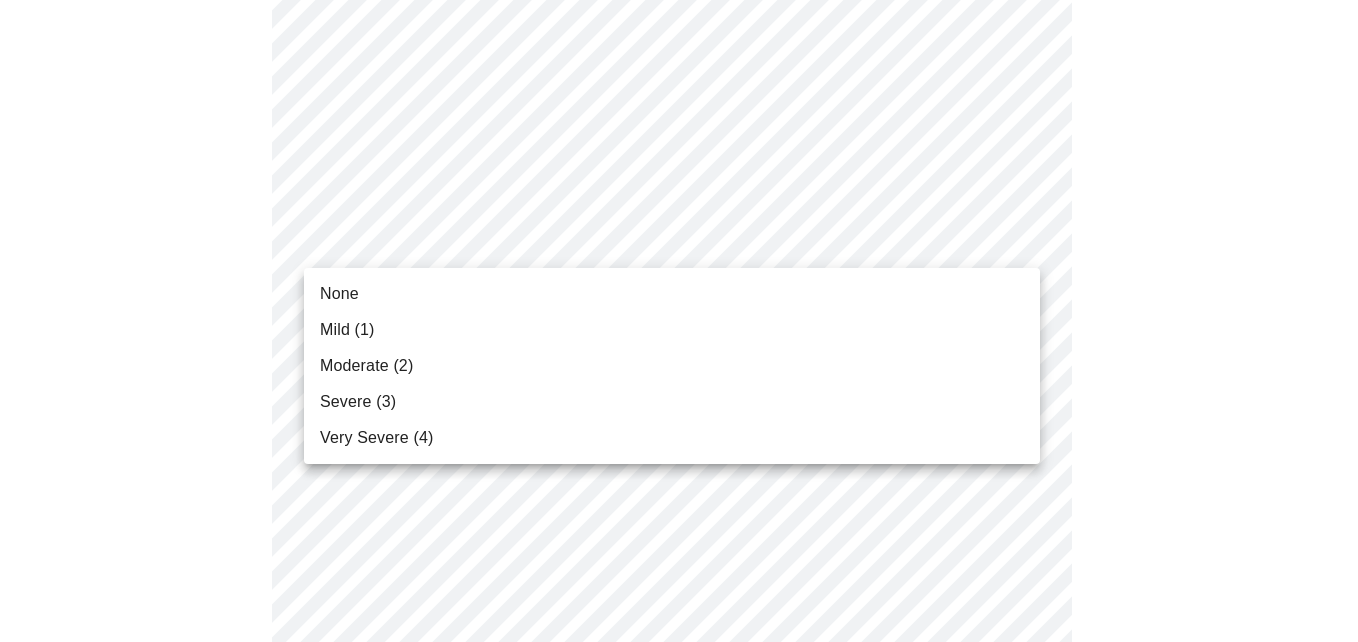 click on "Mild (1)" at bounding box center [347, 330] 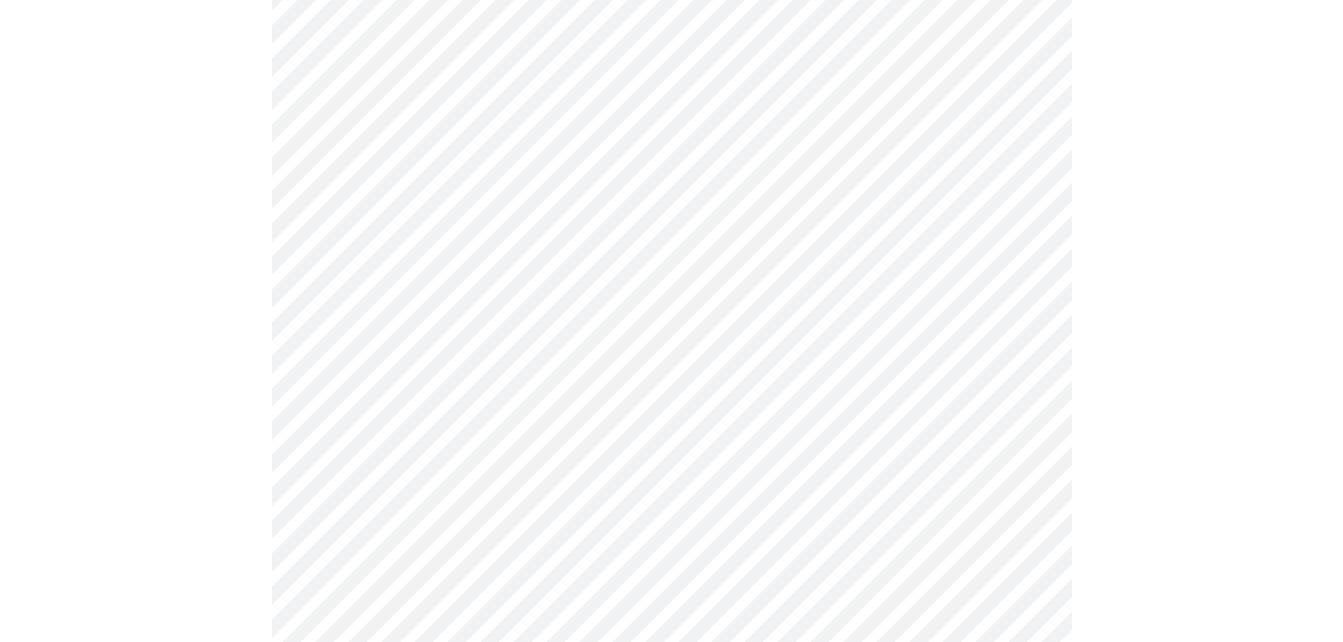 scroll, scrollTop: 919, scrollLeft: 0, axis: vertical 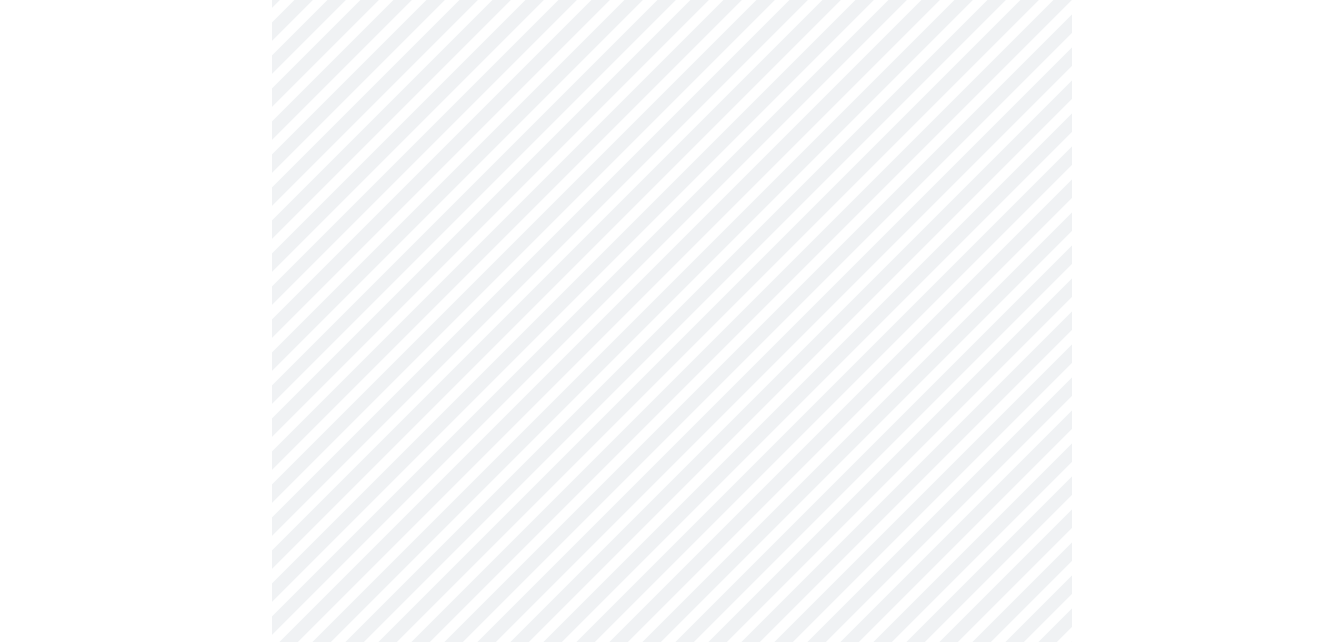 click on "MyMenopauseRx Appointments Messaging Labs 1 Uploads Medications Community Refer a Friend Hi Patricia    Pre-assessment for your Message Visit: Medication 30-day Refill 3  /  12 Settings Billing Invoices Log out" at bounding box center [671, 363] 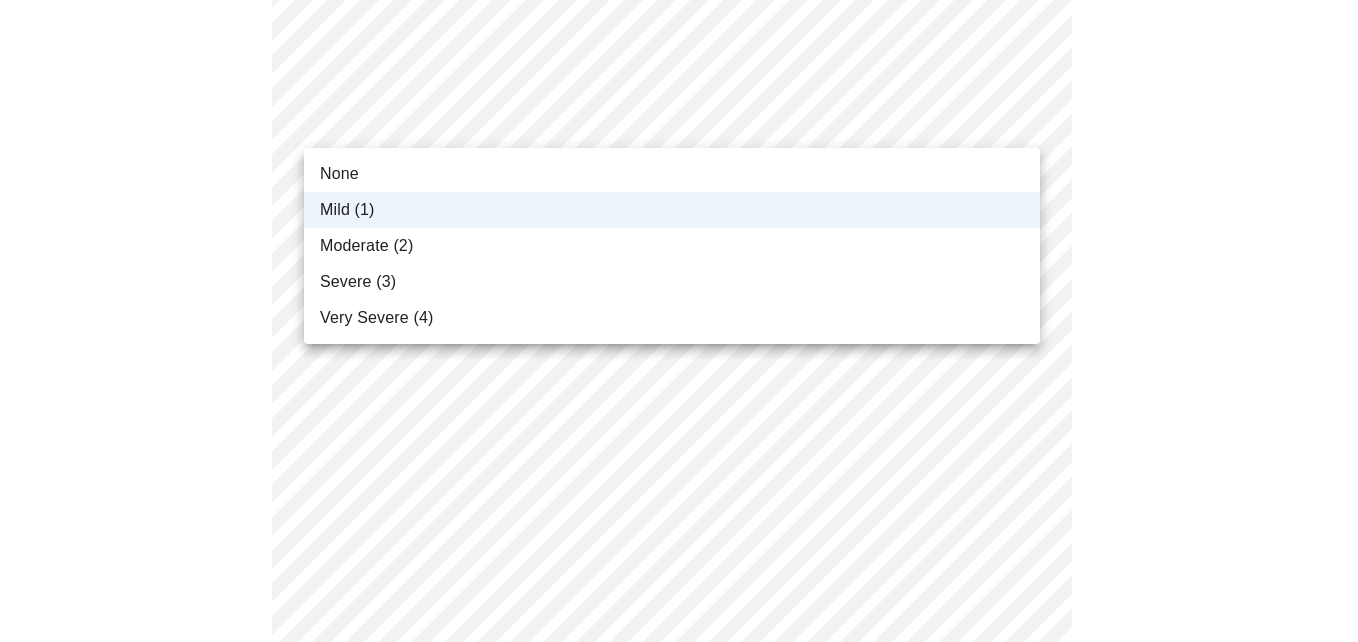click at bounding box center (679, 321) 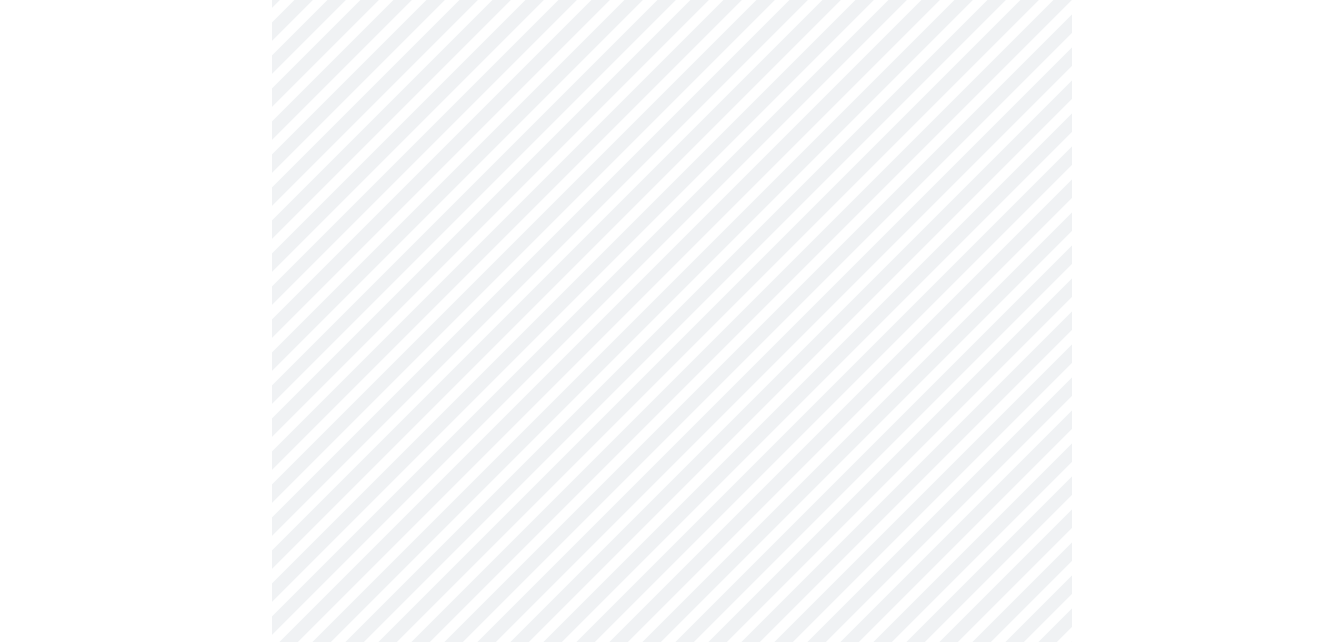 click on "MyMenopauseRx Appointments Messaging Labs 1 Uploads Medications Community Refer a Friend Hi Patricia    Pre-assessment for your Message Visit: Medication 30-day Refill 3  /  12 Settings Billing Invoices Log out" at bounding box center (671, 363) 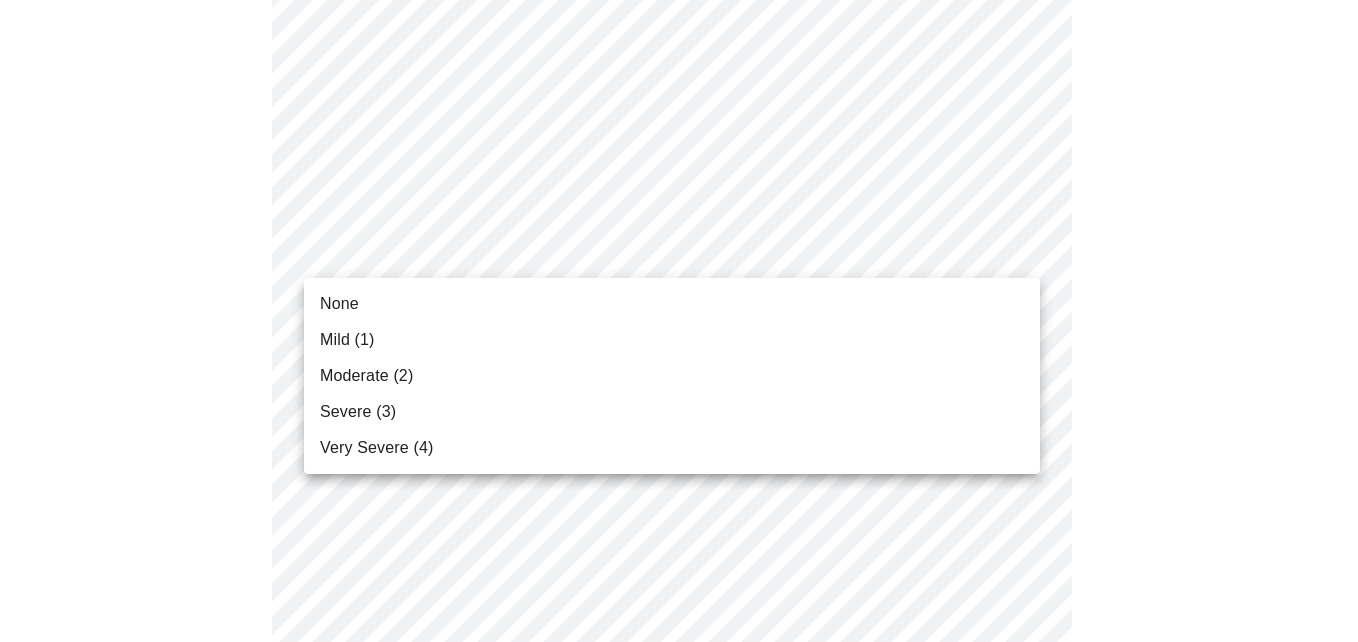 click on "Mild (1)" at bounding box center [672, 340] 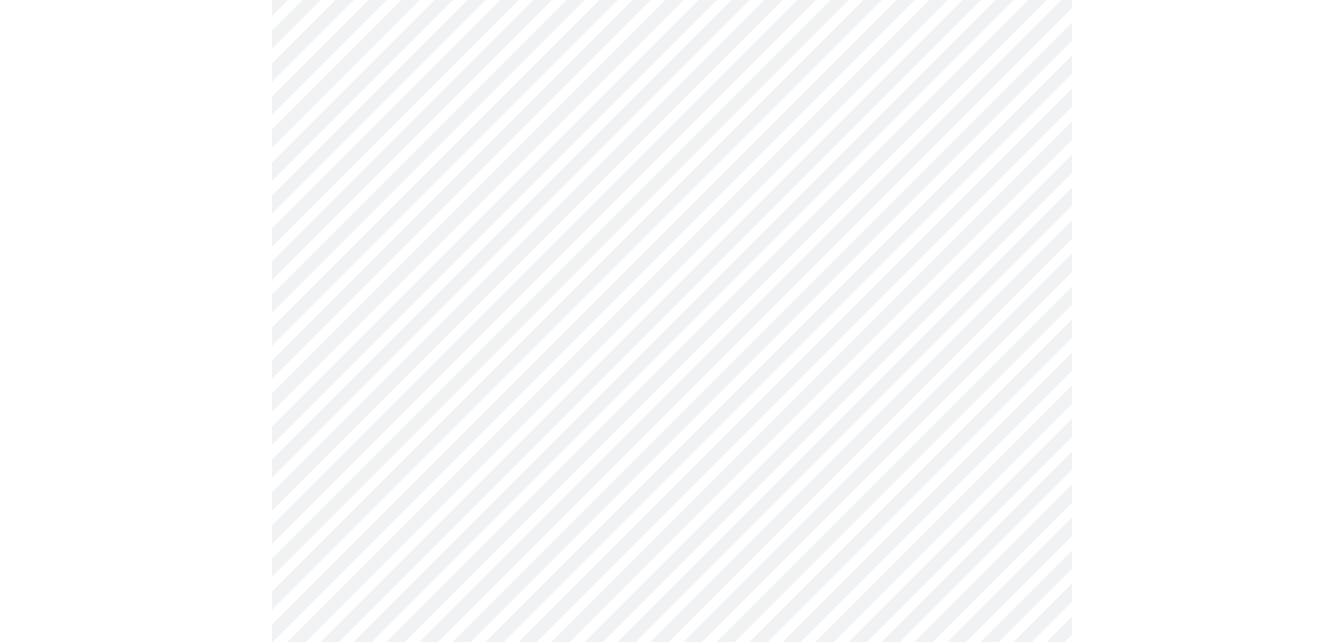 scroll, scrollTop: 1096, scrollLeft: 0, axis: vertical 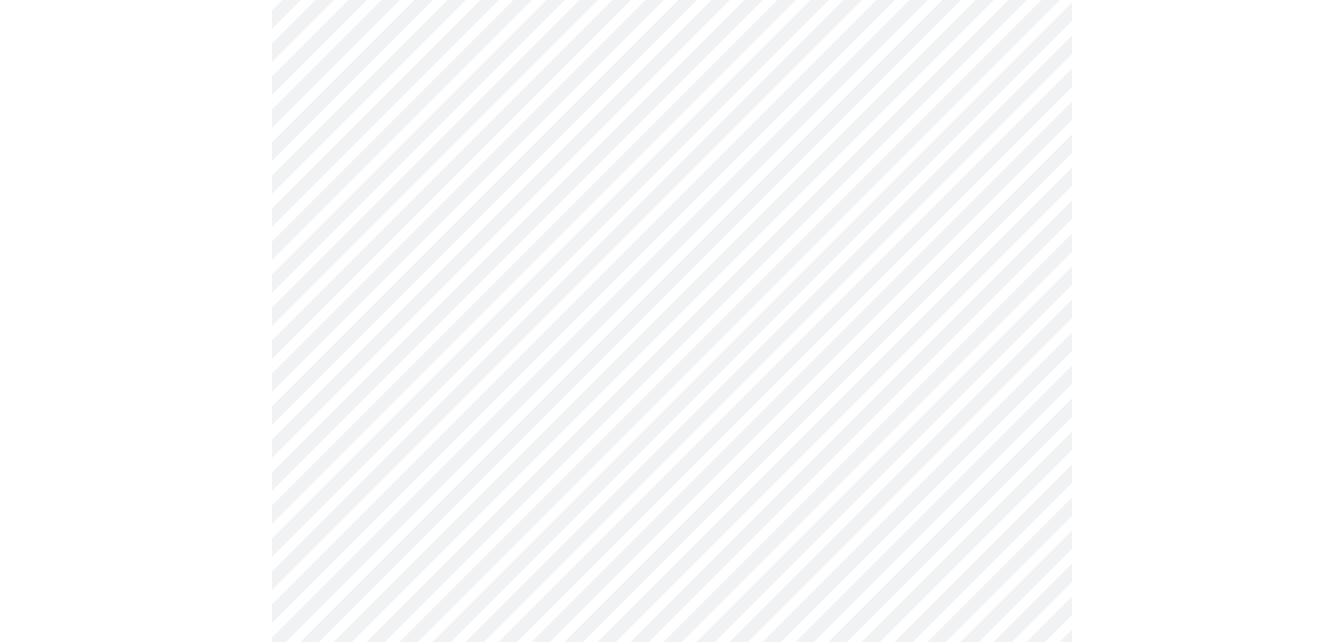 click on "MyMenopauseRx Appointments Messaging Labs 1 Uploads Medications Community Refer a Friend Hi Patricia    Pre-assessment for your Message Visit: Medication 30-day Refill 3  /  12 Settings Billing Invoices Log out" at bounding box center (671, 172) 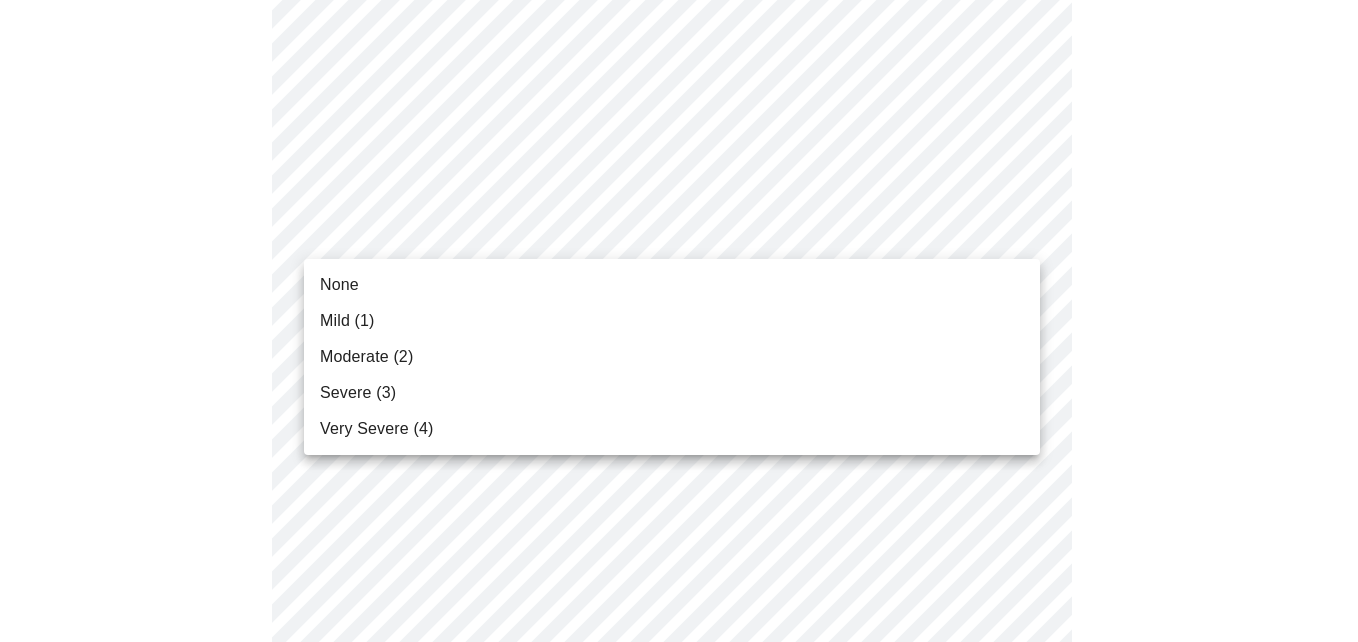 click on "Mild (1)" at bounding box center [347, 321] 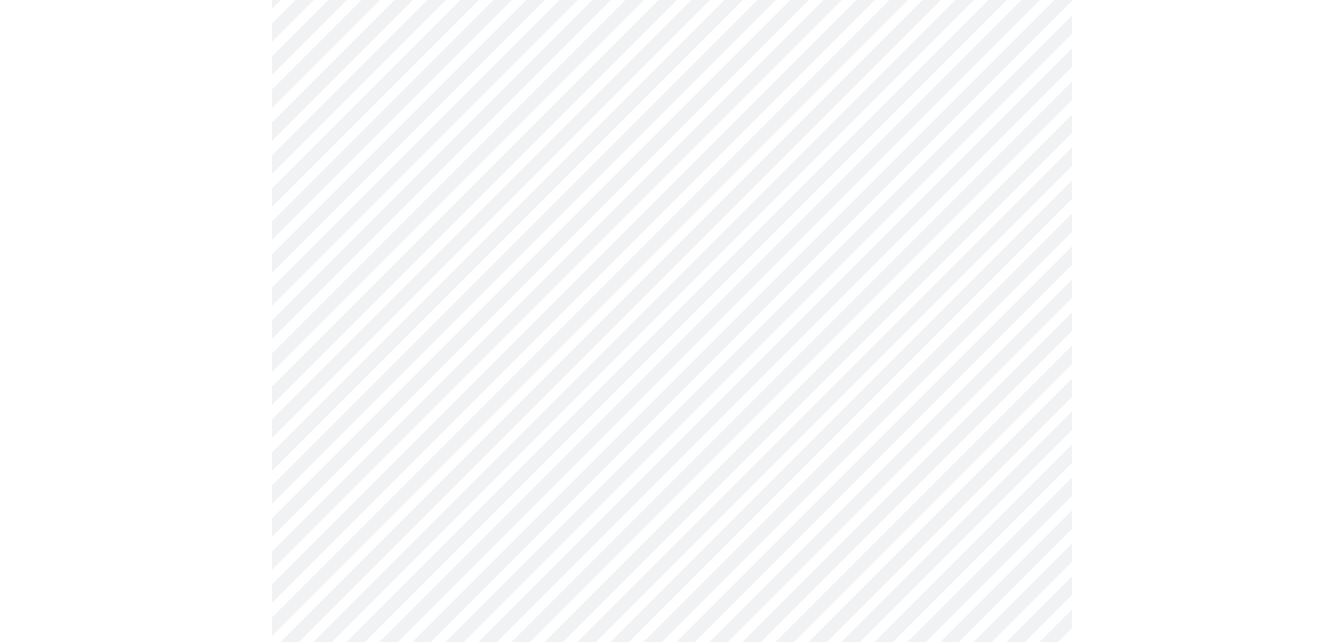 scroll, scrollTop: 1184, scrollLeft: 0, axis: vertical 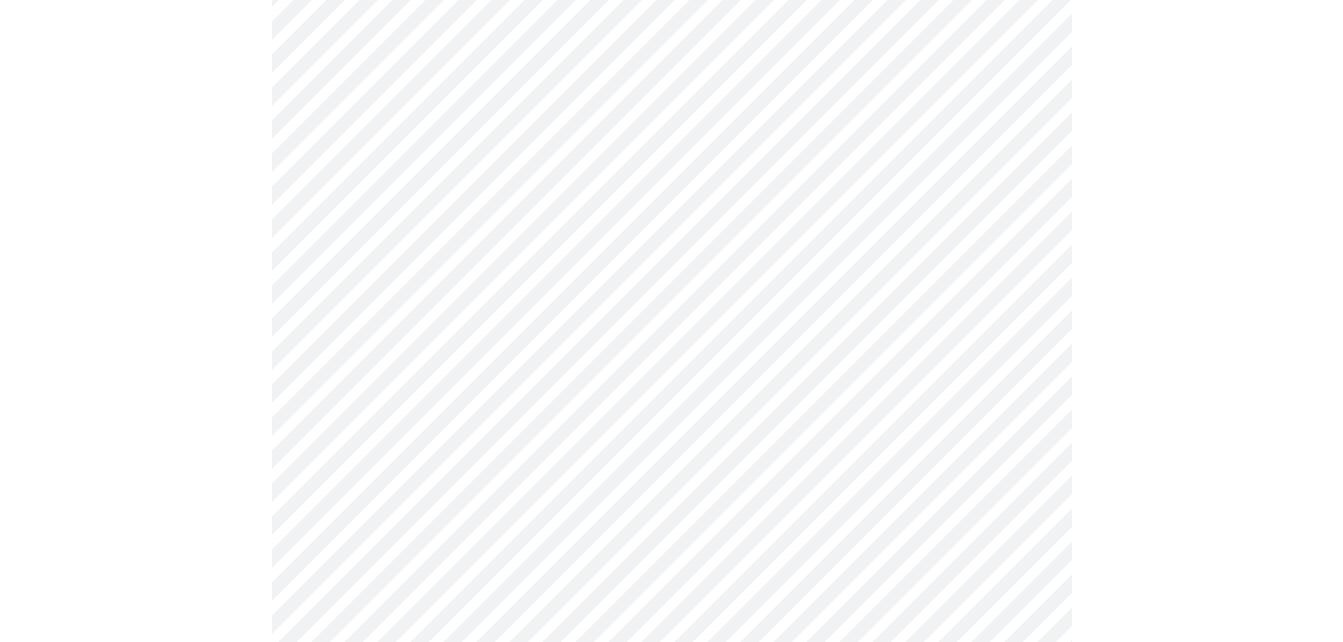 click on "MyMenopauseRx Appointments Messaging Labs 1 Uploads Medications Community Refer a Friend Hi Patricia    Pre-assessment for your Message Visit: Medication 30-day Refill 3  /  12 Settings Billing Invoices Log out" at bounding box center (671, 70) 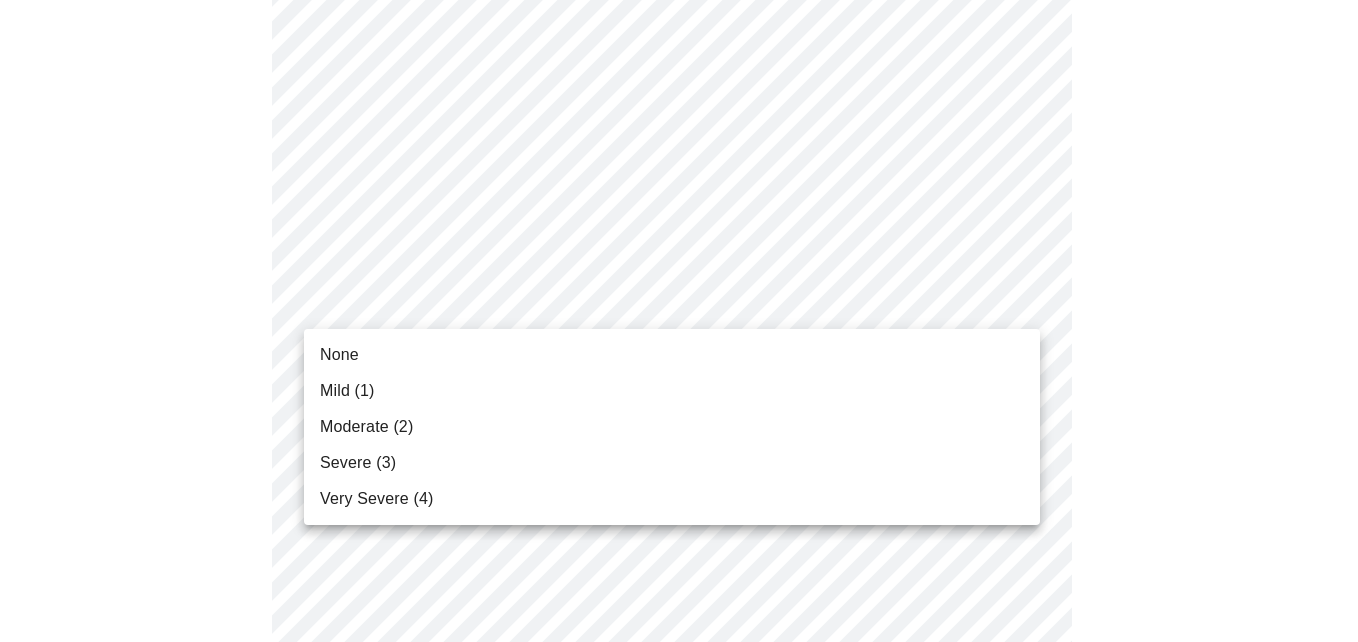 click on "Mild (1)" at bounding box center (672, 391) 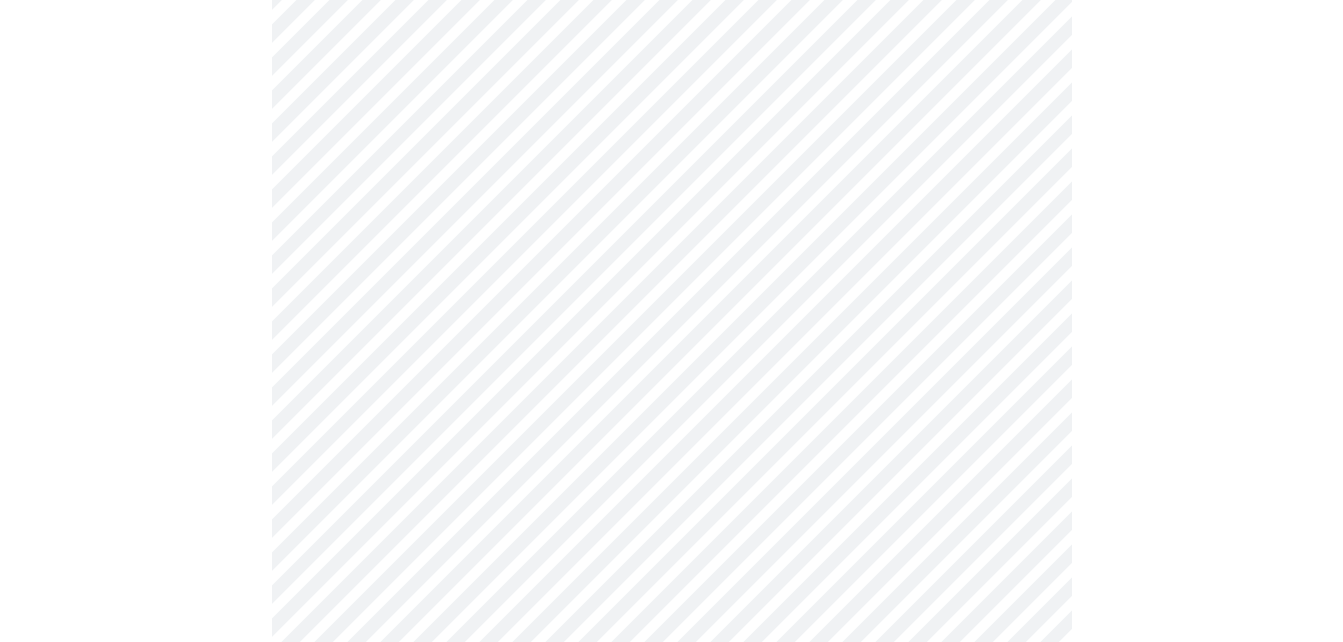 scroll, scrollTop: 1281, scrollLeft: 0, axis: vertical 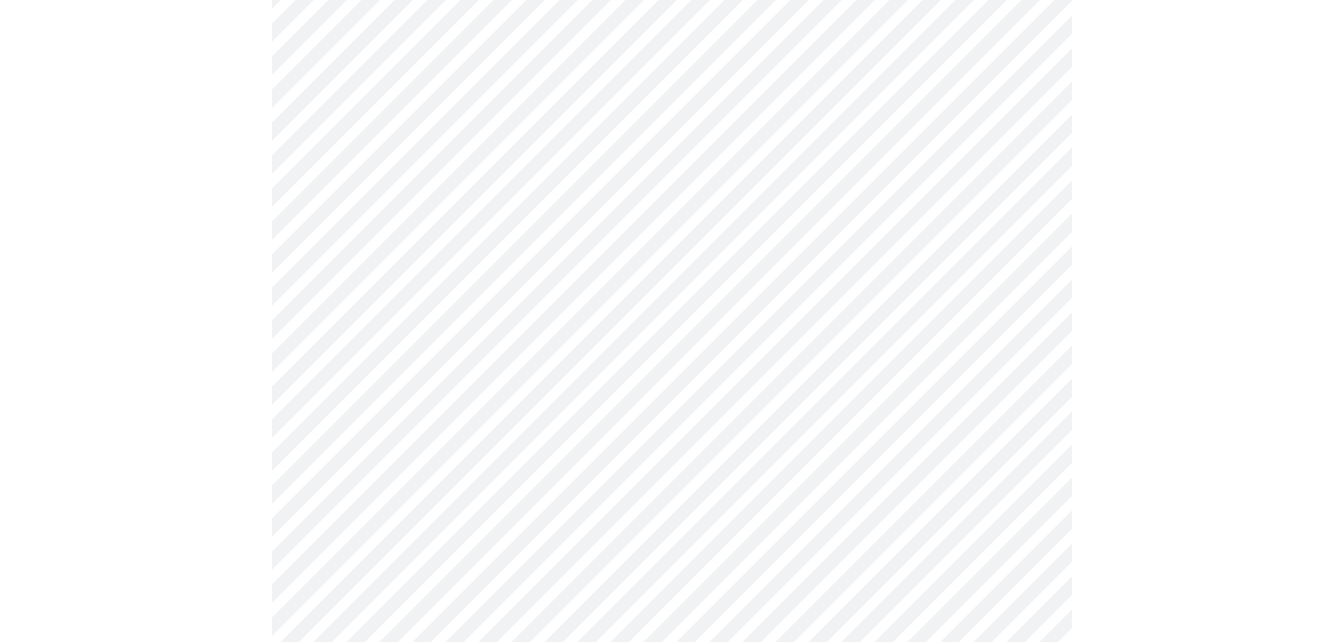 click on "MyMenopauseRx Appointments Messaging Labs 1 Uploads Medications Community Refer a Friend Hi Patricia    Pre-assessment for your Message Visit: Medication 30-day Refill 3  /  12 Settings Billing Invoices Log out" at bounding box center (671, -41) 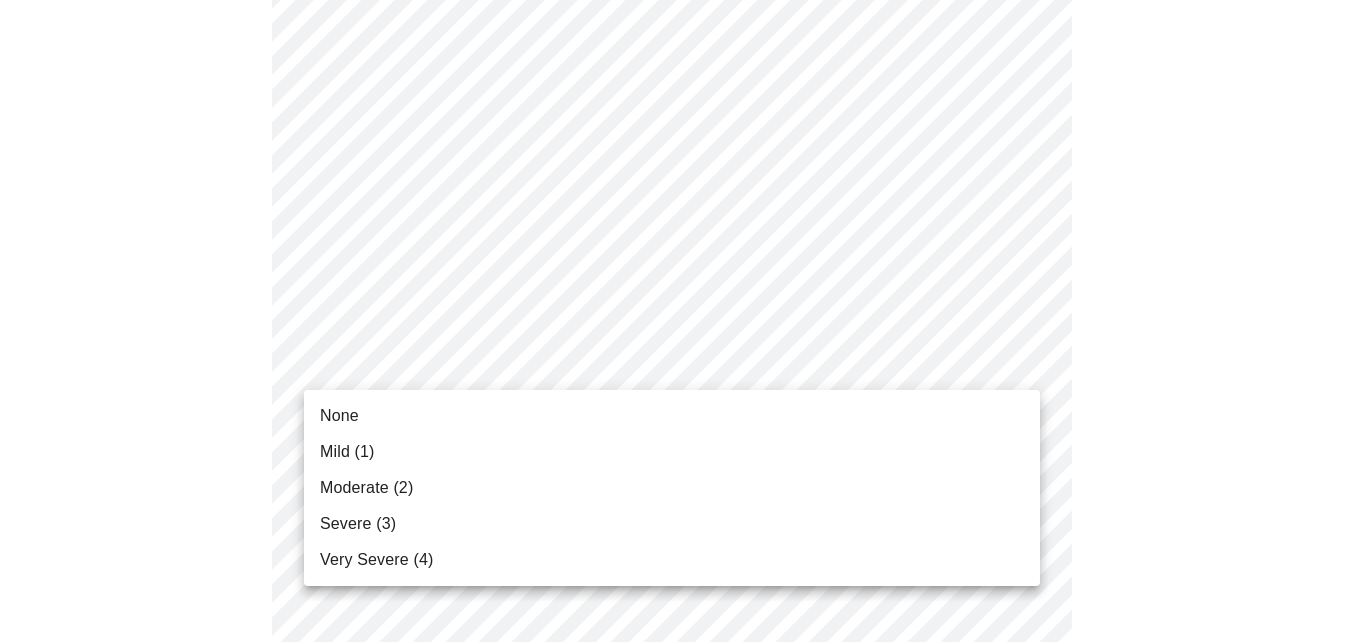 click on "None" at bounding box center [672, 416] 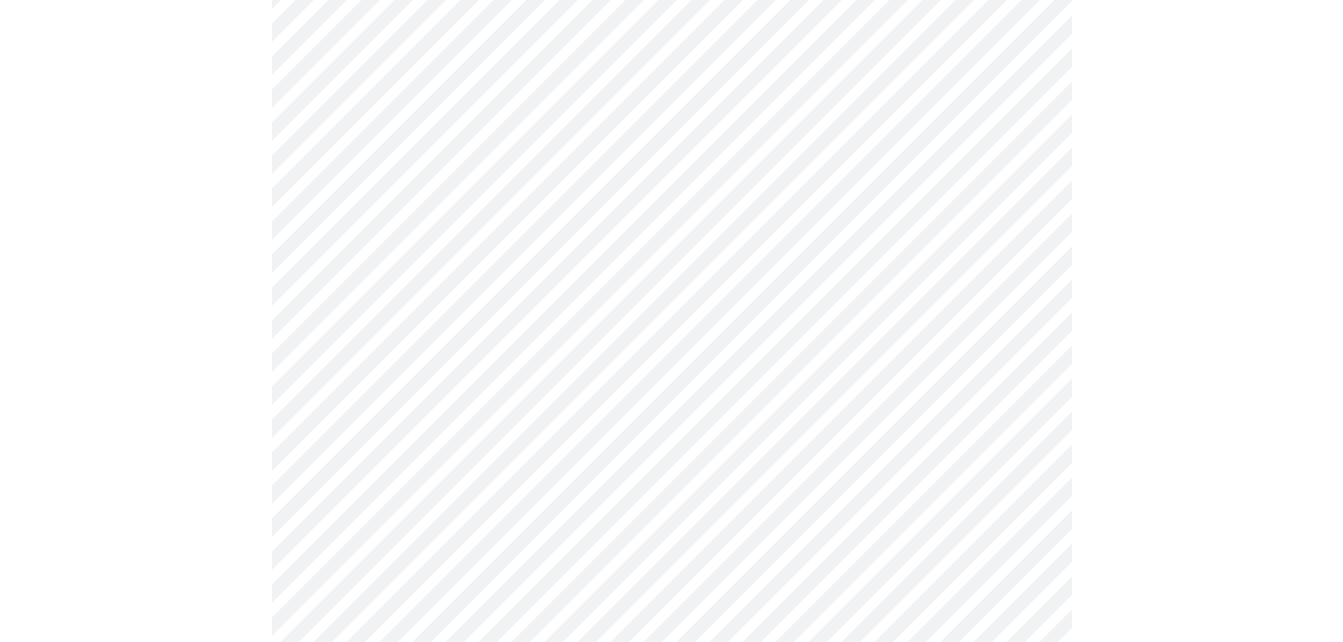 click on "MyMenopauseRx Appointments Messaging Labs 1 Uploads Medications Community Refer a Friend Hi Patricia    Pre-assessment for your Message Visit: Medication 30-day Refill 3  /  12 Settings Billing Invoices Log out" at bounding box center [671, -55] 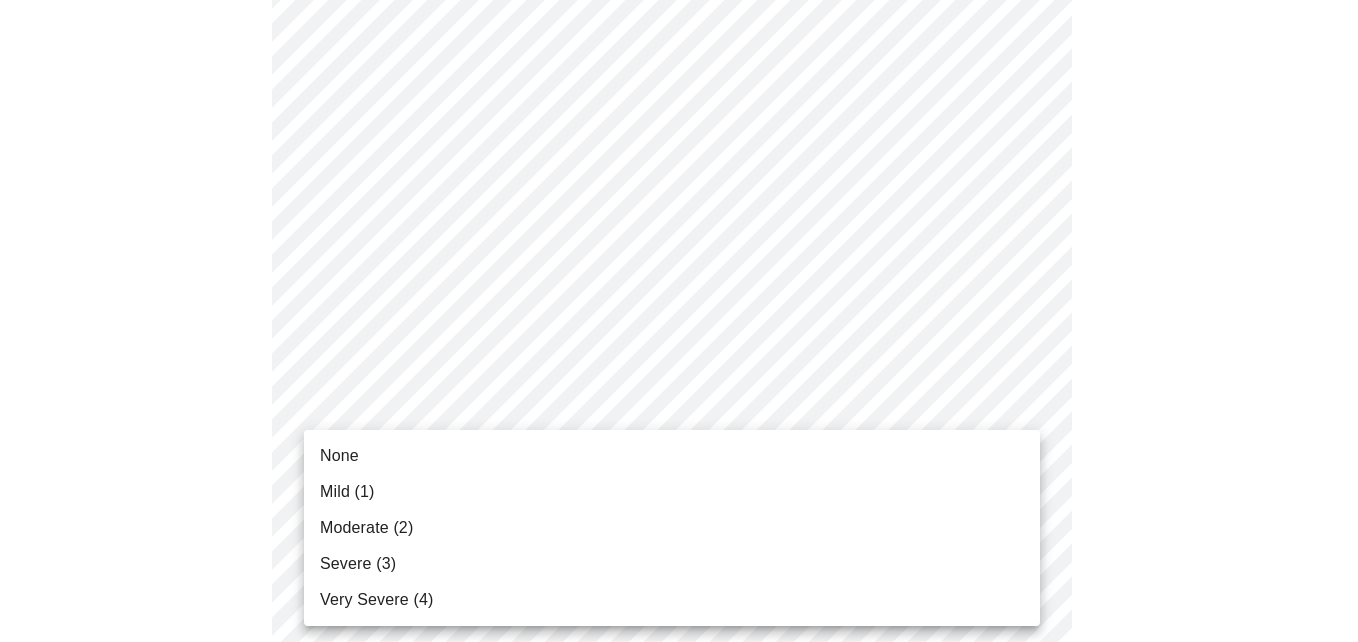click on "None" at bounding box center [672, 456] 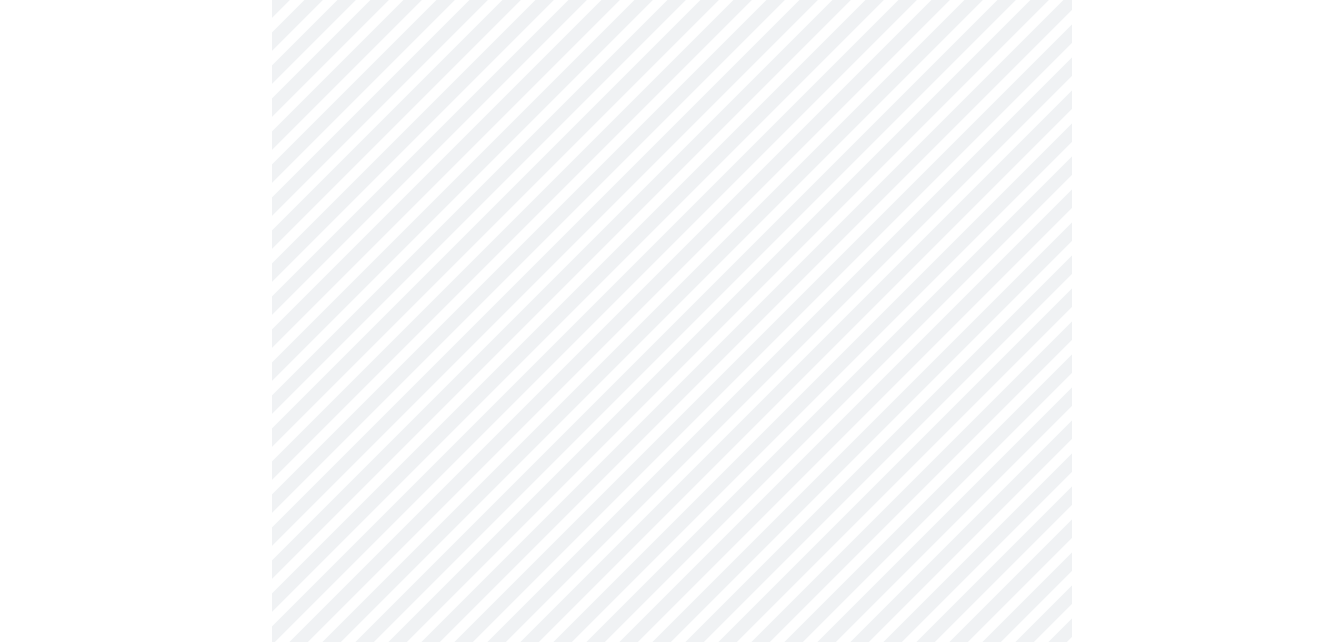scroll, scrollTop: 1583, scrollLeft: 0, axis: vertical 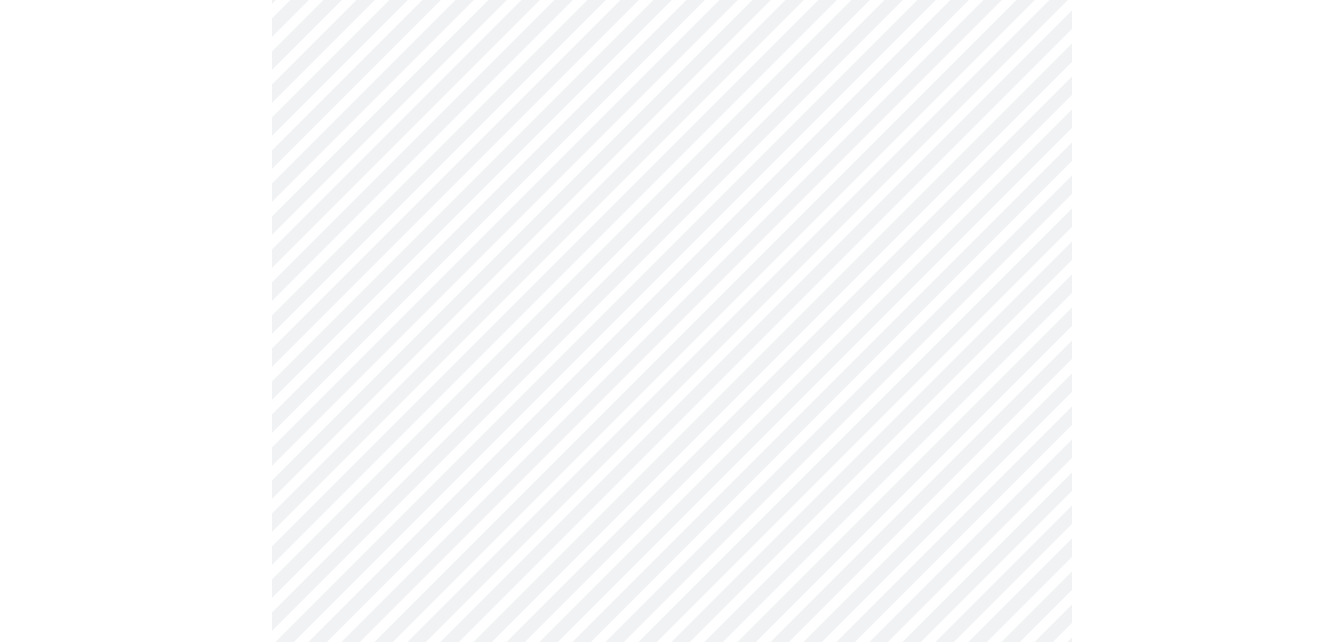 click on "MyMenopauseRx Appointments Messaging Labs 1 Uploads Medications Community Refer a Friend Hi Patricia    Pre-assessment for your Message Visit: Medication 30-day Refill 3  /  12 Settings Billing Invoices Log out" at bounding box center (671, -371) 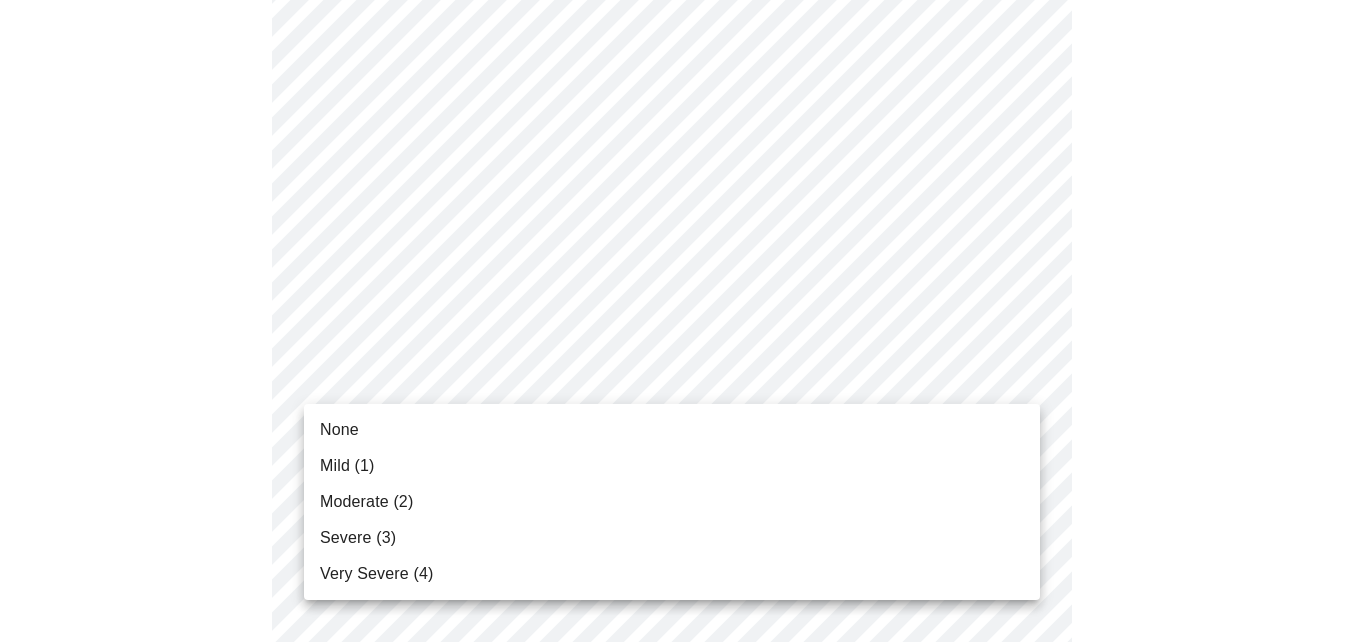 click on "None" at bounding box center [339, 430] 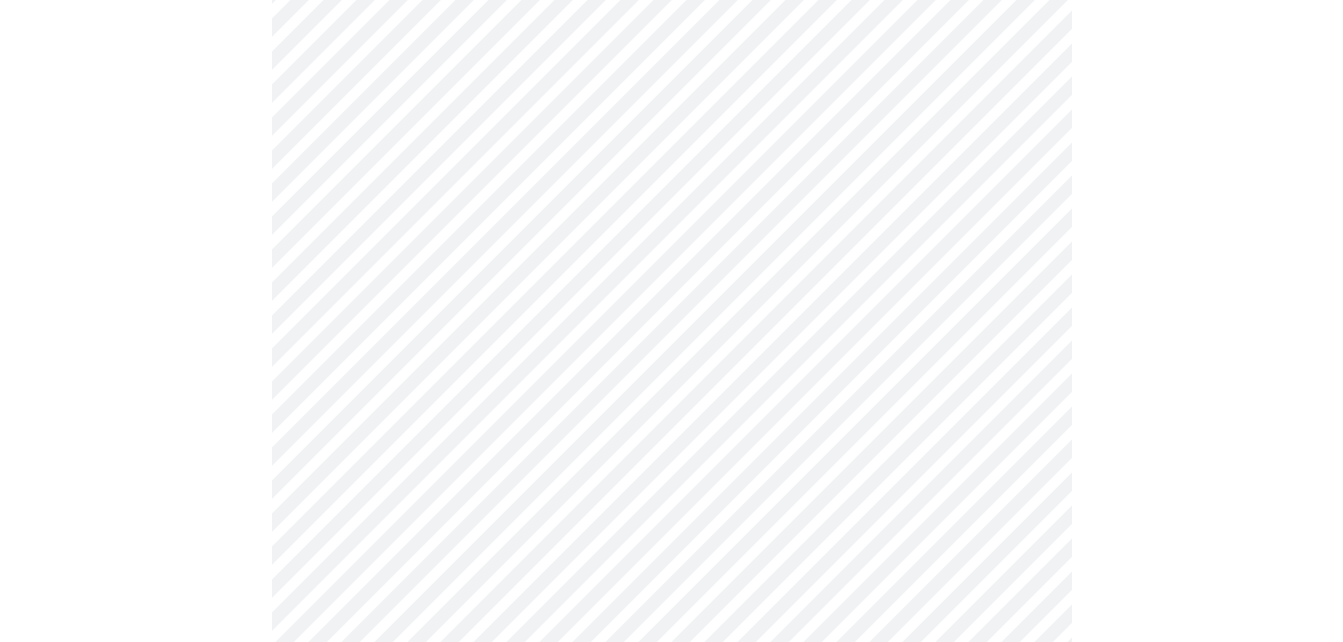 click on "MyMenopauseRx Appointments Messaging Labs 1 Uploads Medications Community Refer a Friend Hi Patricia    Pre-assessment for your Message Visit: Medication 30-day Refill 3  /  12 Settings Billing Invoices Log out" at bounding box center (671, -385) 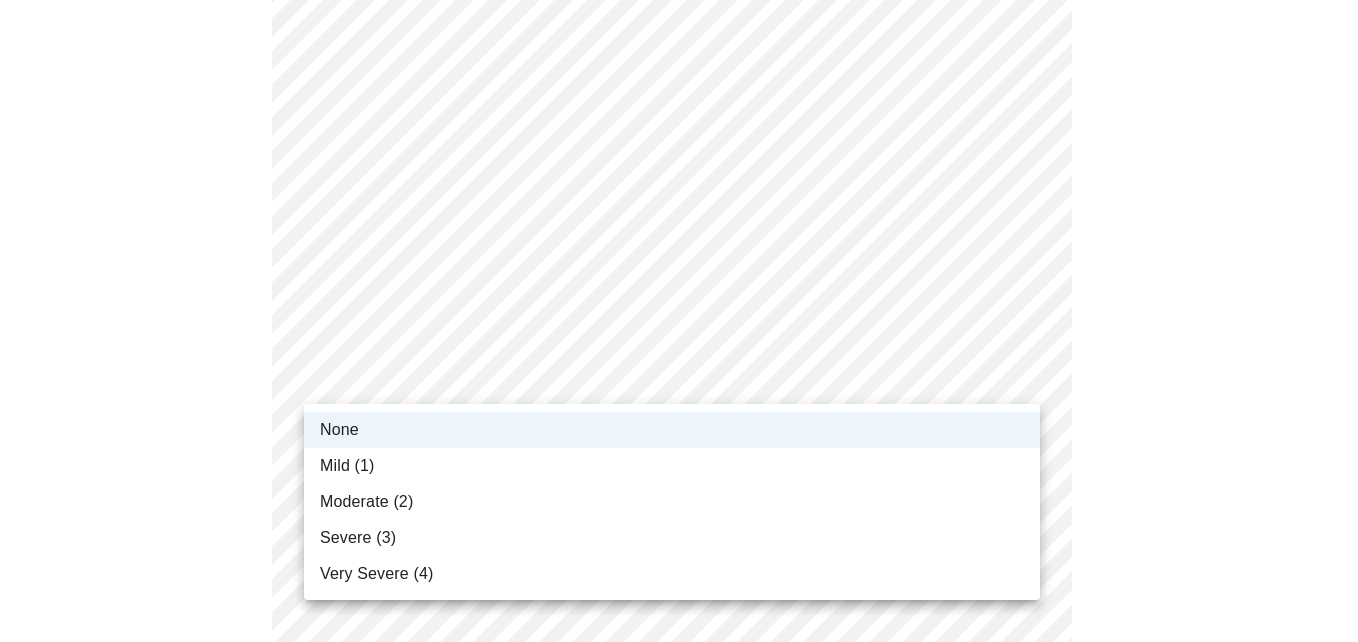 click on "Mild (1)" at bounding box center [672, 466] 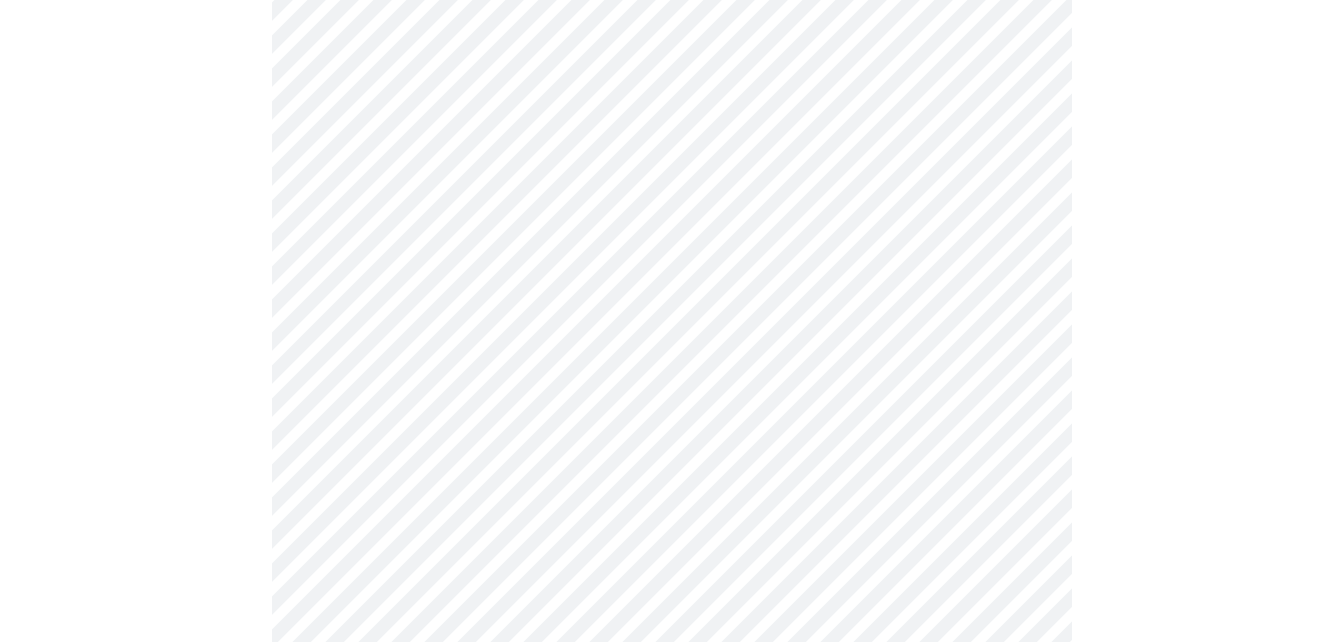 scroll, scrollTop: 718, scrollLeft: 0, axis: vertical 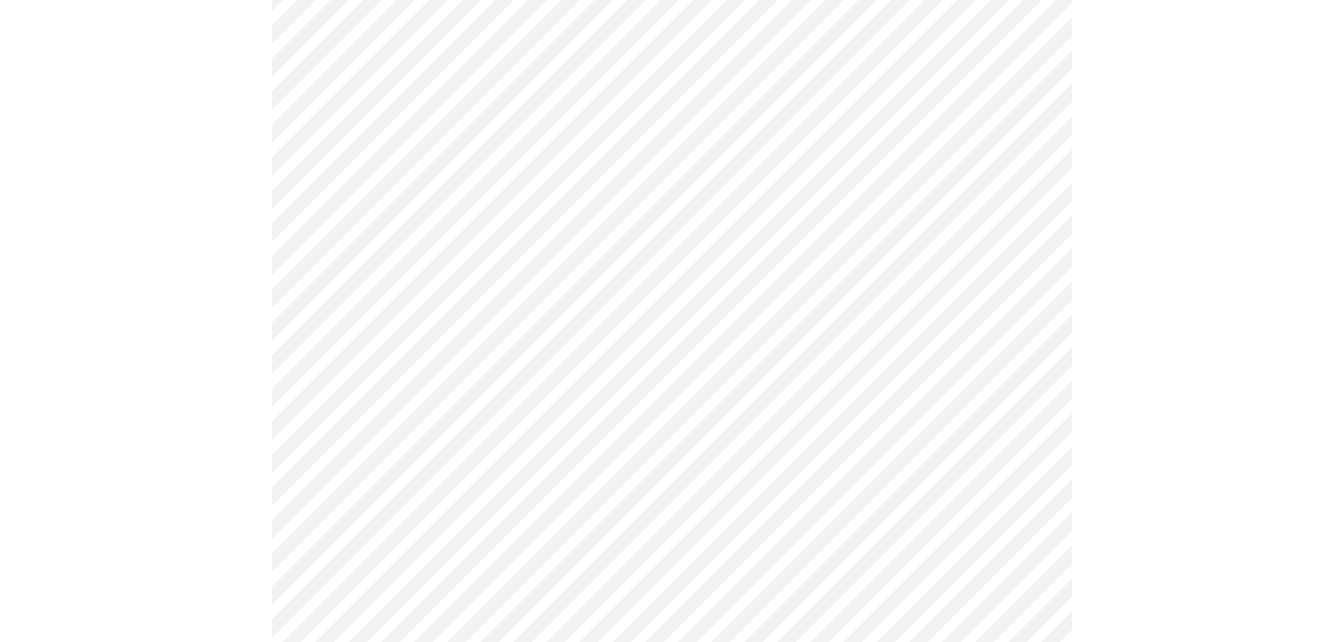 click on "MyMenopauseRx Appointments Messaging Labs 1 Uploads Medications Community Refer a Friend Hi Patricia    Pre-assessment for your Message Visit: Medication 30-day Refill 3  /  12 Settings Billing Invoices Log out" at bounding box center (671, 480) 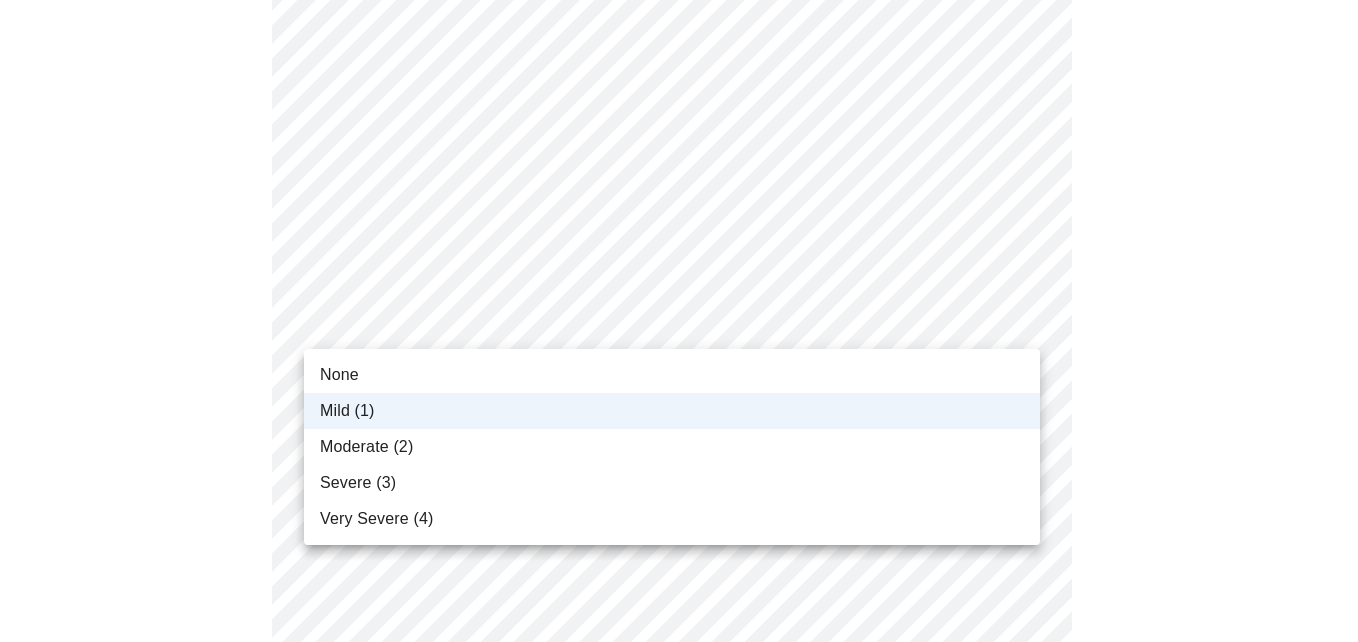 click on "None" at bounding box center [672, 375] 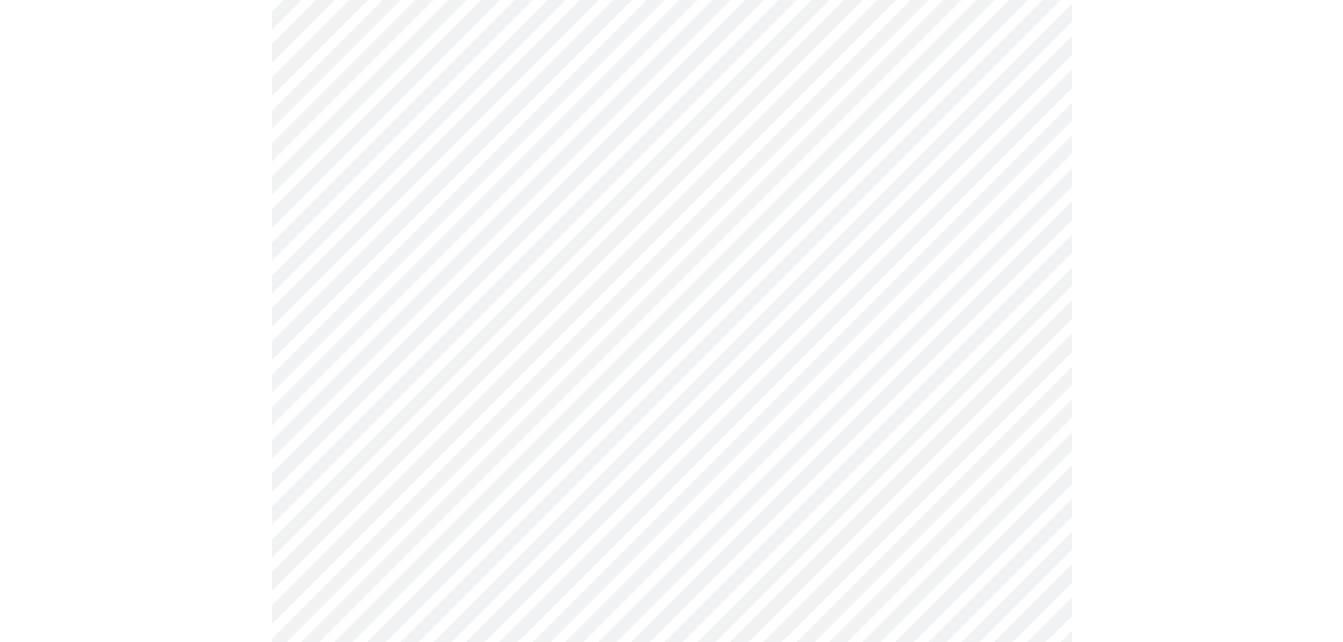 scroll, scrollTop: 761, scrollLeft: 0, axis: vertical 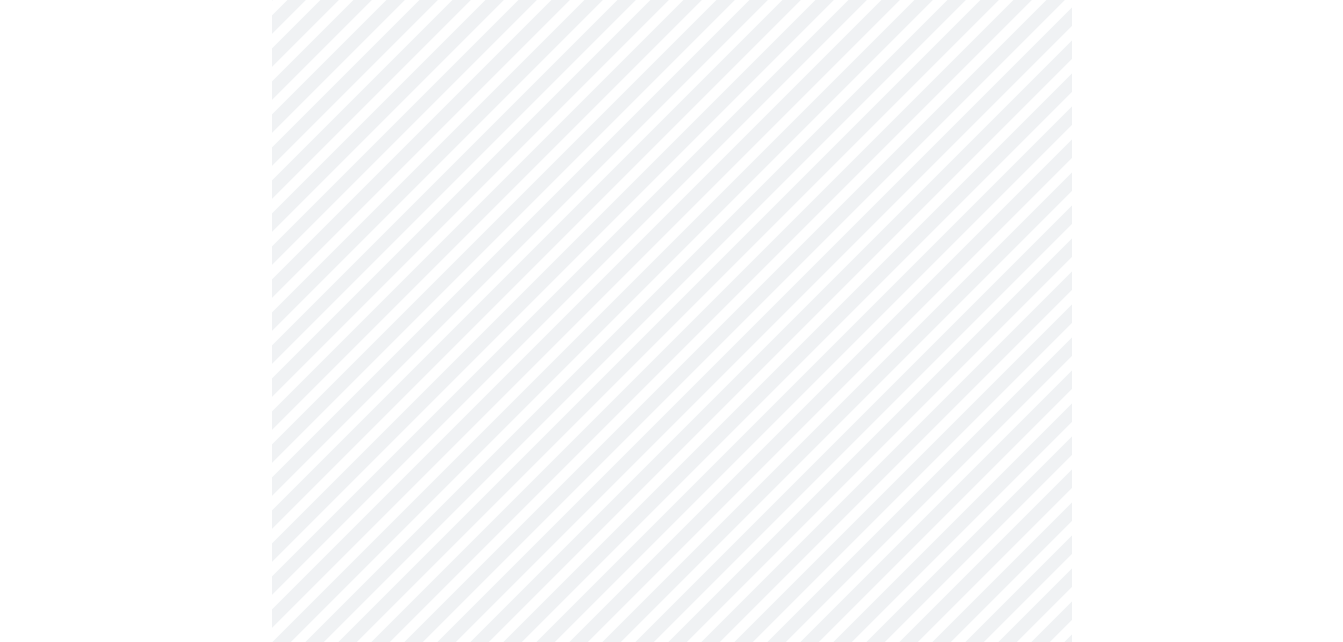 click on "MyMenopauseRx Appointments Messaging Labs 1 Uploads Medications Community Refer a Friend Hi Patricia    Pre-assessment for your Message Visit: Medication 30-day Refill 3  /  12 Settings Billing Invoices Log out" at bounding box center (671, 437) 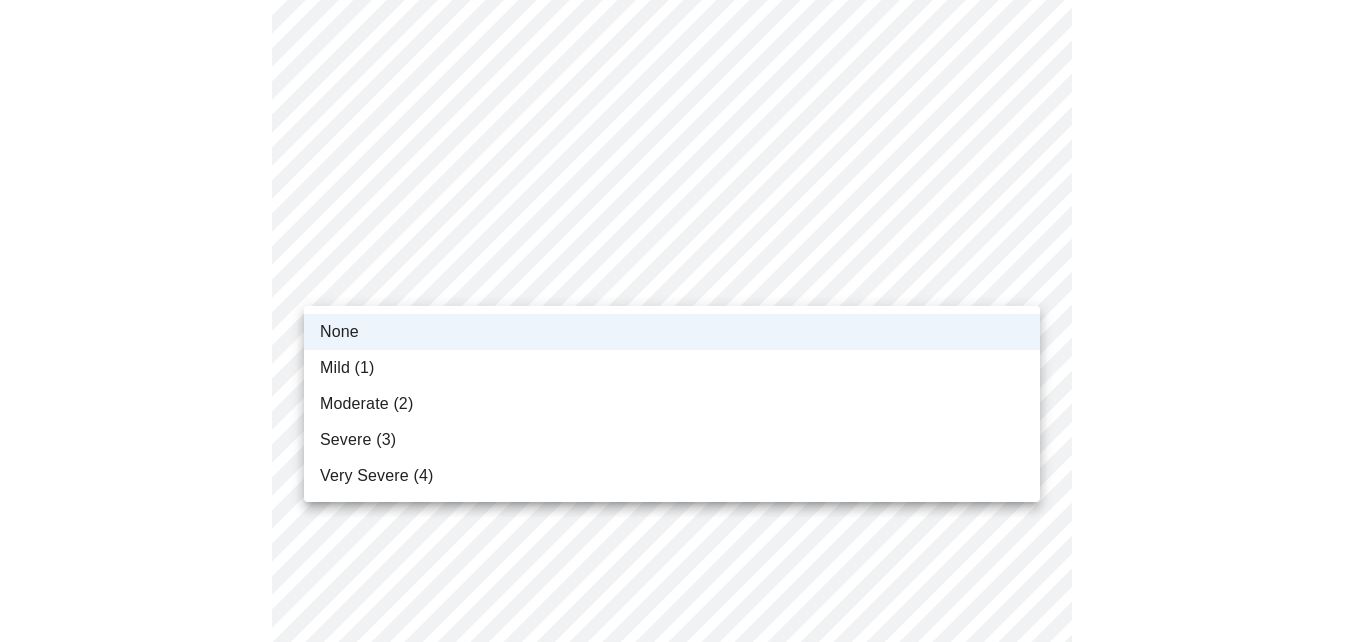 click on "Mild (1)" at bounding box center (672, 368) 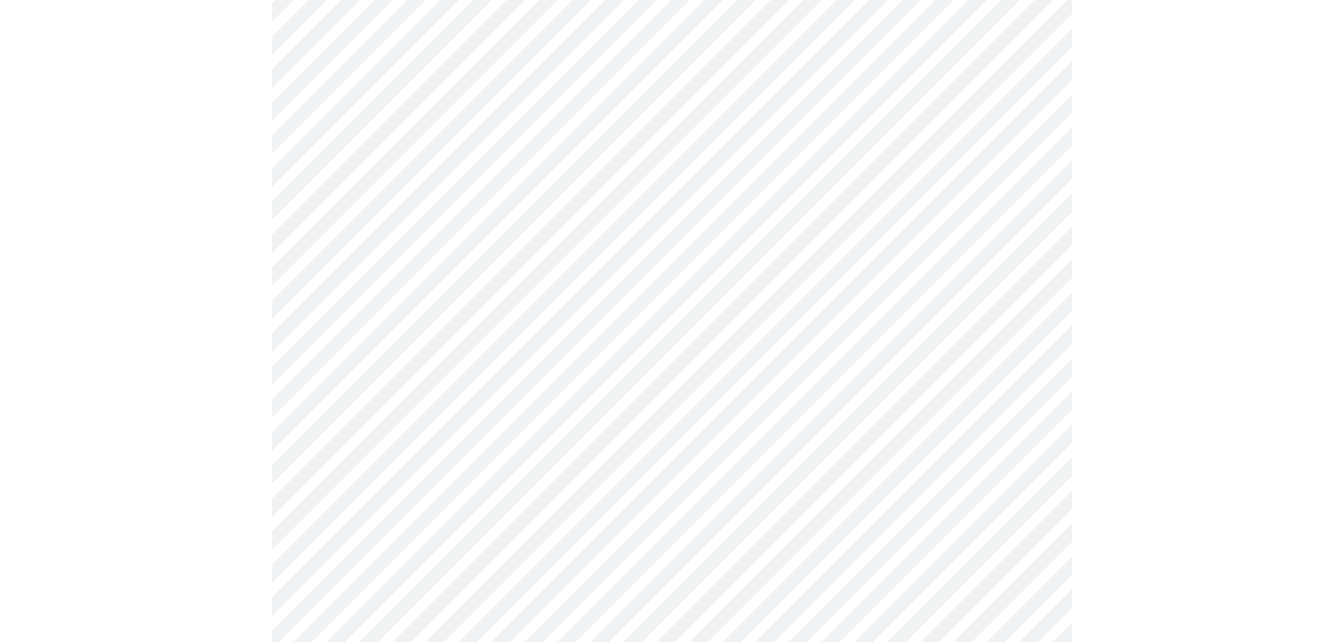 scroll, scrollTop: 939, scrollLeft: 0, axis: vertical 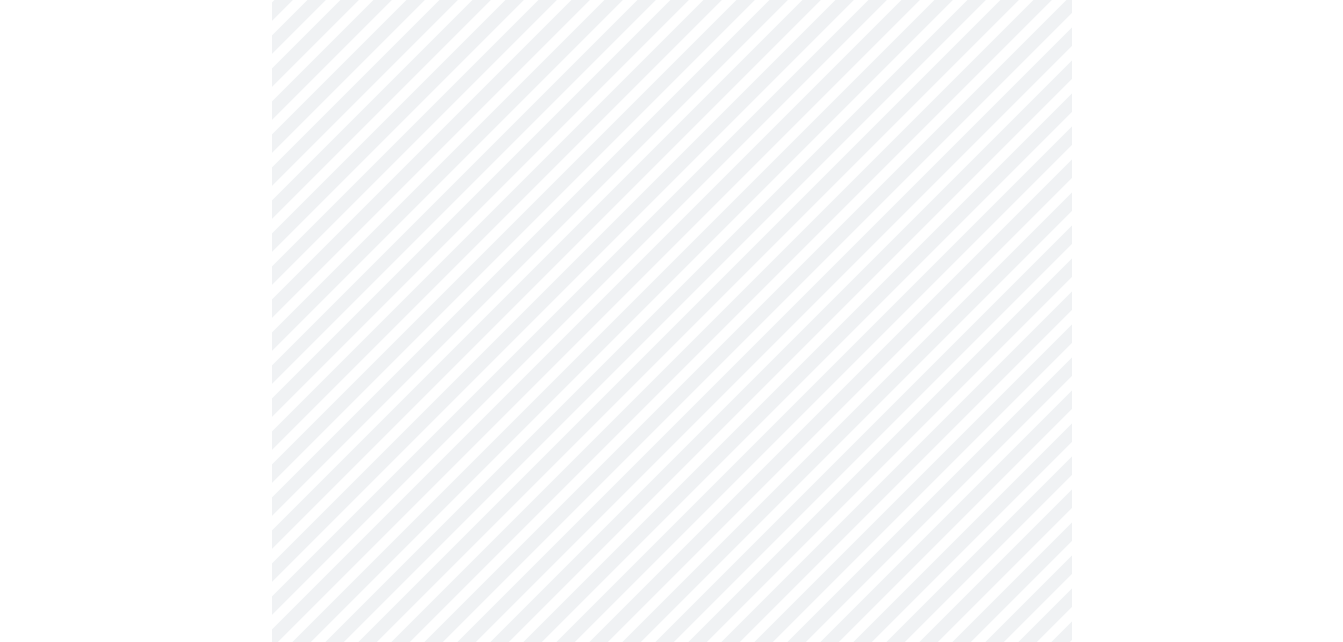 click on "MyMenopauseRx Appointments Messaging Labs 1 Uploads Medications Community Refer a Friend Hi Patricia    Pre-assessment for your Message Visit: Medication 30-day Refill 3  /  12 Settings Billing Invoices Log out" at bounding box center [671, 259] 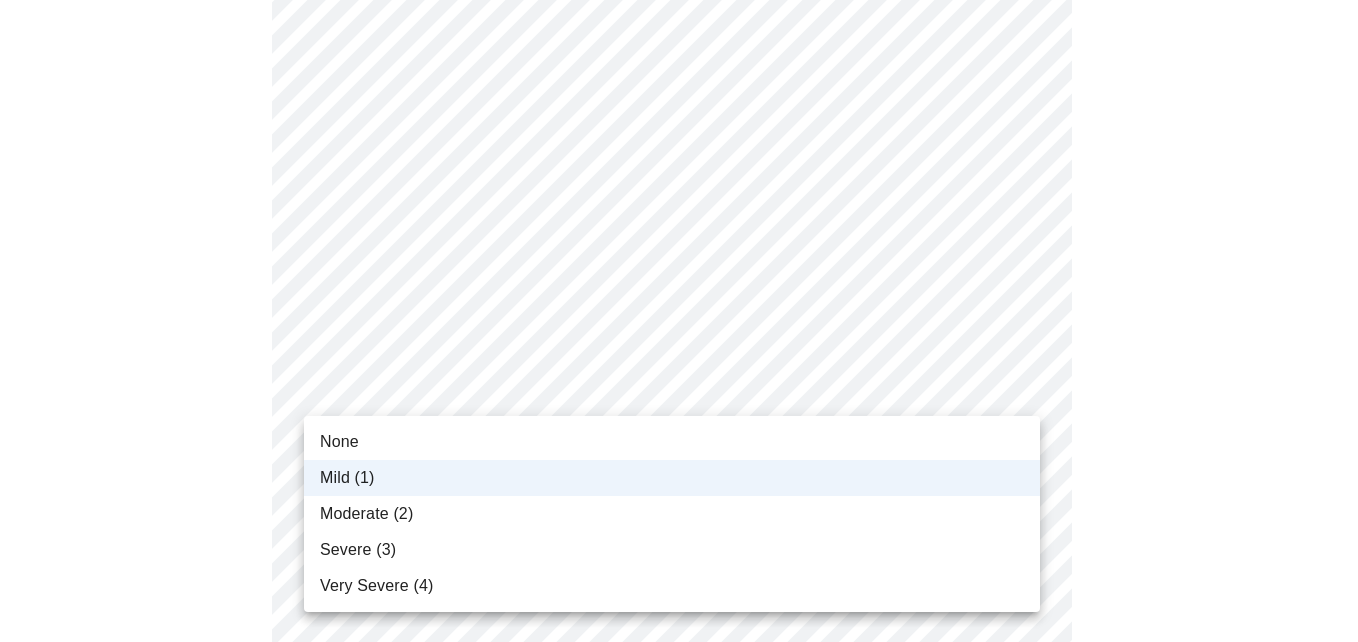 click on "None" at bounding box center [672, 442] 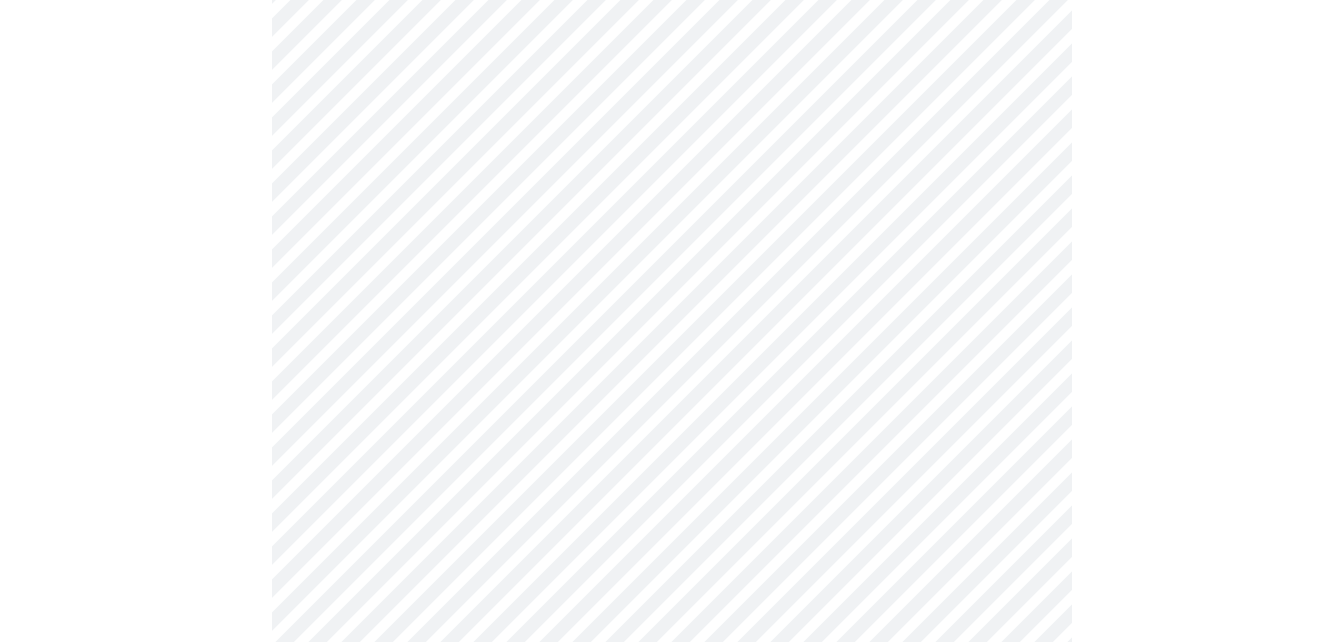 scroll, scrollTop: 891, scrollLeft: 0, axis: vertical 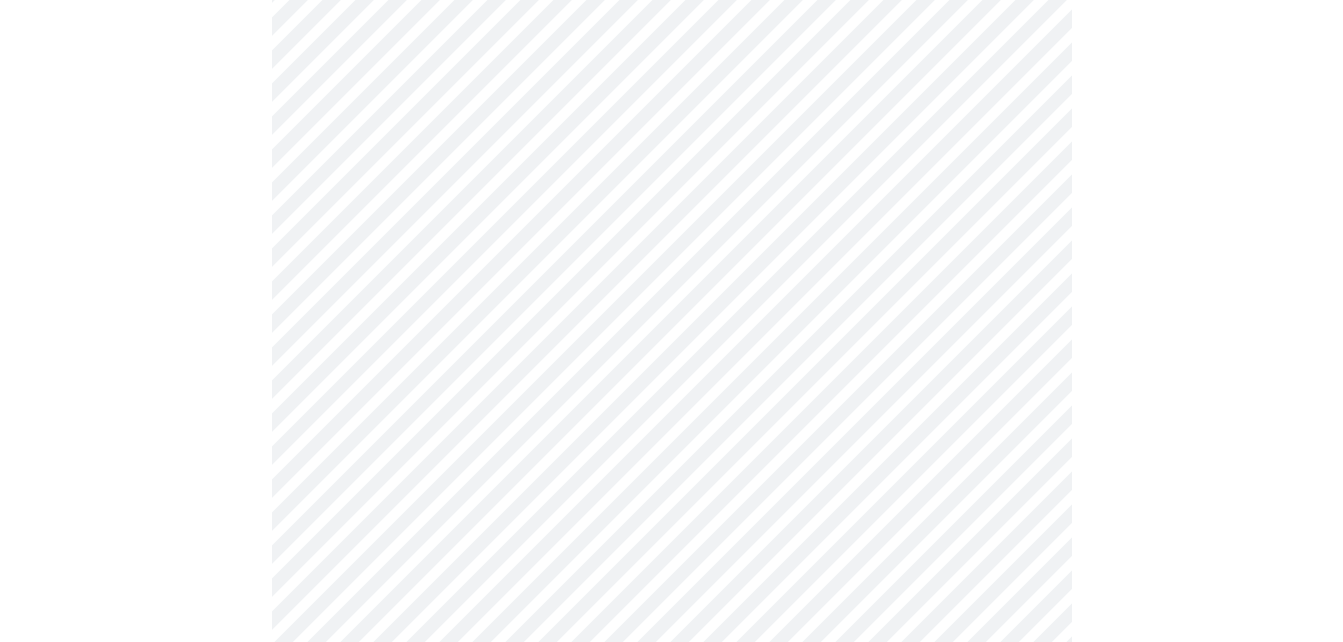 click on "MyMenopauseRx Appointments Messaging Labs 1 Uploads Medications Community Refer a Friend Hi Patricia    Pre-assessment for your Message Visit: Medication 30-day Refill 4  /  12 Settings Billing Invoices Log out" at bounding box center (671, 77) 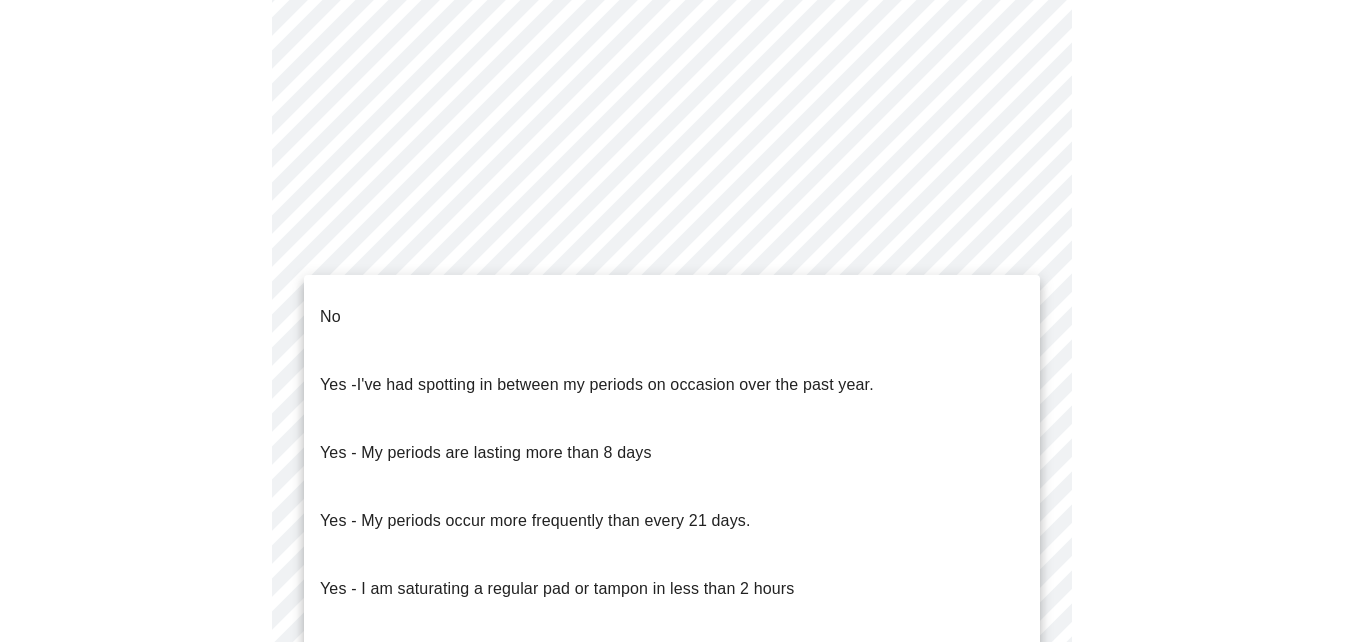 click on "No" at bounding box center (672, 317) 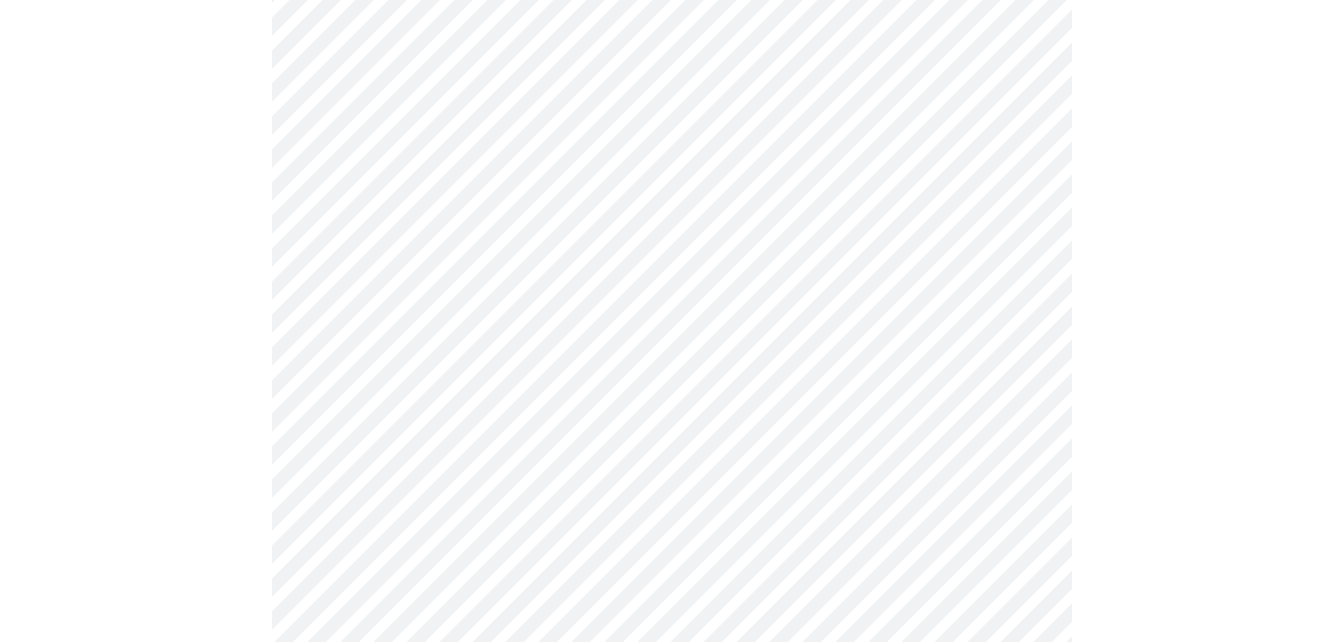 click on "MyMenopauseRx Appointments Messaging Labs 1 Uploads Medications Community Refer a Friend Hi Patricia    Pre-assessment for your Message Visit: Medication 30-day Refill 4  /  12 Settings Billing Invoices Log out" at bounding box center (671, 71) 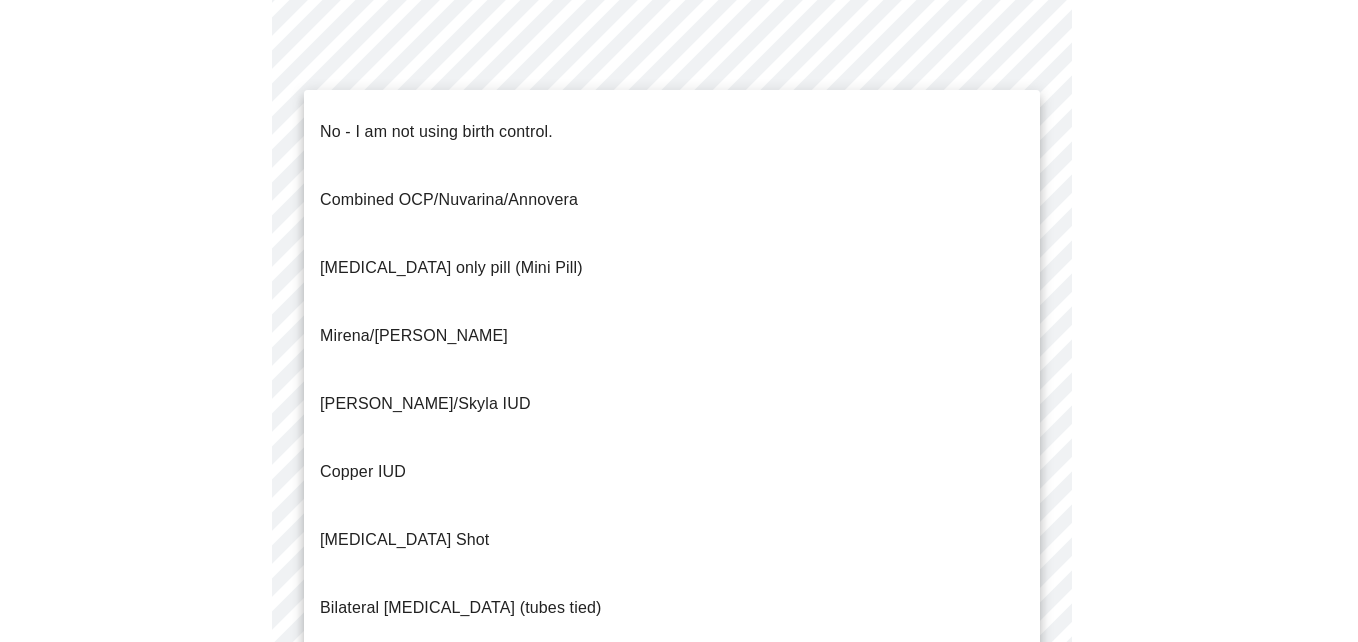 click on "No - I am not using birth control." at bounding box center [436, 132] 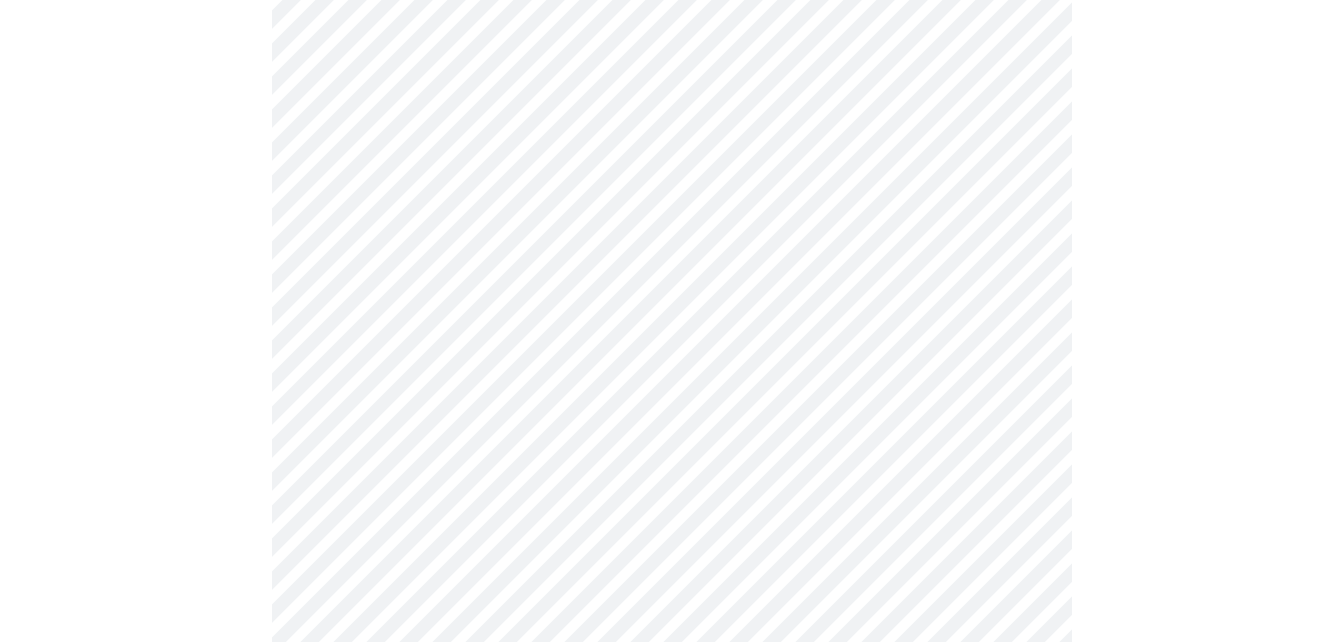 scroll, scrollTop: 1156, scrollLeft: 0, axis: vertical 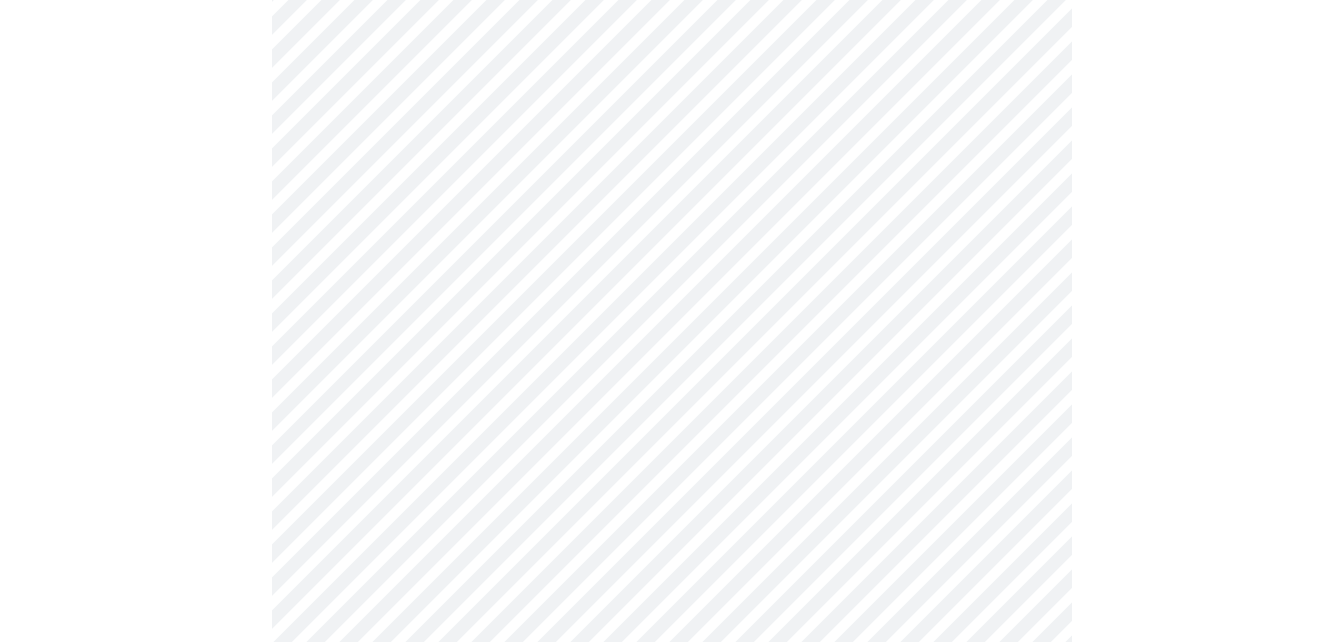 click on "MyMenopauseRx Appointments Messaging Labs 1 Uploads Medications Community Refer a Friend Hi Patricia    Pre-assessment for your Message Visit: Medication 30-day Refill 4  /  12 Settings Billing Invoices Log out" at bounding box center (671, -200) 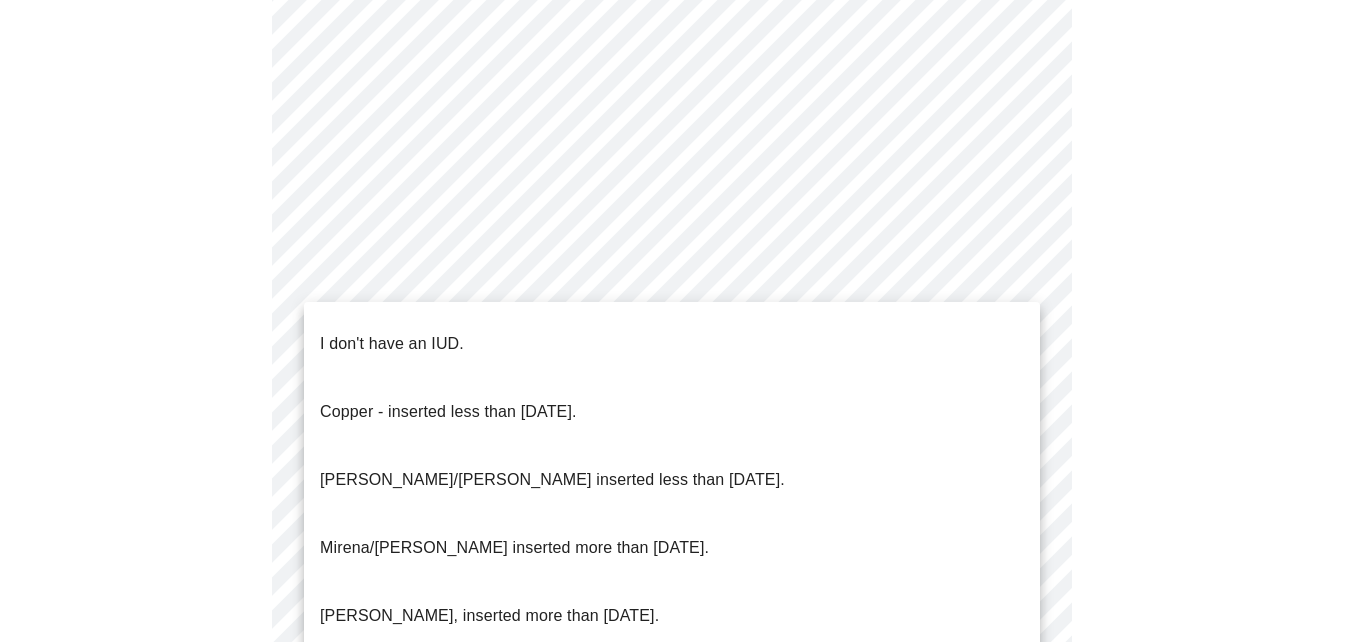 click on "I don't have an IUD." at bounding box center (392, 344) 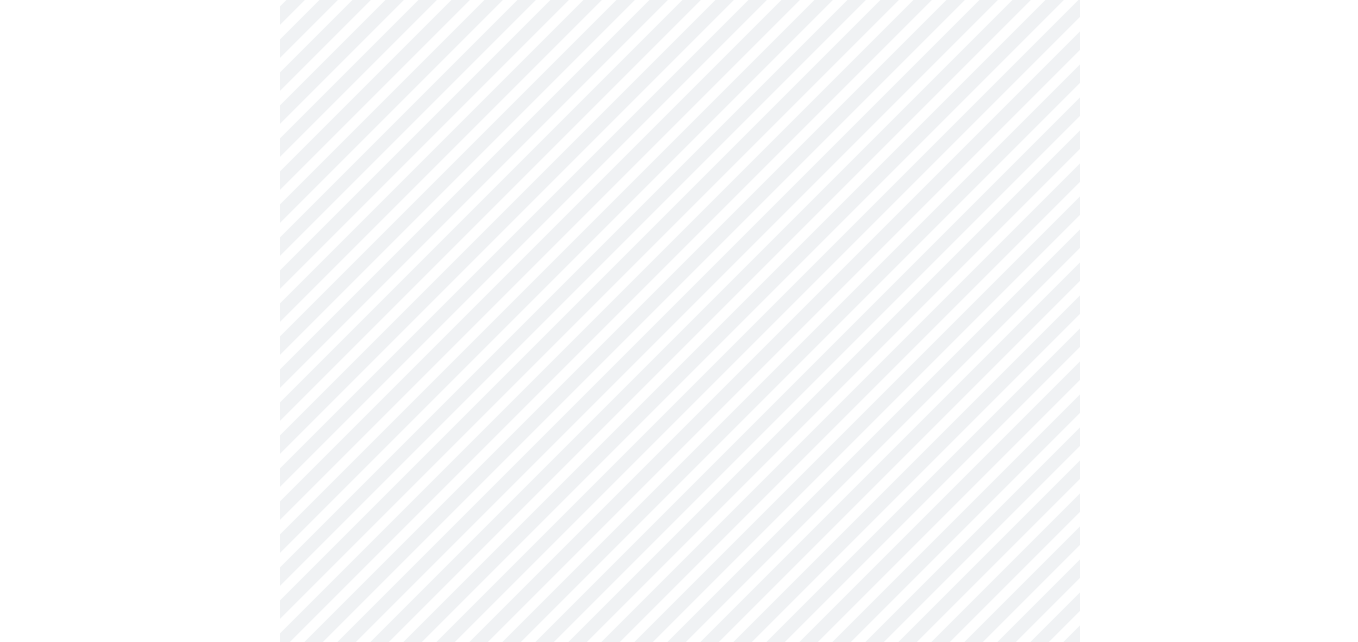 scroll, scrollTop: 1215, scrollLeft: 0, axis: vertical 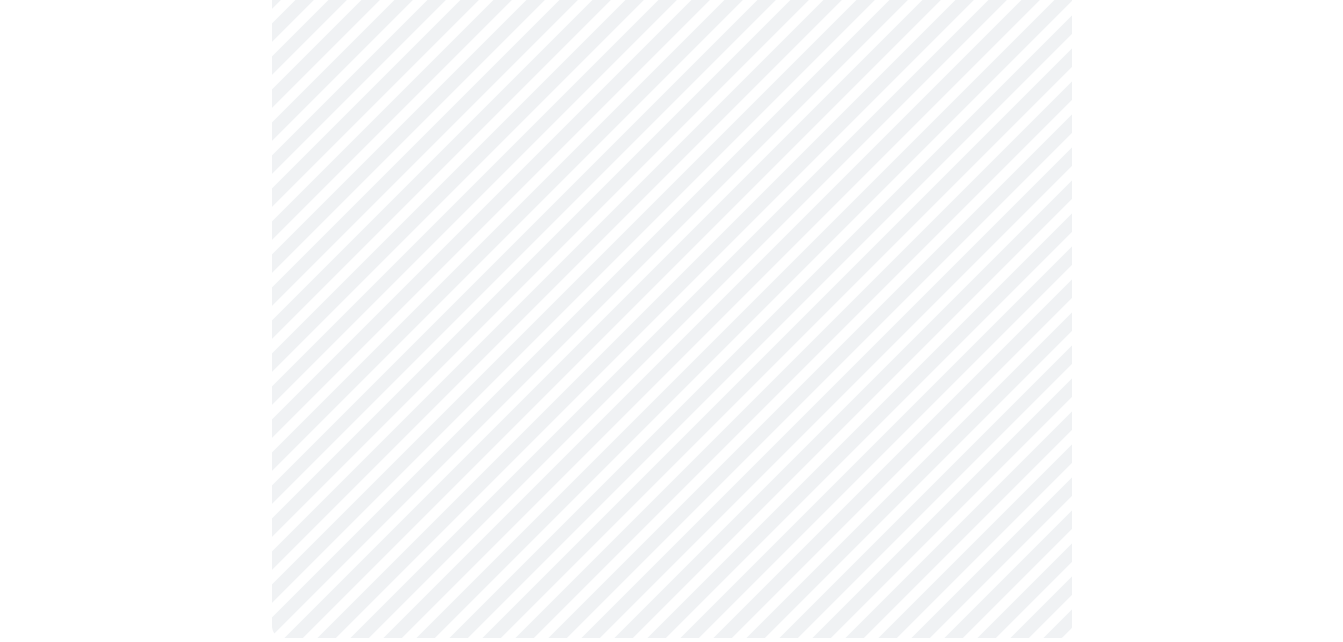 click on "MyMenopauseRx Appointments Messaging Labs 1 Uploads Medications Community Refer a Friend Hi Patricia    Pre-assessment for your Message Visit: Medication 30-day Refill 4  /  12 Settings Billing Invoices Log out" at bounding box center (671, -265) 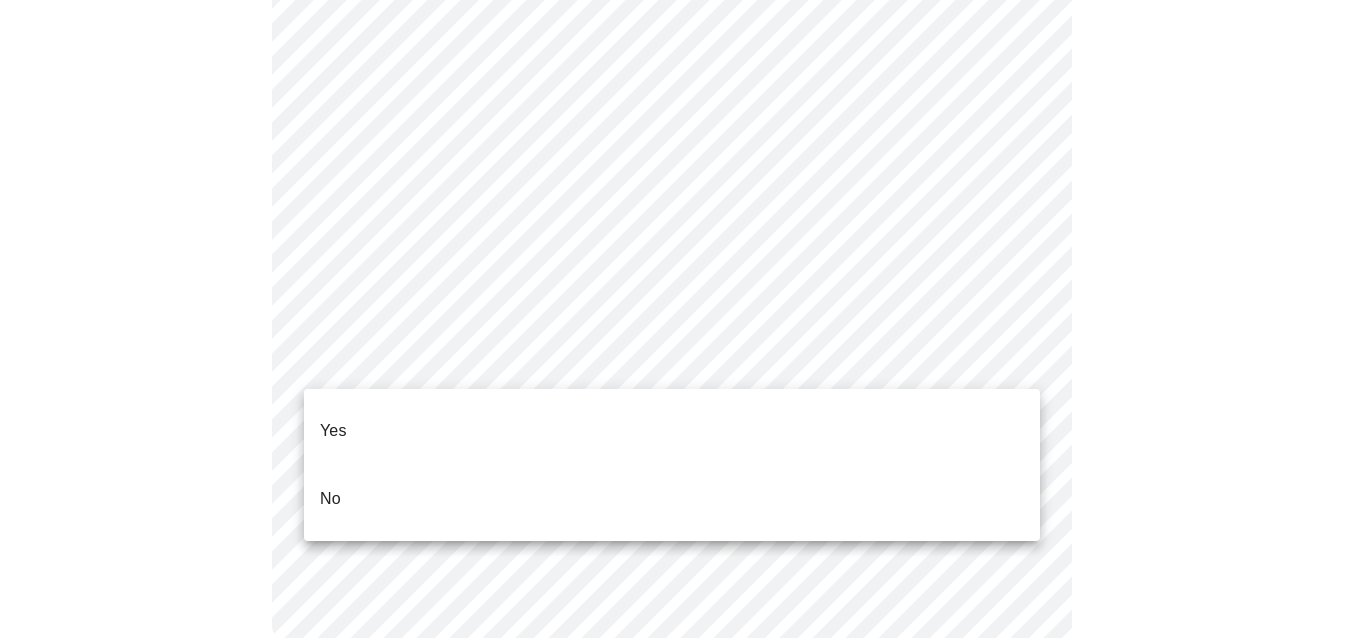click on "Yes" at bounding box center [672, 431] 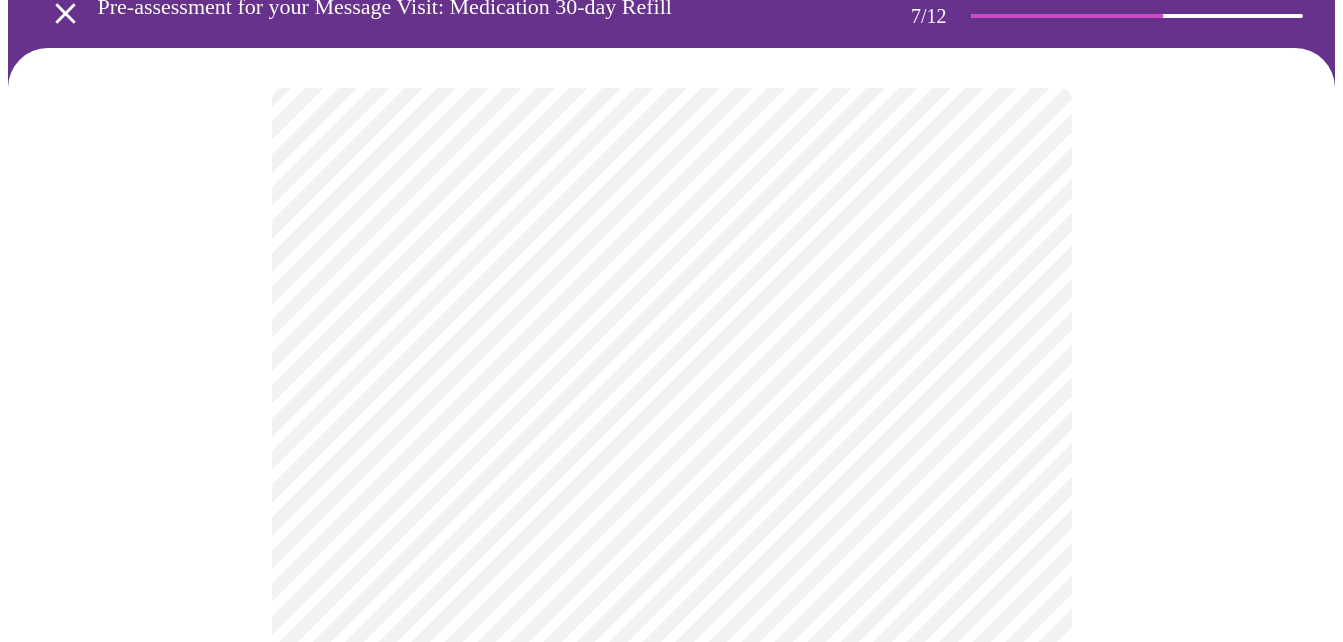 scroll, scrollTop: 128, scrollLeft: 0, axis: vertical 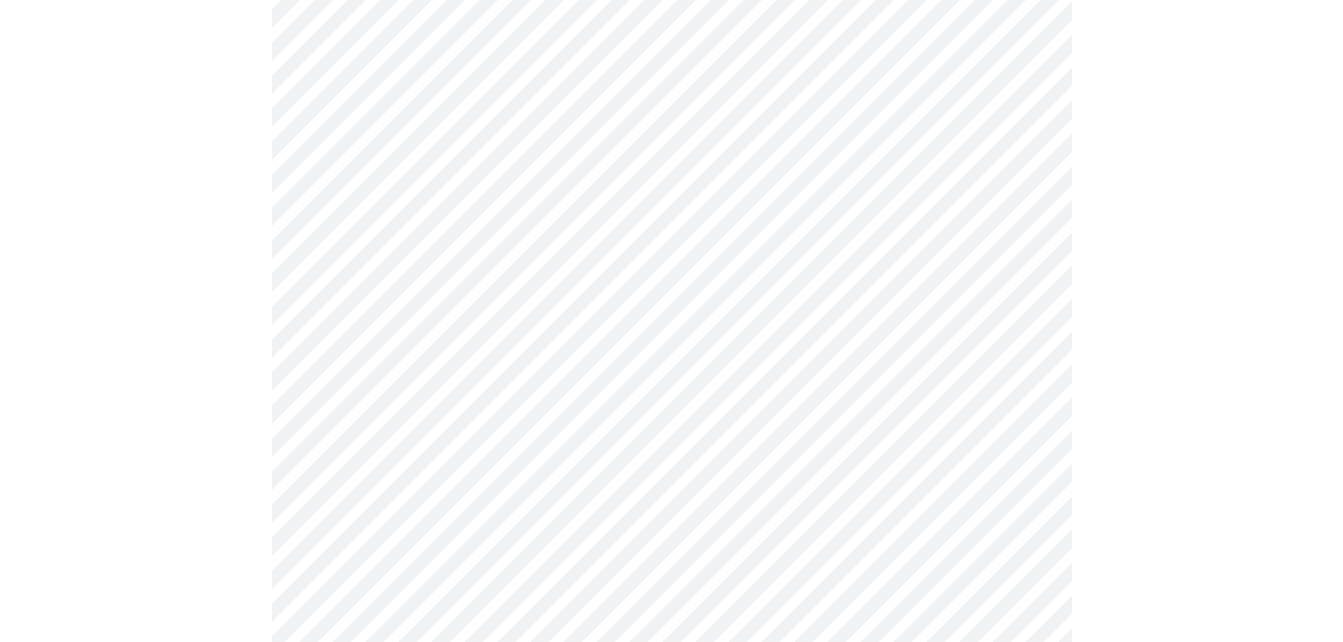 click at bounding box center (671, 1203) 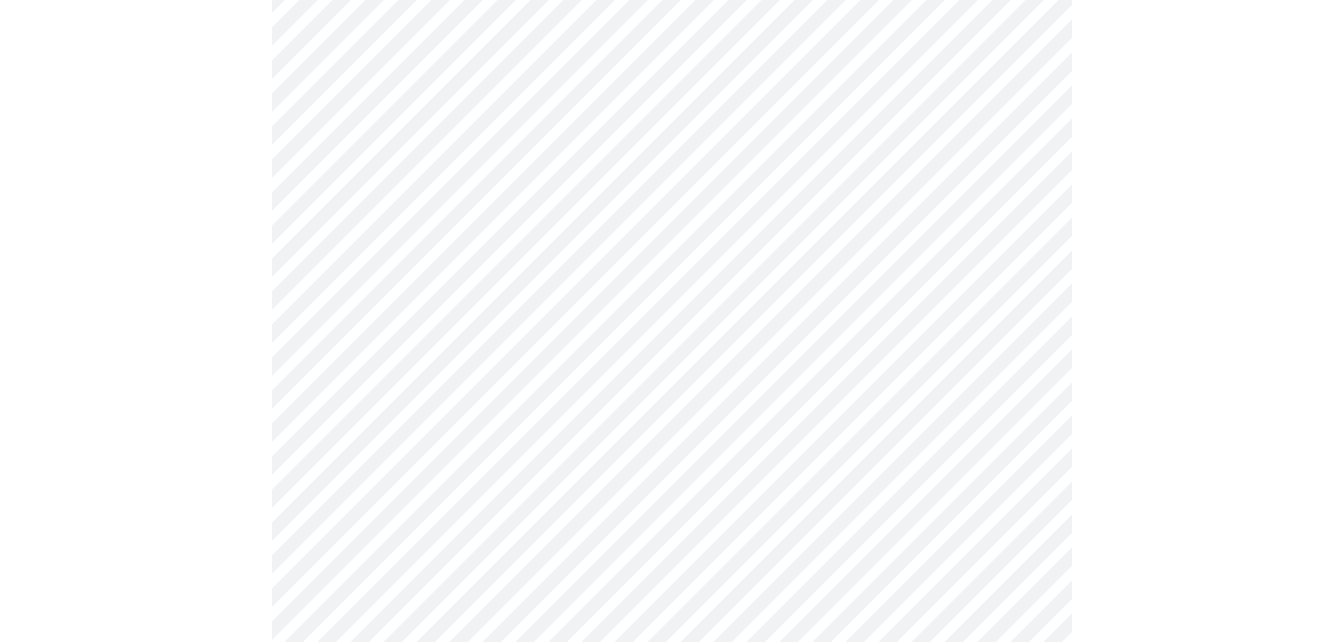 scroll, scrollTop: 5337, scrollLeft: 0, axis: vertical 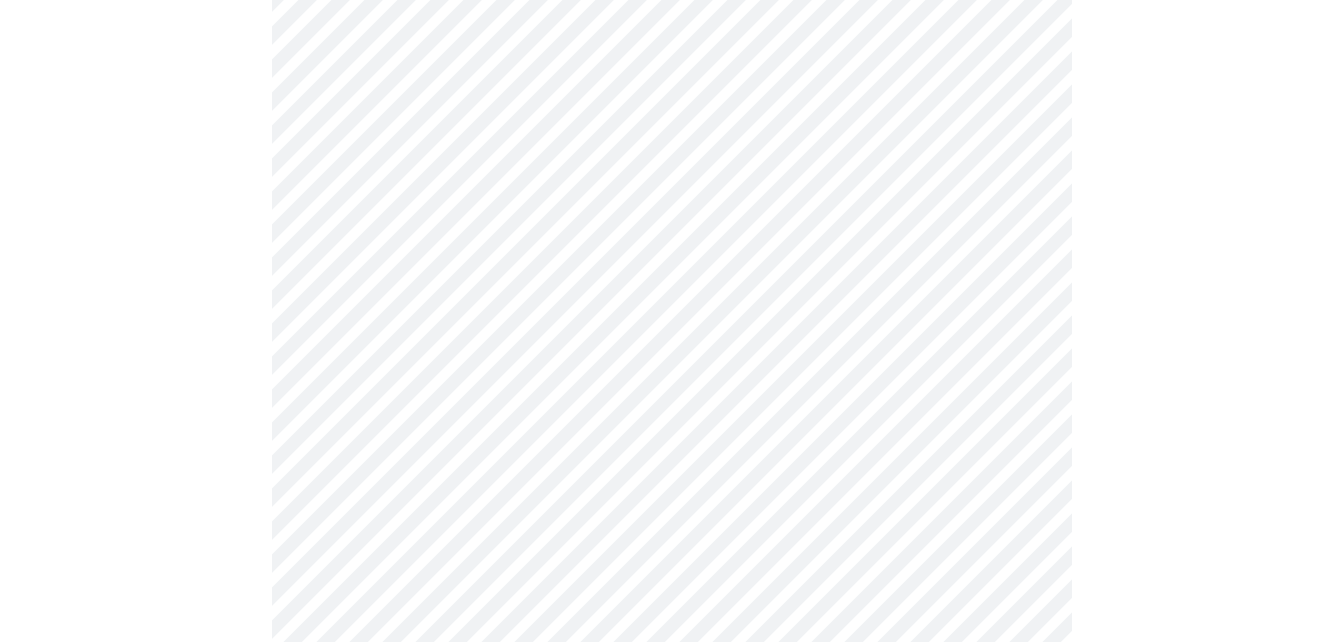 click on "MyMenopauseRx Appointments Messaging Labs 1 Uploads Medications Community Refer a Friend Hi Patricia    Pre-assessment for your Message Visit: Medication 30-day Refill 7  /  12 Settings Billing Invoices Log out" at bounding box center [671, -2130] 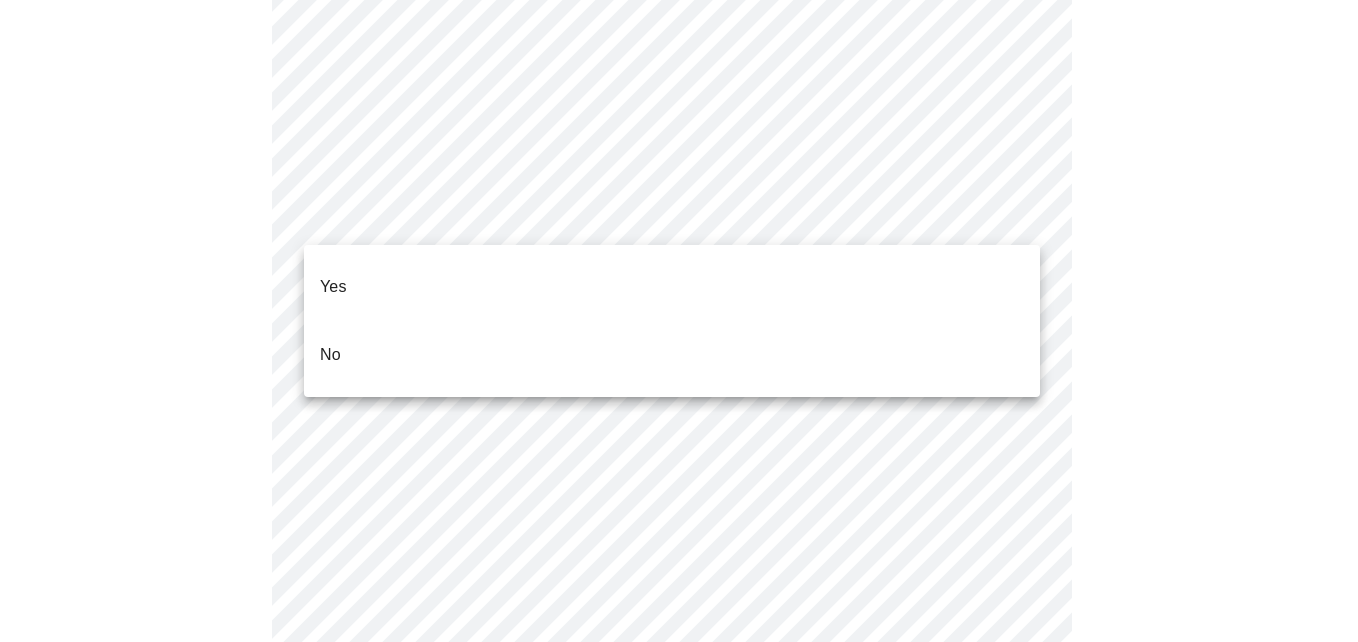 click on "No" at bounding box center (672, 355) 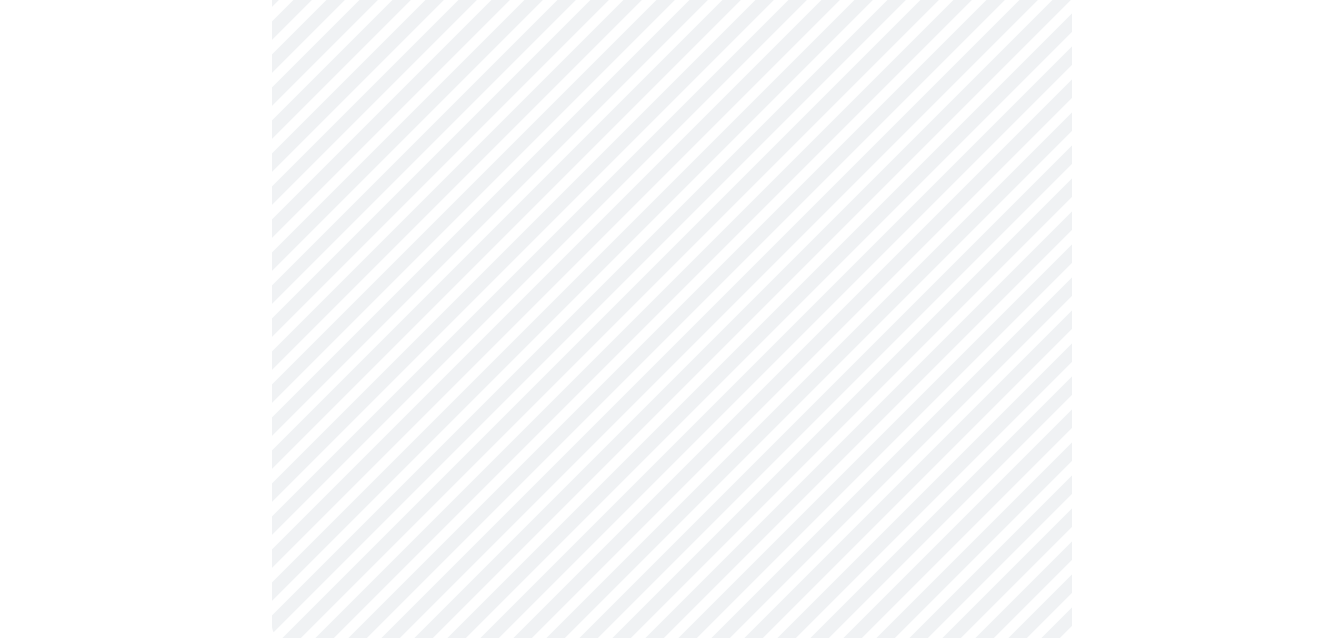 scroll, scrollTop: 0, scrollLeft: 0, axis: both 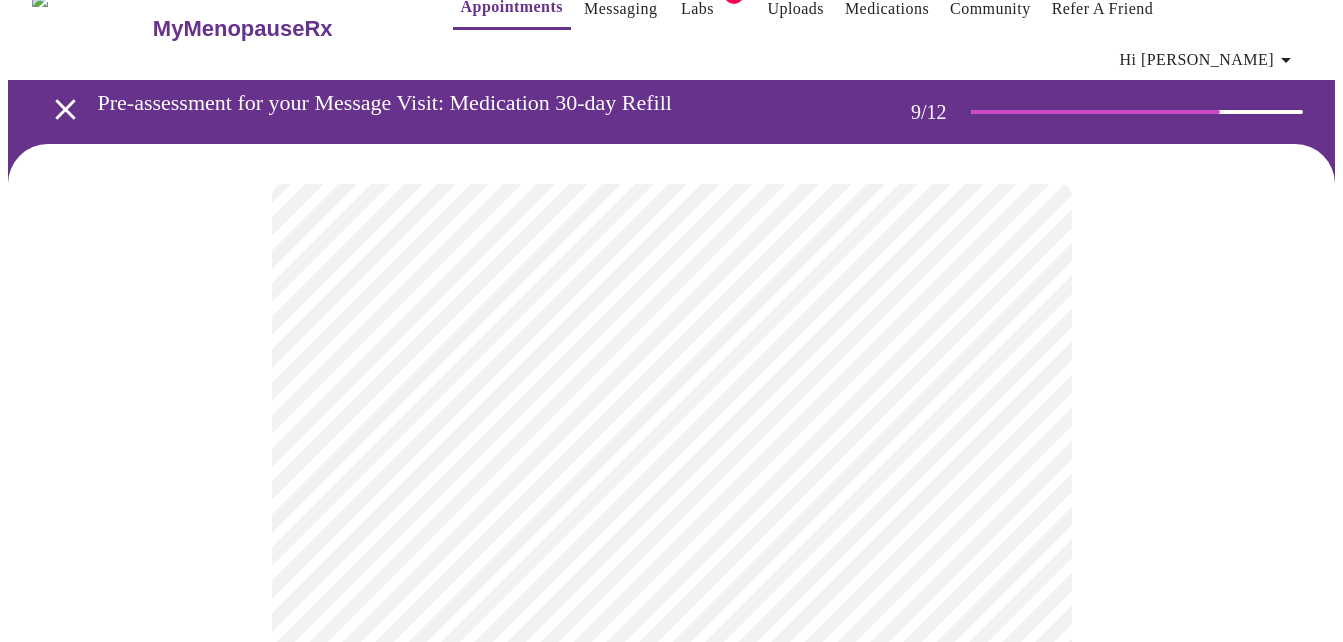 click at bounding box center [671, 1010] 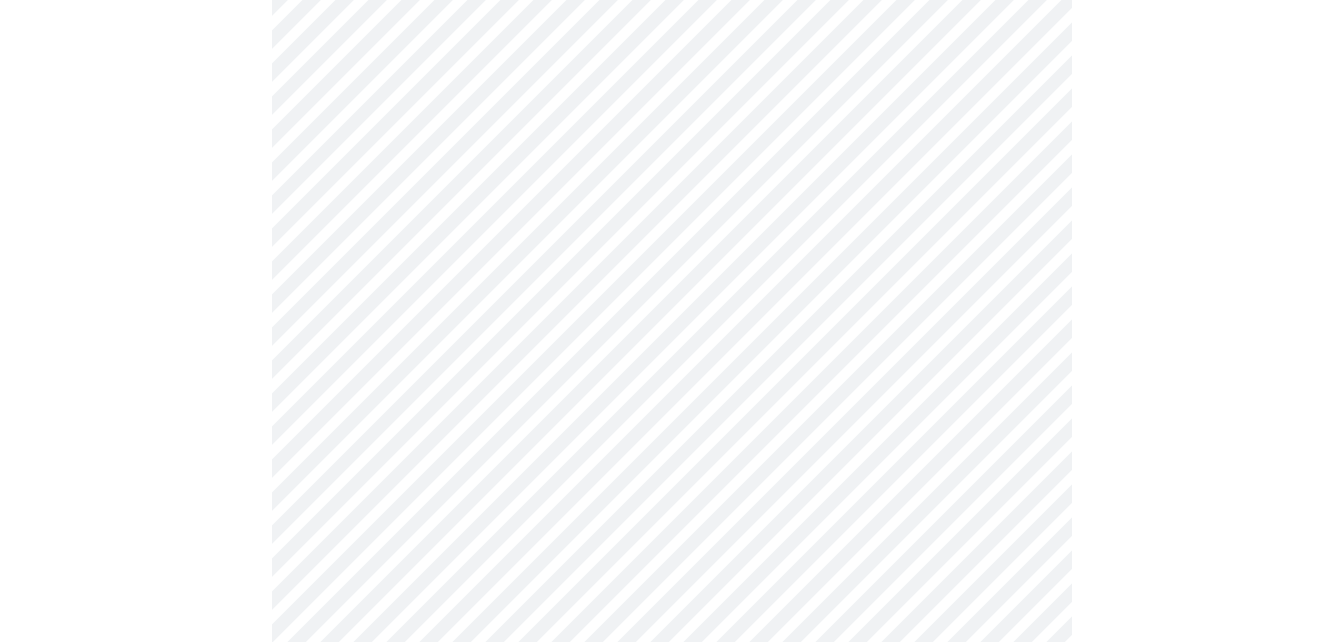 scroll, scrollTop: 974, scrollLeft: 0, axis: vertical 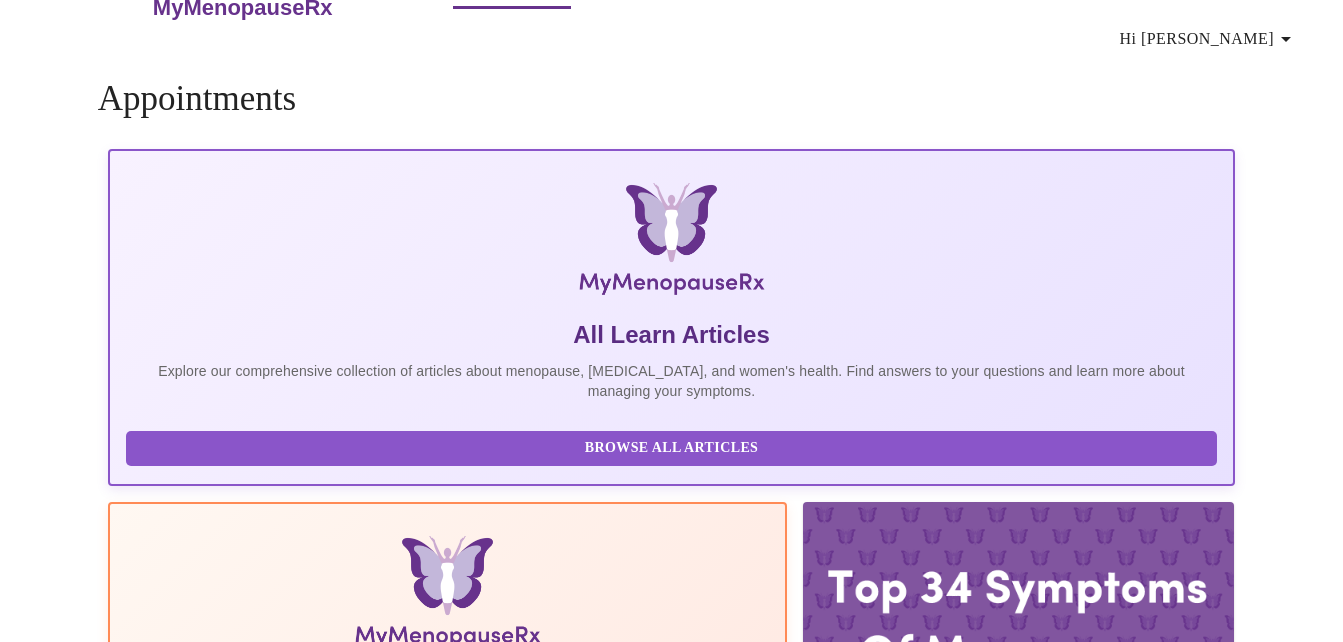 click on "Appointments  All Learn Articles Explore our comprehensive collection of articles about menopause, [MEDICAL_DATA], and women's health. Find answers to your questions and learn more about managing your symptoms. Browse All Articles The Menopause Manual The Menopause Manual is a comprehensive guide to menopause, written by the MMRx Clinical team. Read Manual The Top 34 Symptoms of Menopause Read More 8 Most Common [MEDICAL_DATA] Myths Read More What to Expect When Starting [MEDICAL_DATA] Read More What to Expect When Starting an SSRI Read More The Power of Psyllium Husk Fiber Read More" at bounding box center [671, 963] 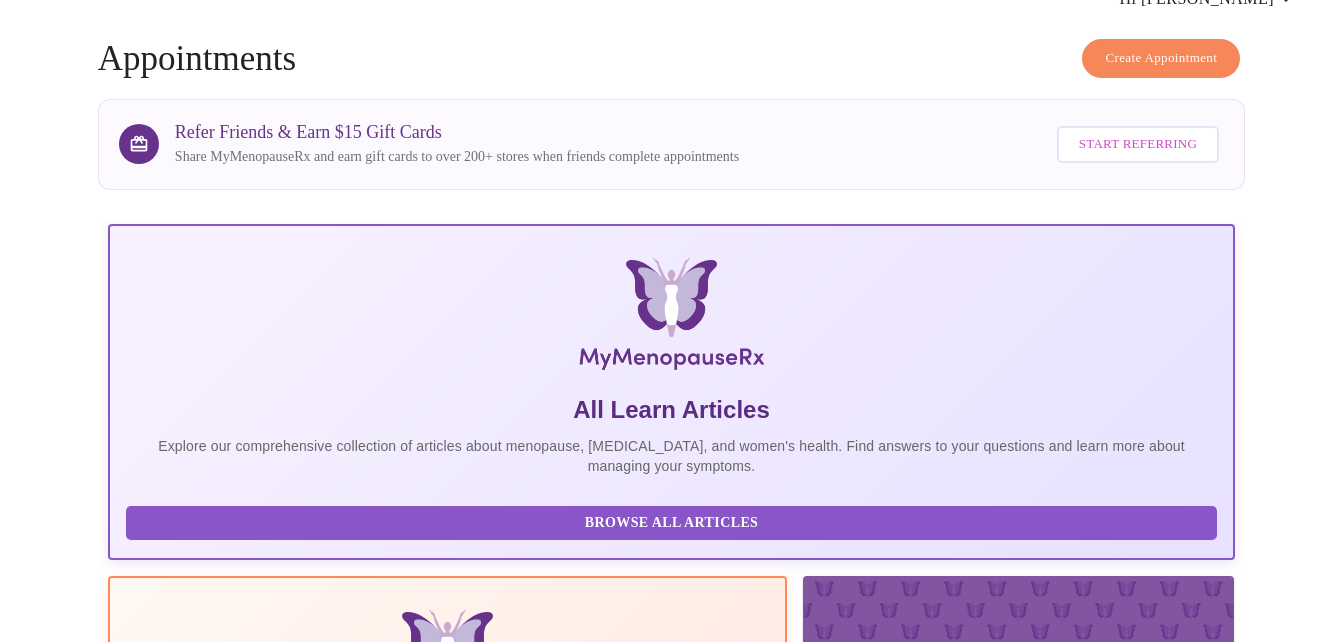 scroll, scrollTop: 0, scrollLeft: 0, axis: both 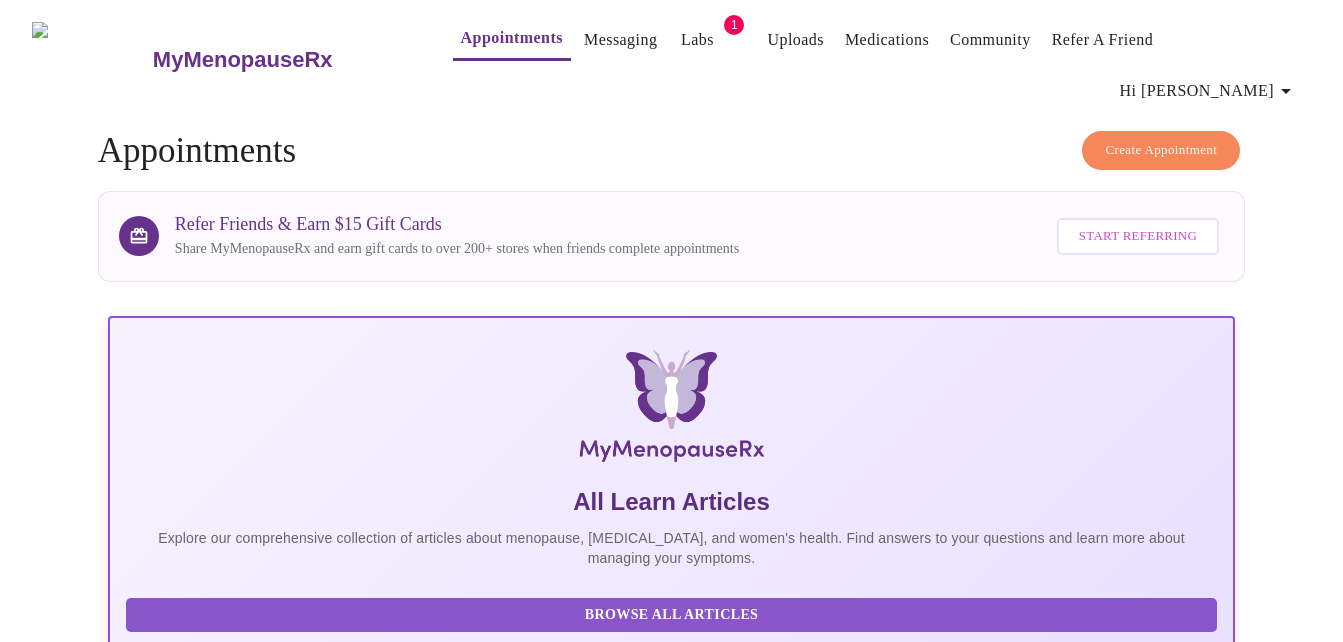 click on "Create Appointment" at bounding box center (1161, 150) 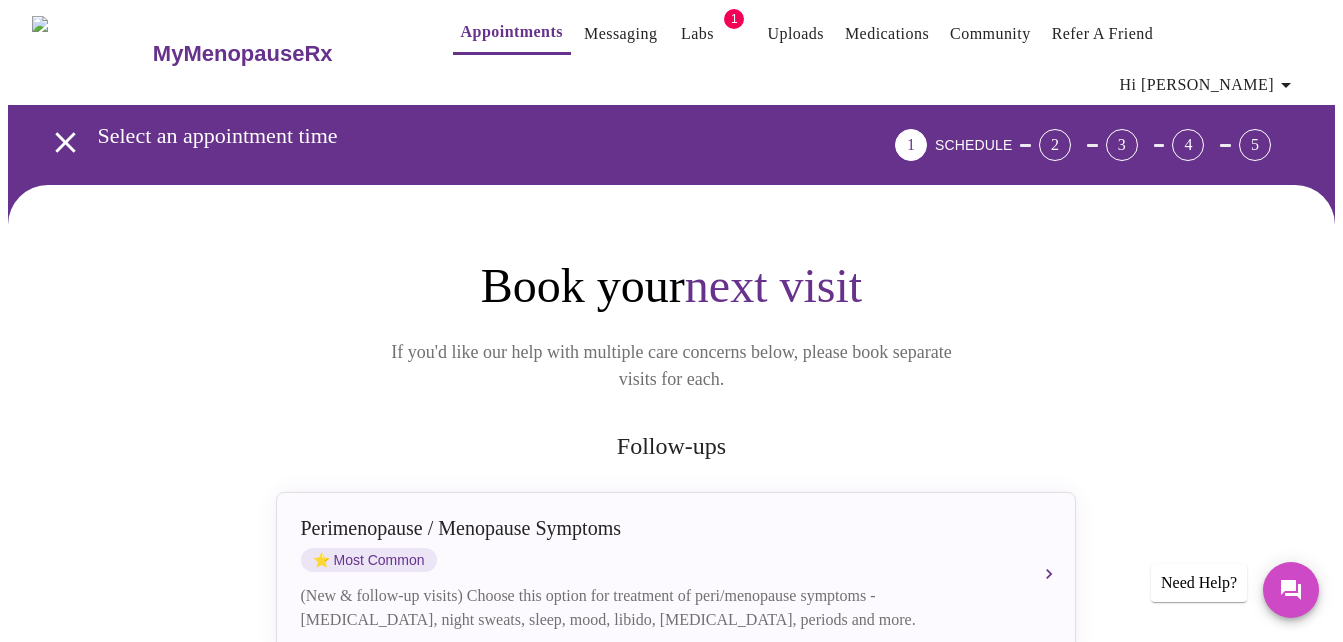 scroll, scrollTop: 0, scrollLeft: 0, axis: both 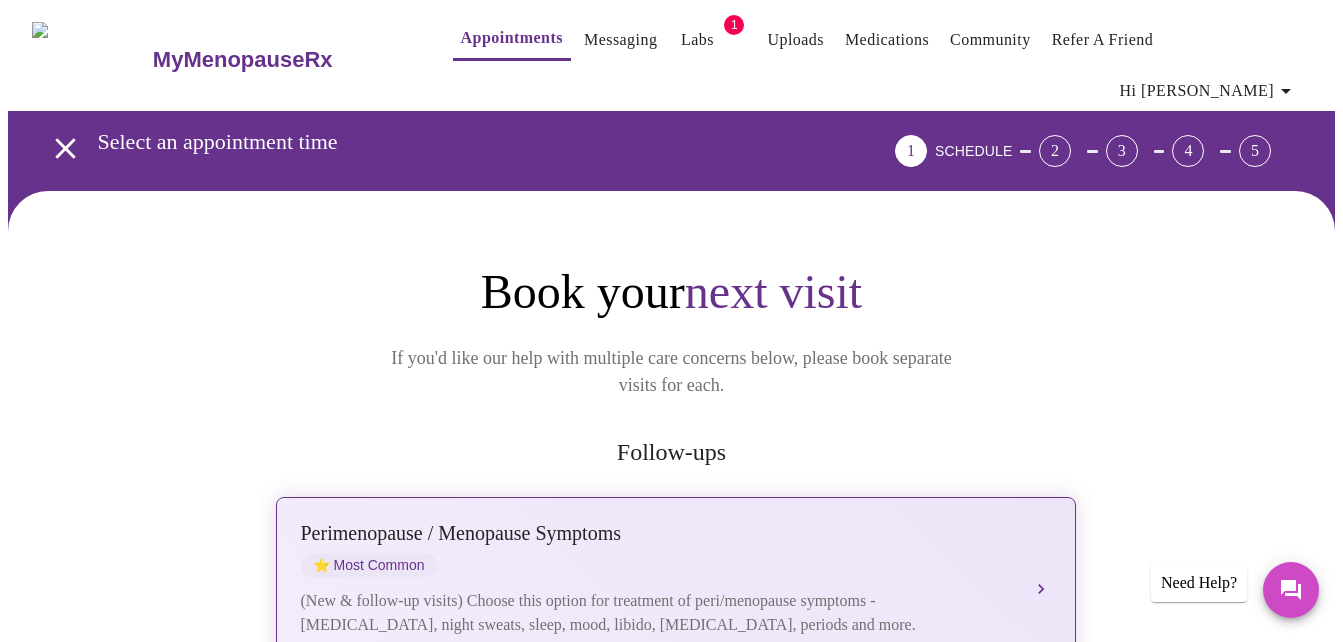 click on "[MEDICAL_DATA] / Menopause Symptoms  ⭐  Most Common (New & follow-up visits) Choose this option for treatment of peri/menopause symptoms - [MEDICAL_DATA], night sweats, sleep, mood, libido, [MEDICAL_DATA], periods and more." at bounding box center (676, 579) 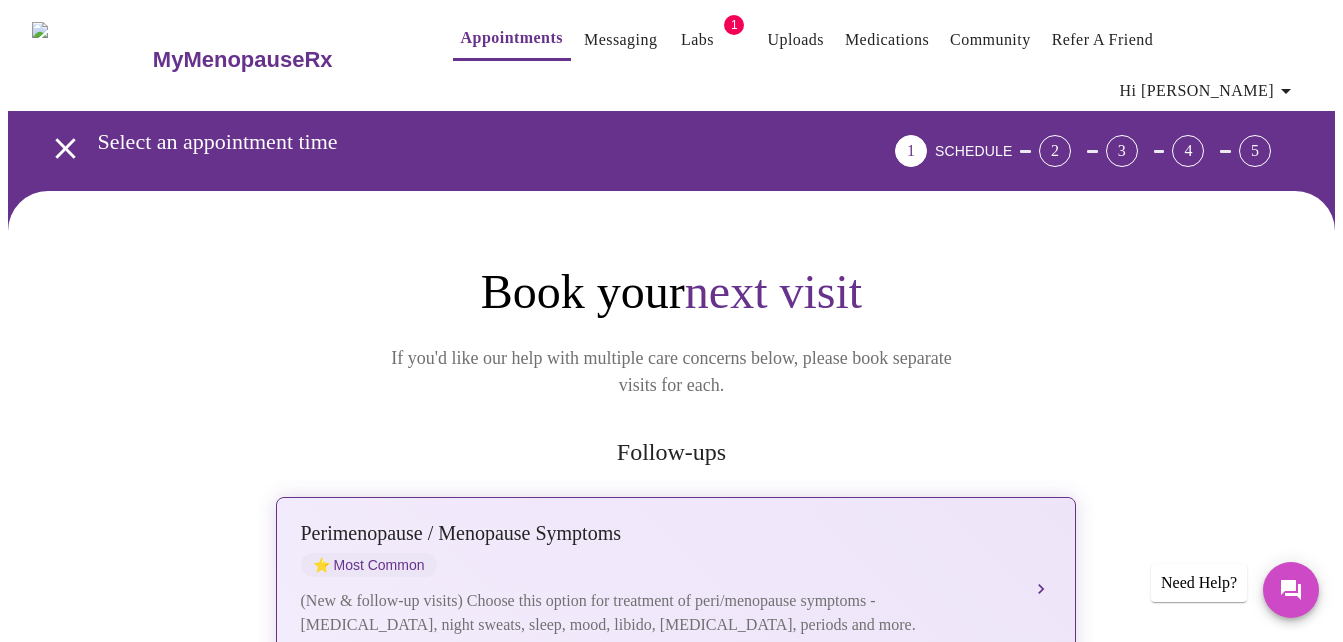 click on "Perimenopause / Menopause Symptoms" at bounding box center (656, 533) 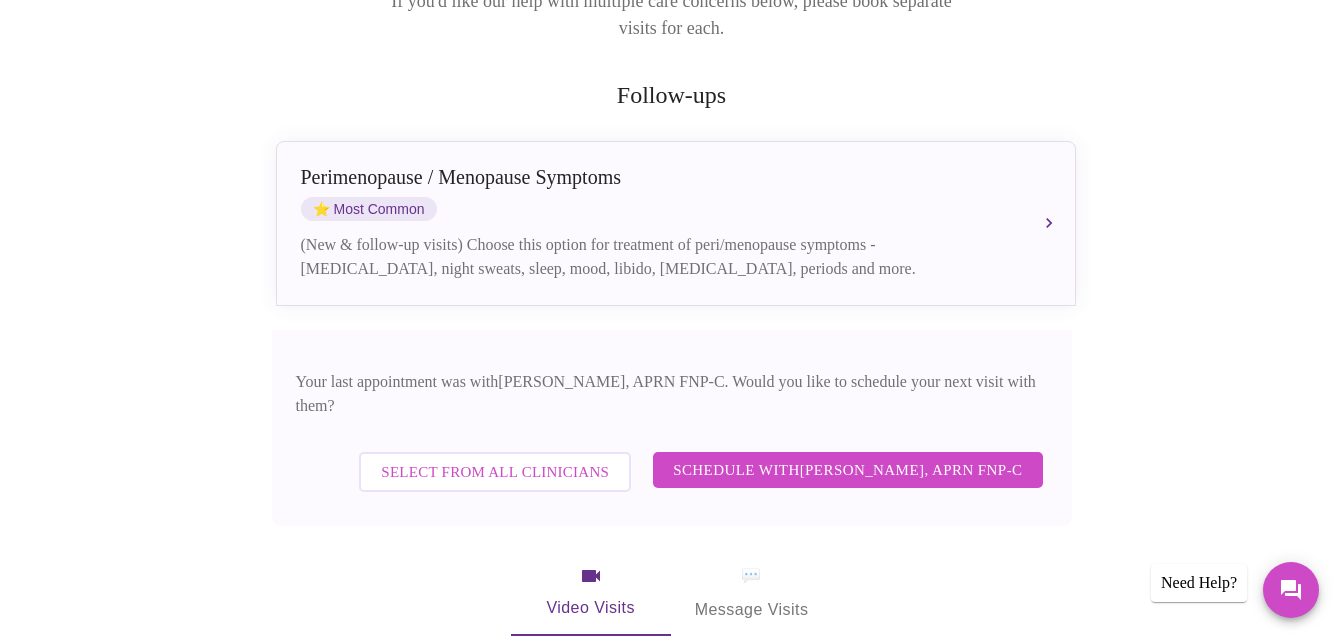 click on "Schedule with  [PERSON_NAME], APRN FNP-C" at bounding box center (847, 470) 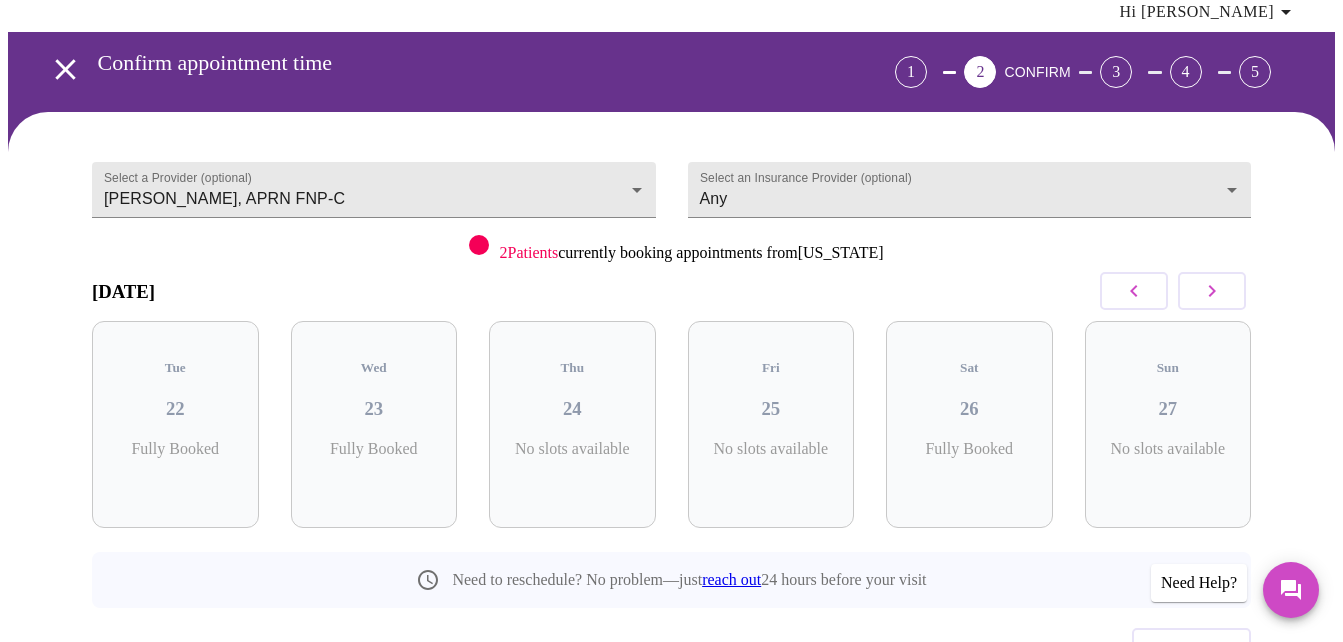 scroll, scrollTop: 144, scrollLeft: 0, axis: vertical 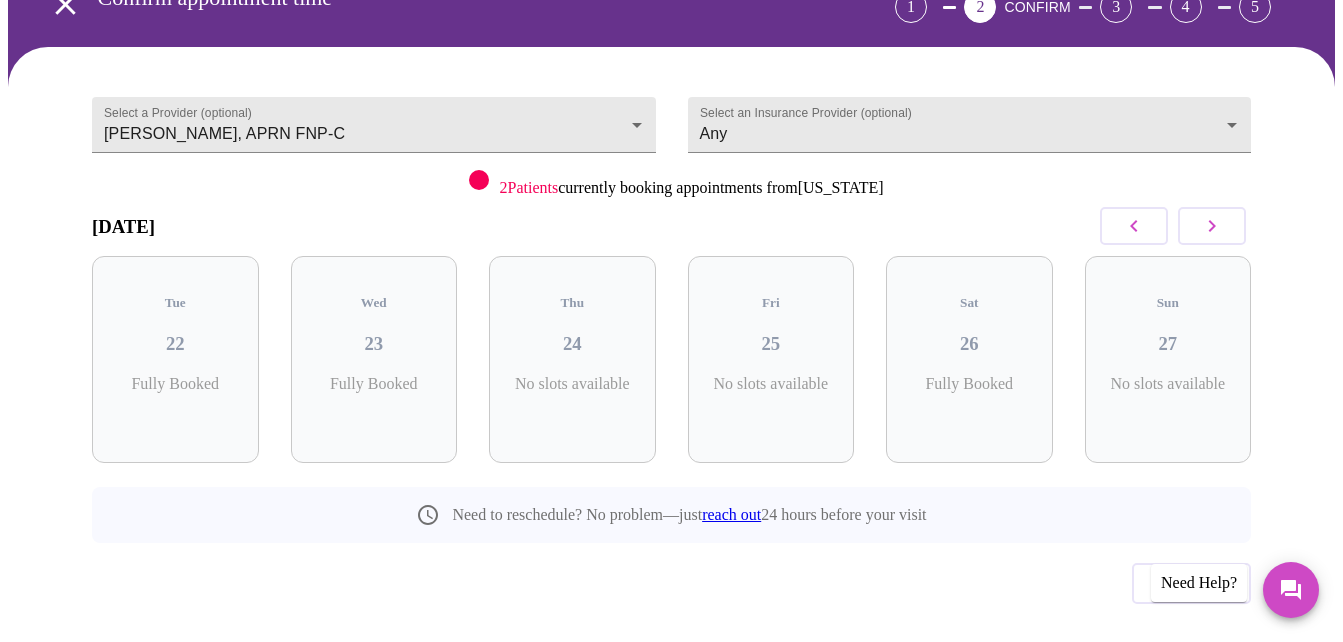 click 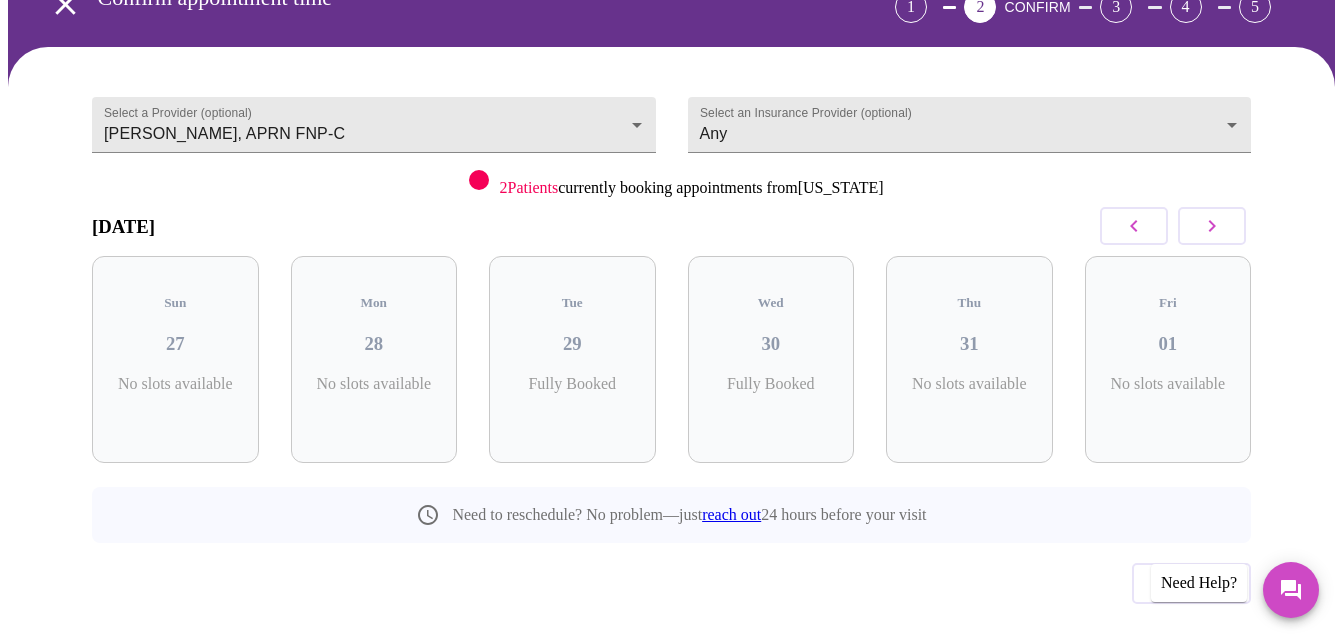click 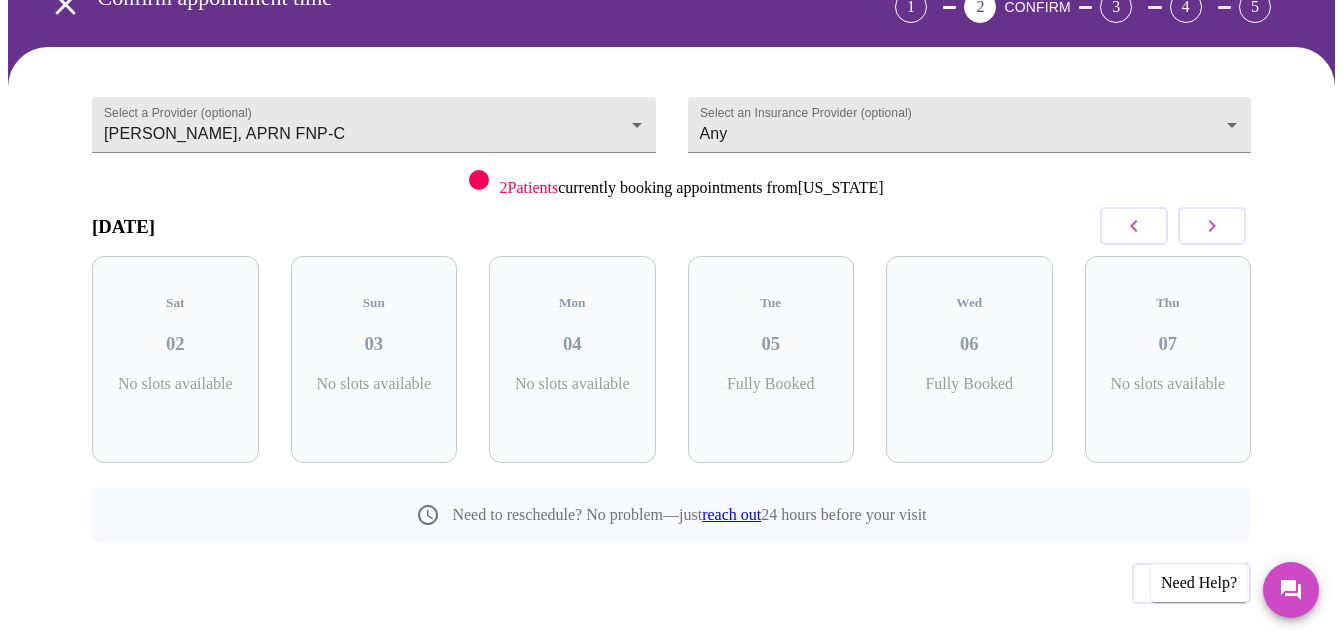 click 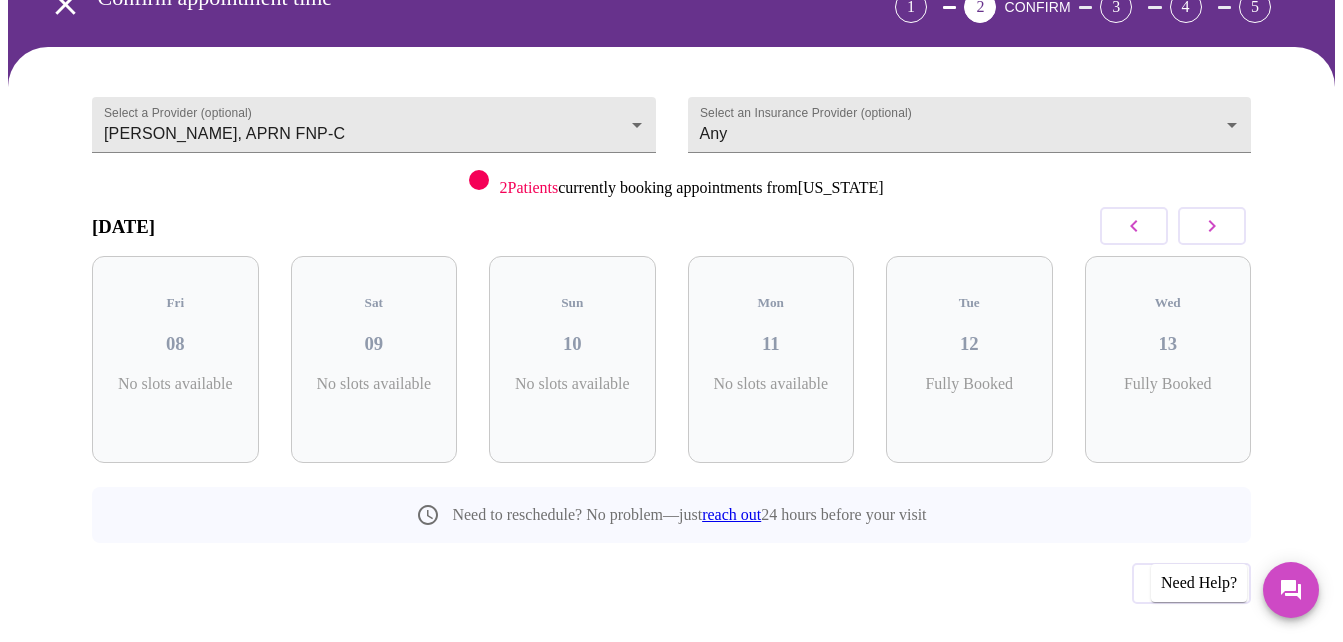 click 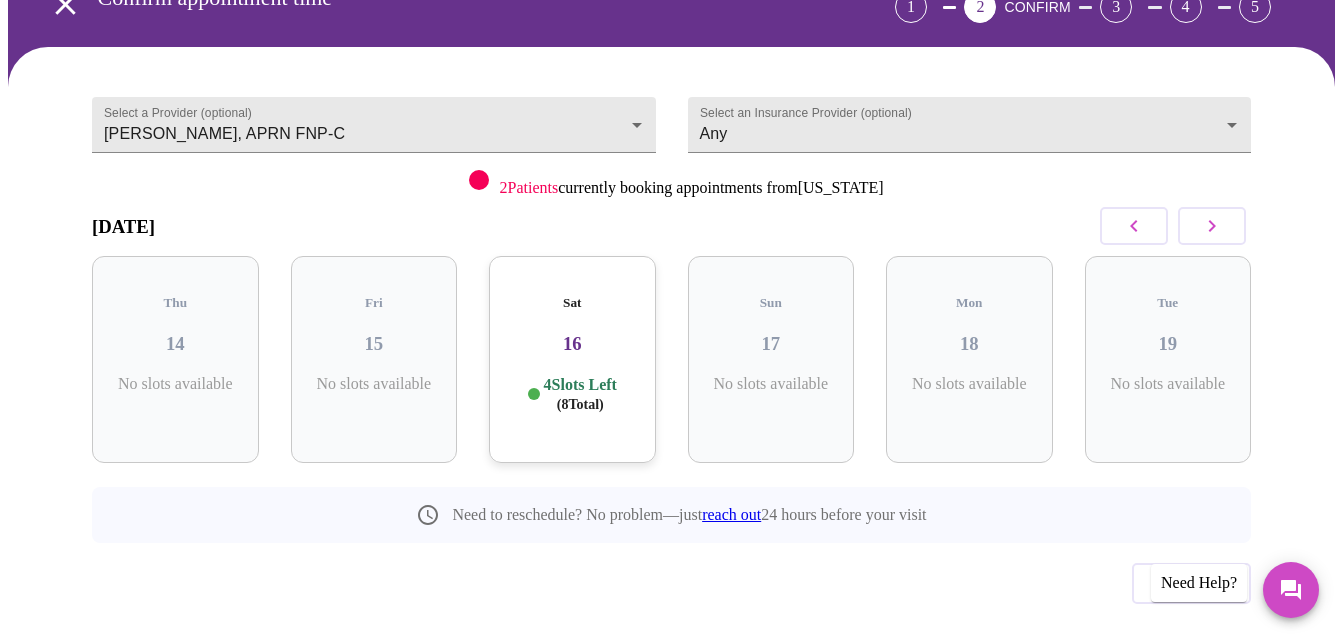 click 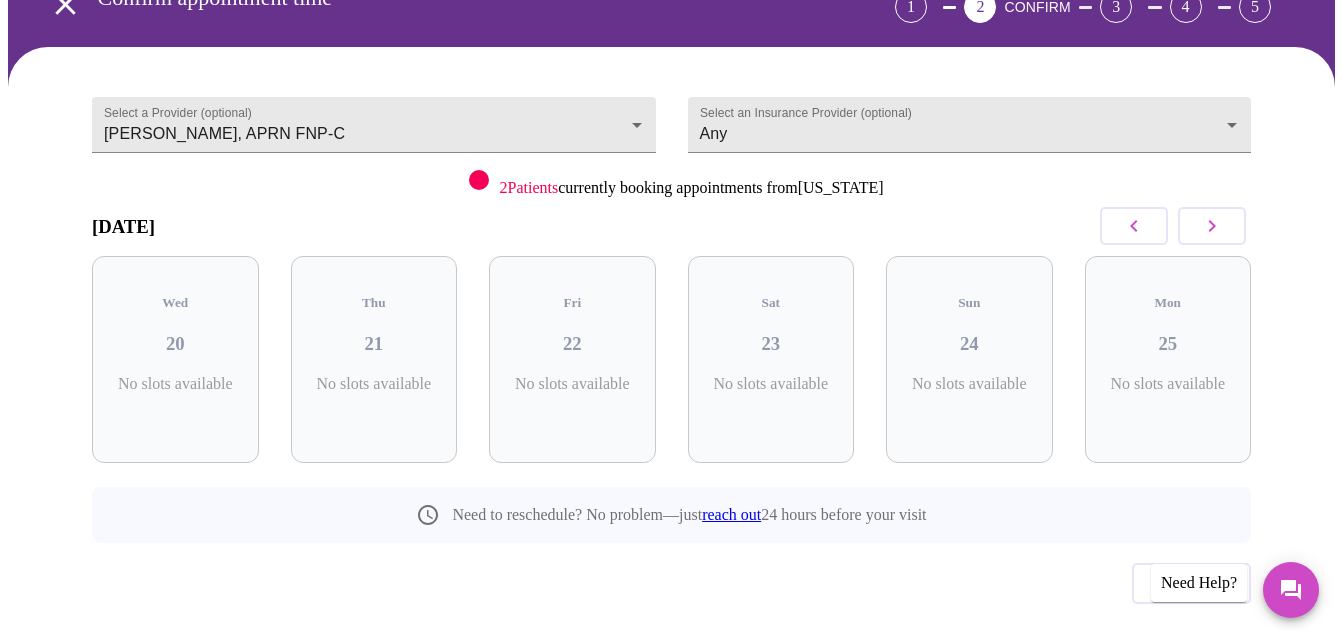 click at bounding box center [1134, 226] 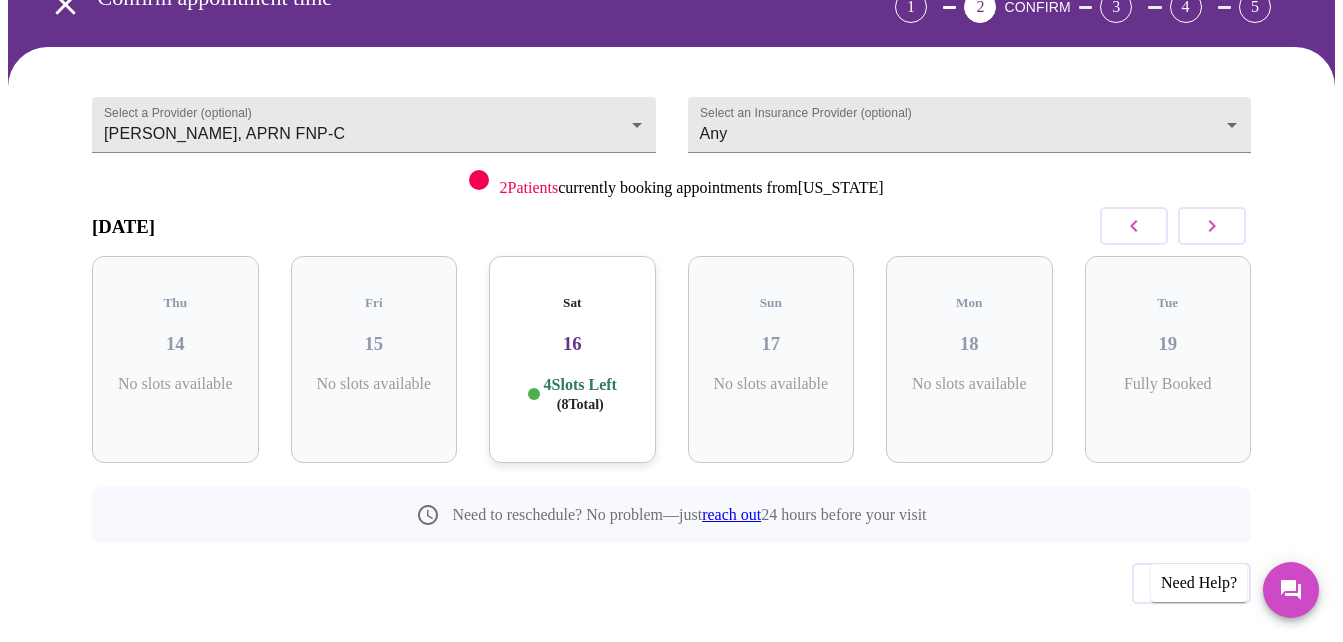 click on "4  Slots Left ( 8  Total)" at bounding box center [580, 394] 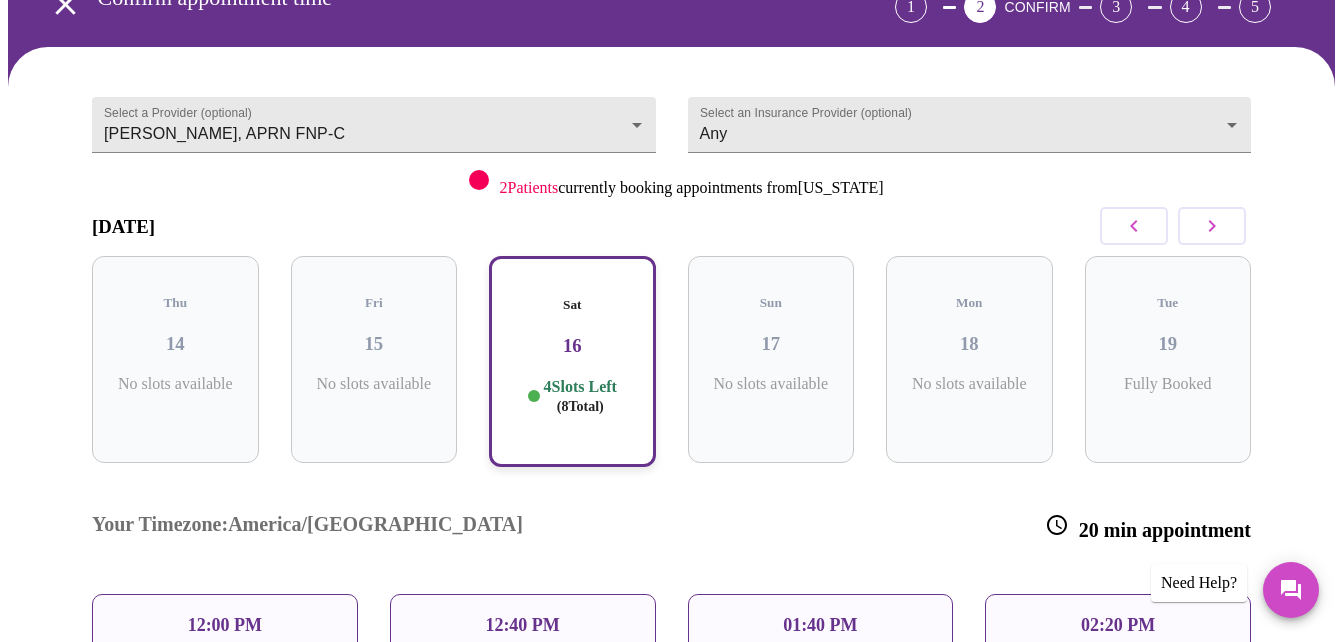 click on "12:40 PM" at bounding box center [522, 625] 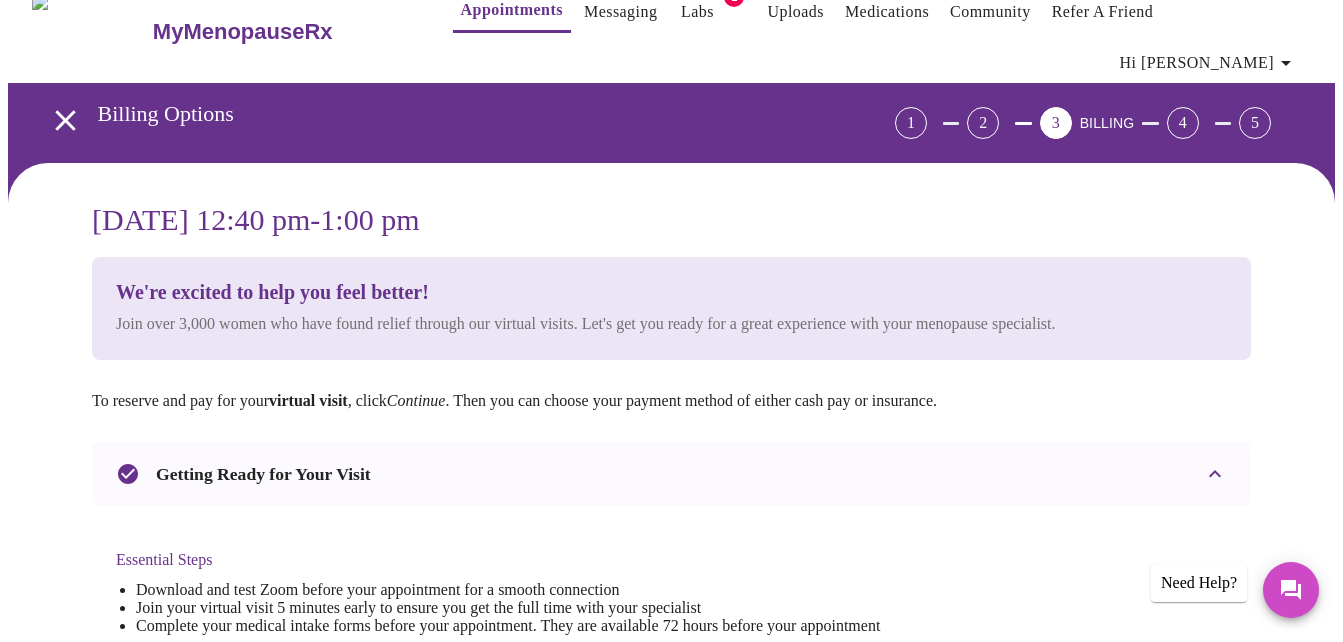 scroll, scrollTop: 0, scrollLeft: 0, axis: both 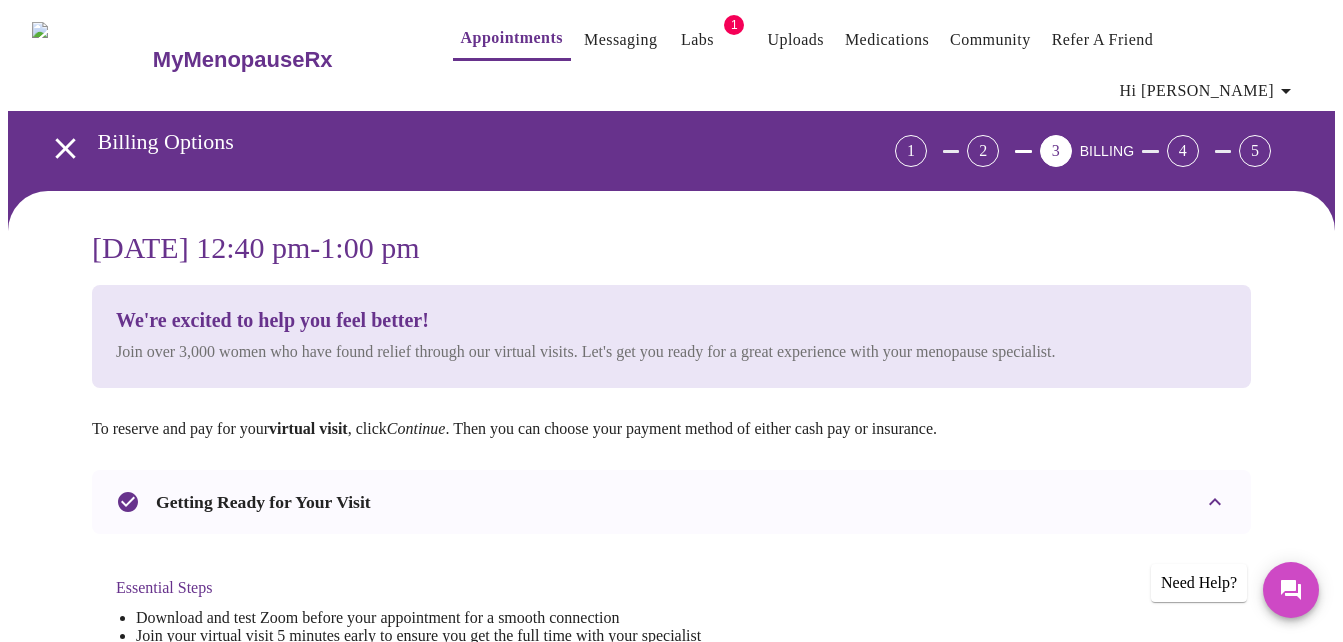 click on "2" at bounding box center [983, 151] 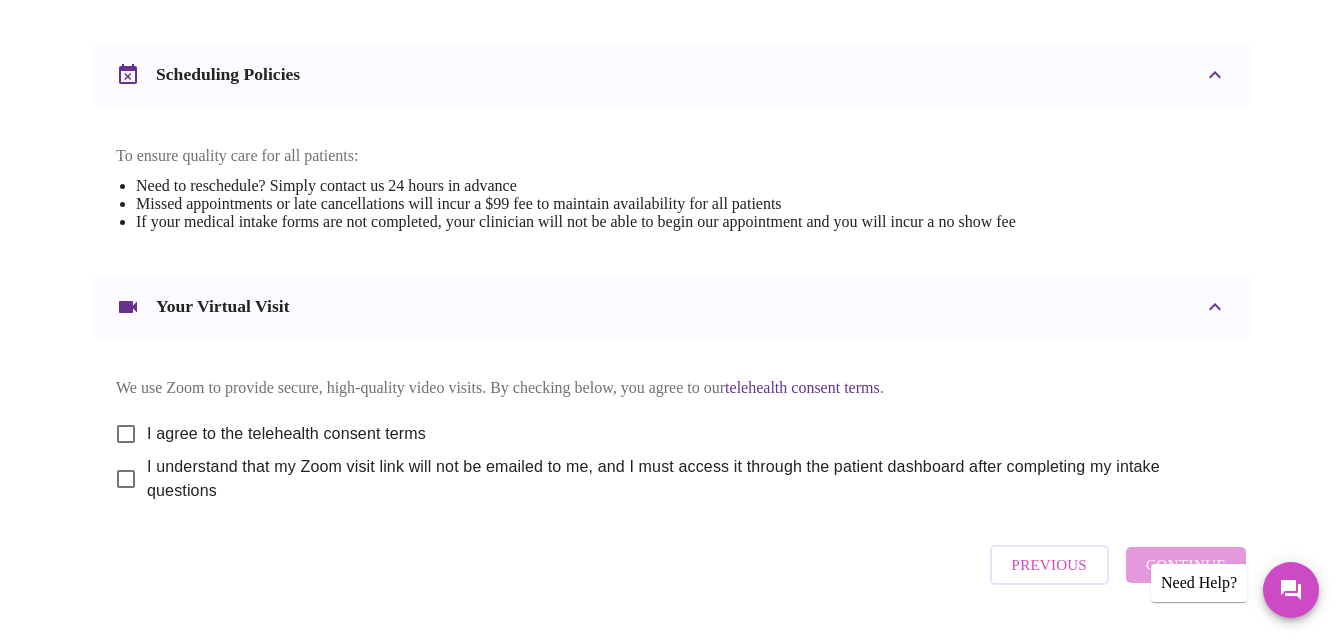 scroll, scrollTop: 760, scrollLeft: 0, axis: vertical 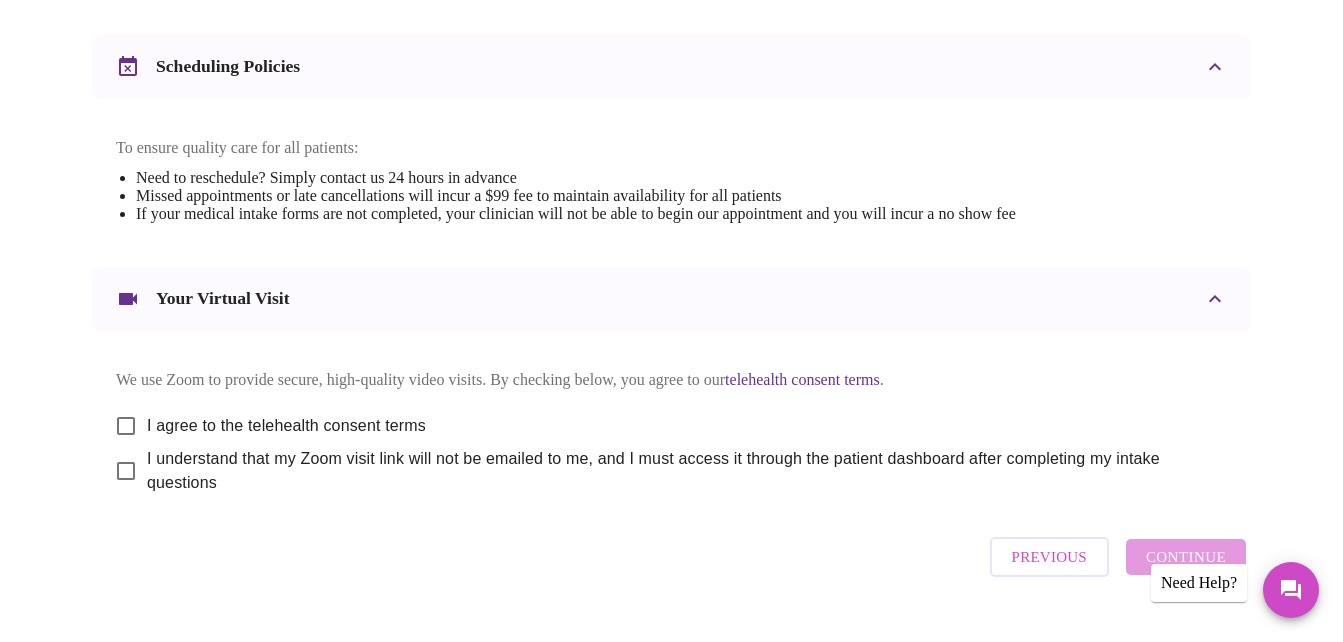 click on "We use Zoom to provide secure, high-quality video visits. By checking below, you agree to our  telehealth consent terms . I agree to the telehealth consent terms I understand that my Zoom visit link will not be emailed to me, and I must access it through the patient dashboard after completing my intake questions" at bounding box center [671, 417] 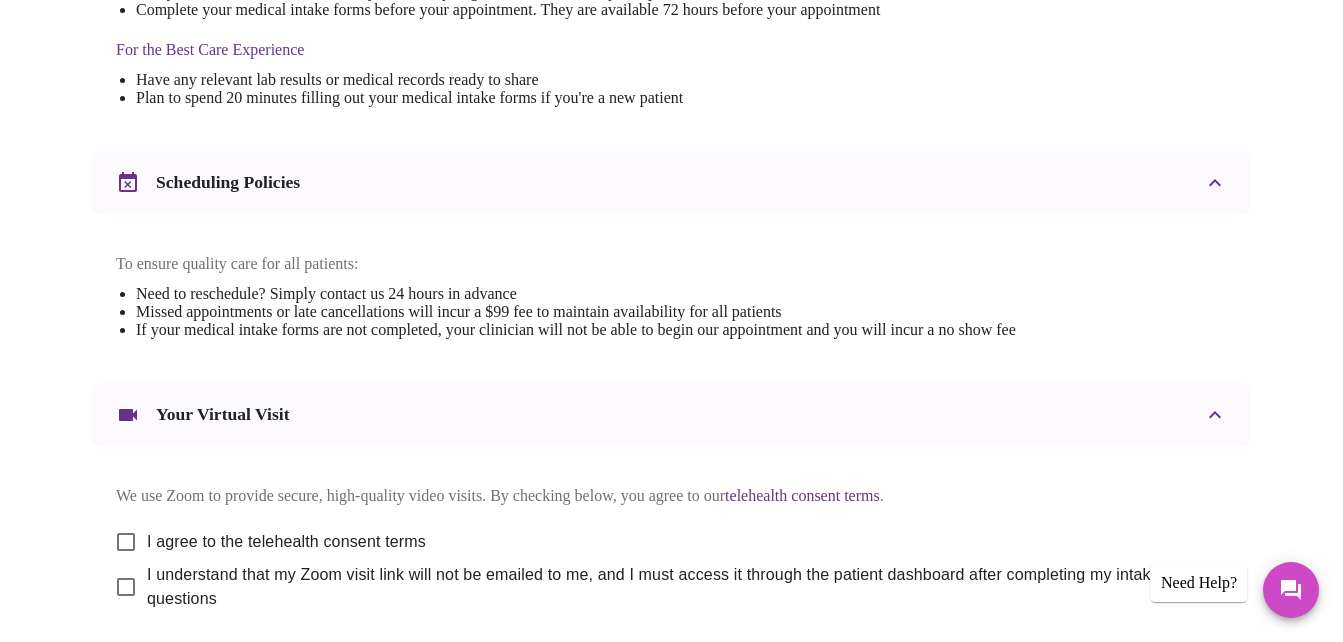 scroll, scrollTop: 768, scrollLeft: 0, axis: vertical 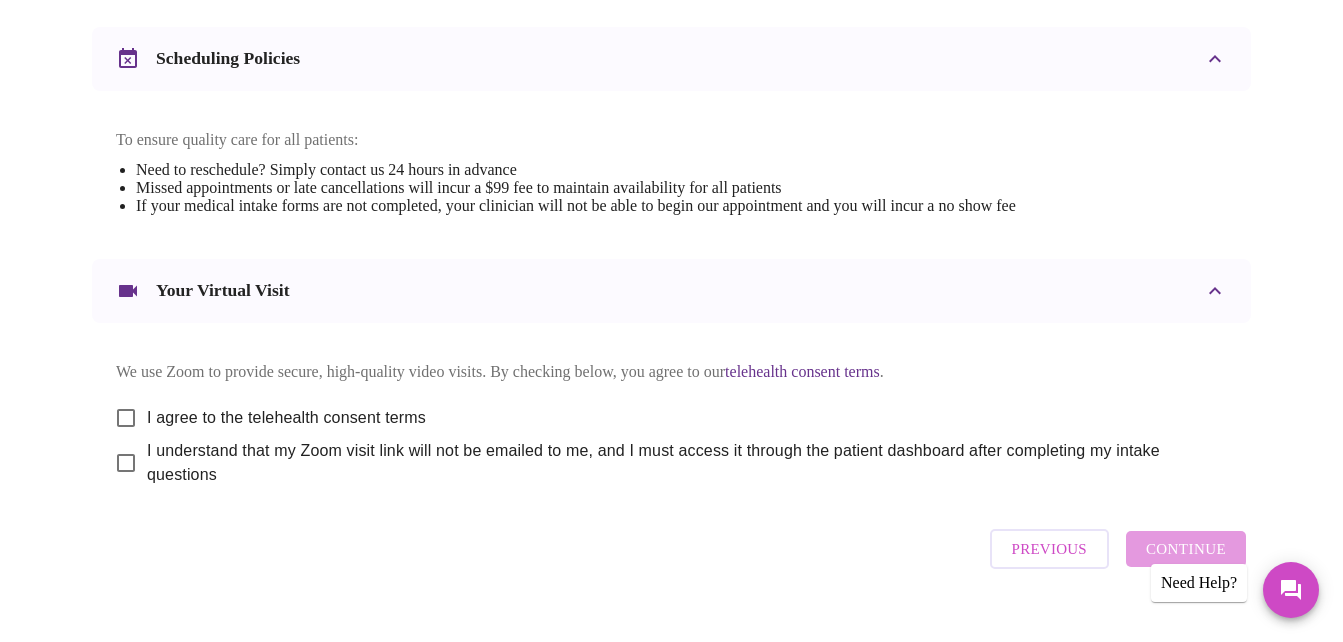 click on "I agree to the telehealth consent terms" at bounding box center (126, 418) 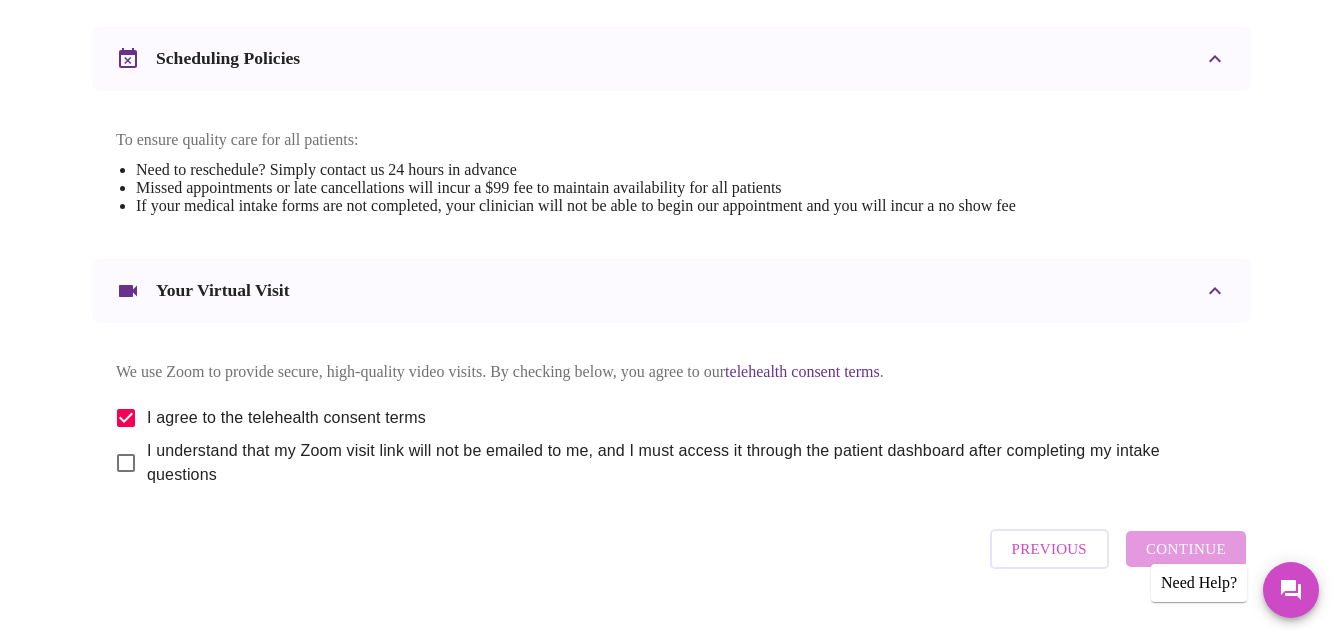 click on "I understand that my Zoom visit link will not be emailed to me, and I must access it through the patient dashboard after completing my intake questions" at bounding box center [126, 463] 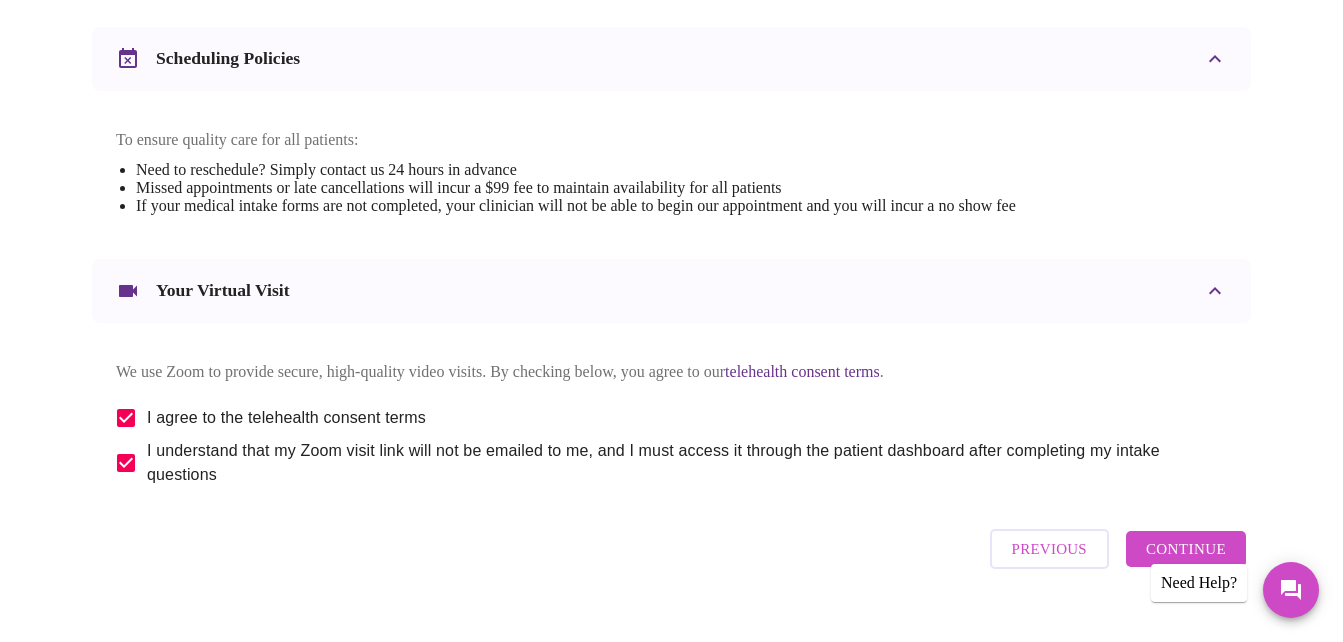 click on "Continue" at bounding box center (1186, 549) 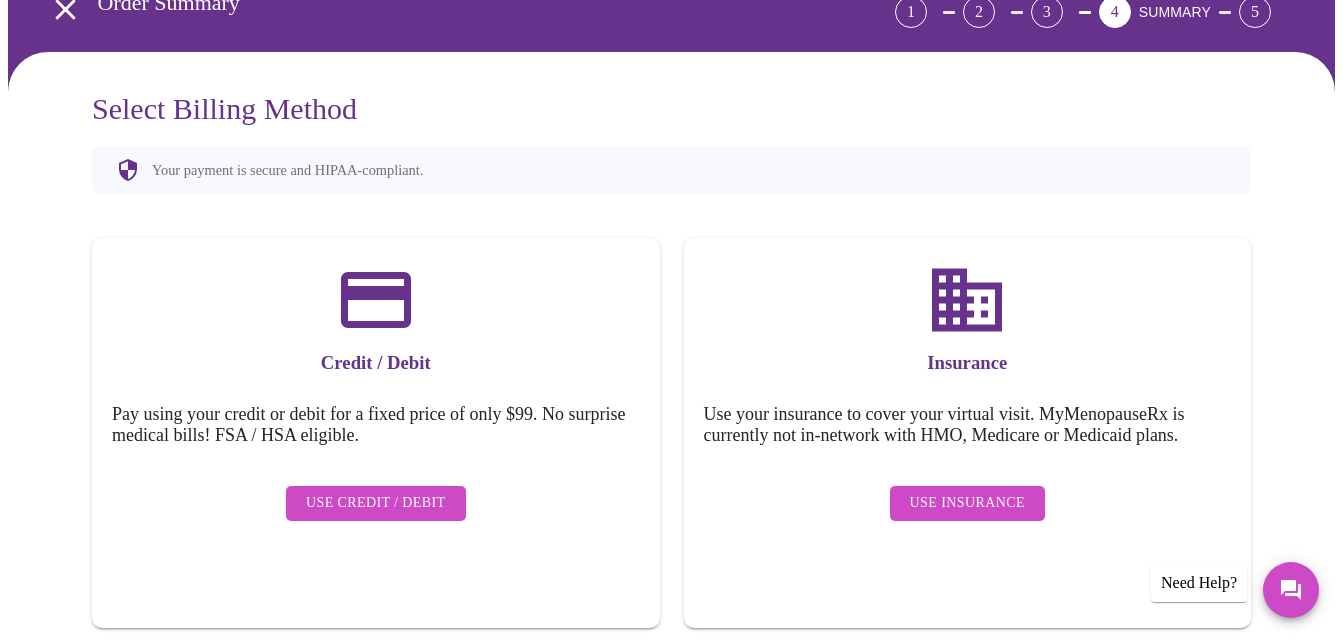 scroll, scrollTop: 0, scrollLeft: 0, axis: both 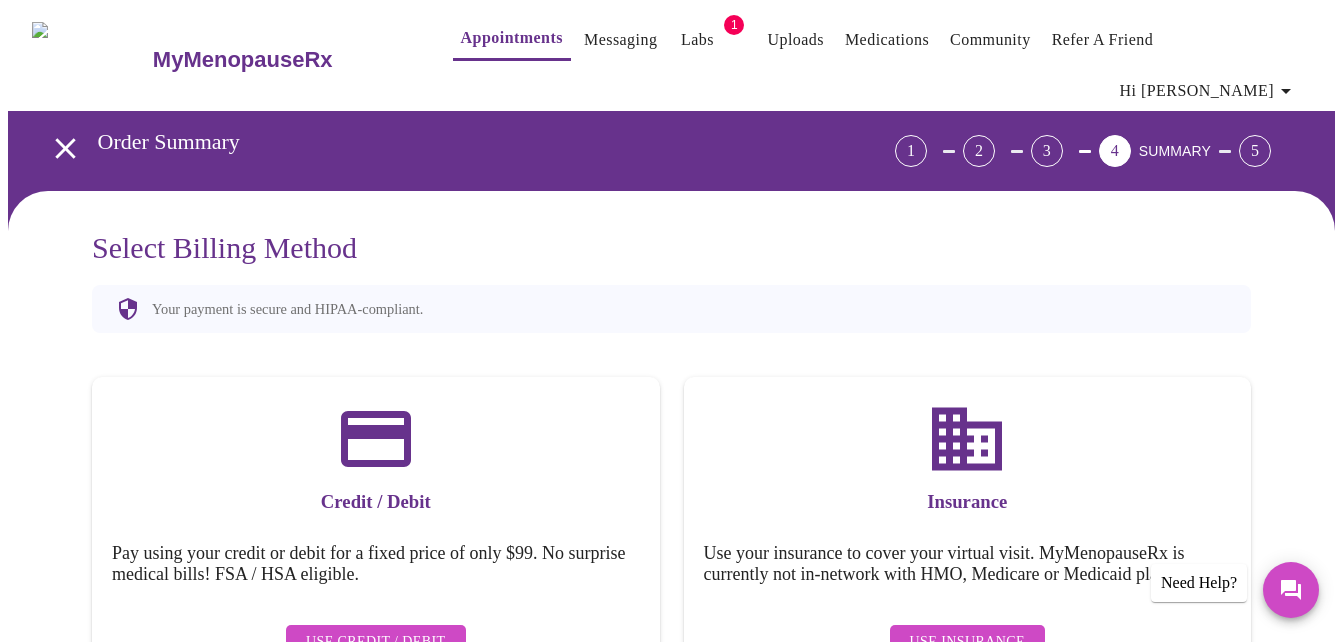 click on "Use Credit / Debit" at bounding box center (376, 642) 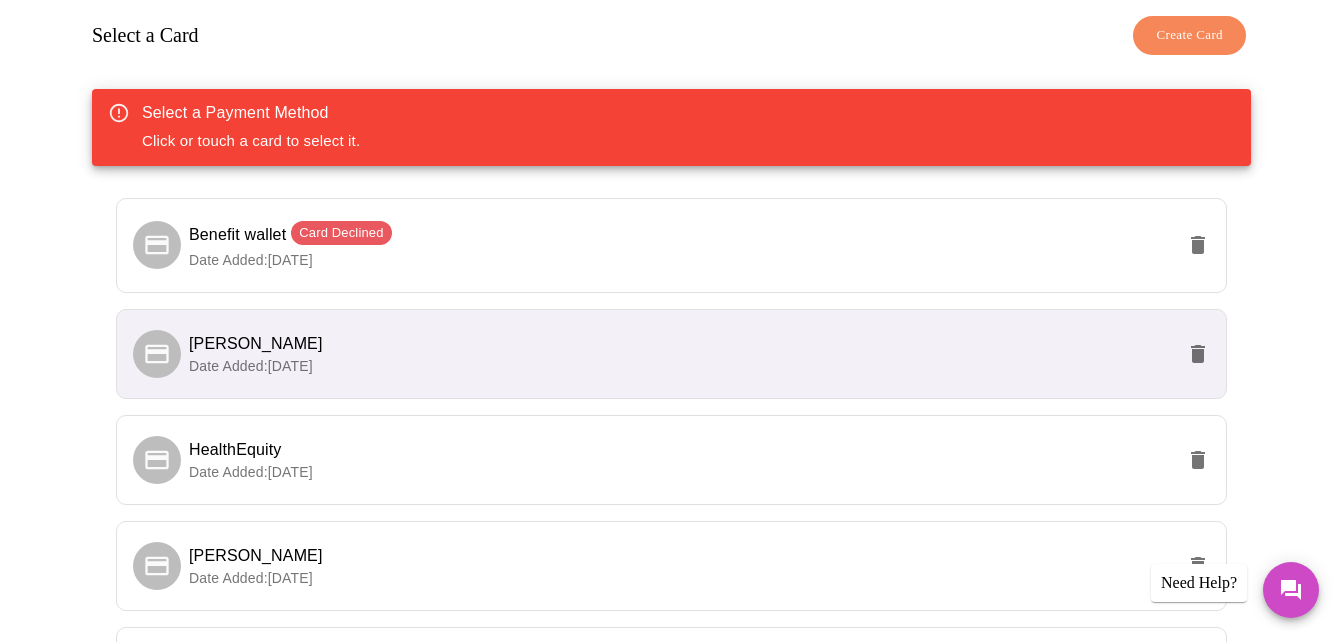scroll, scrollTop: 611, scrollLeft: 0, axis: vertical 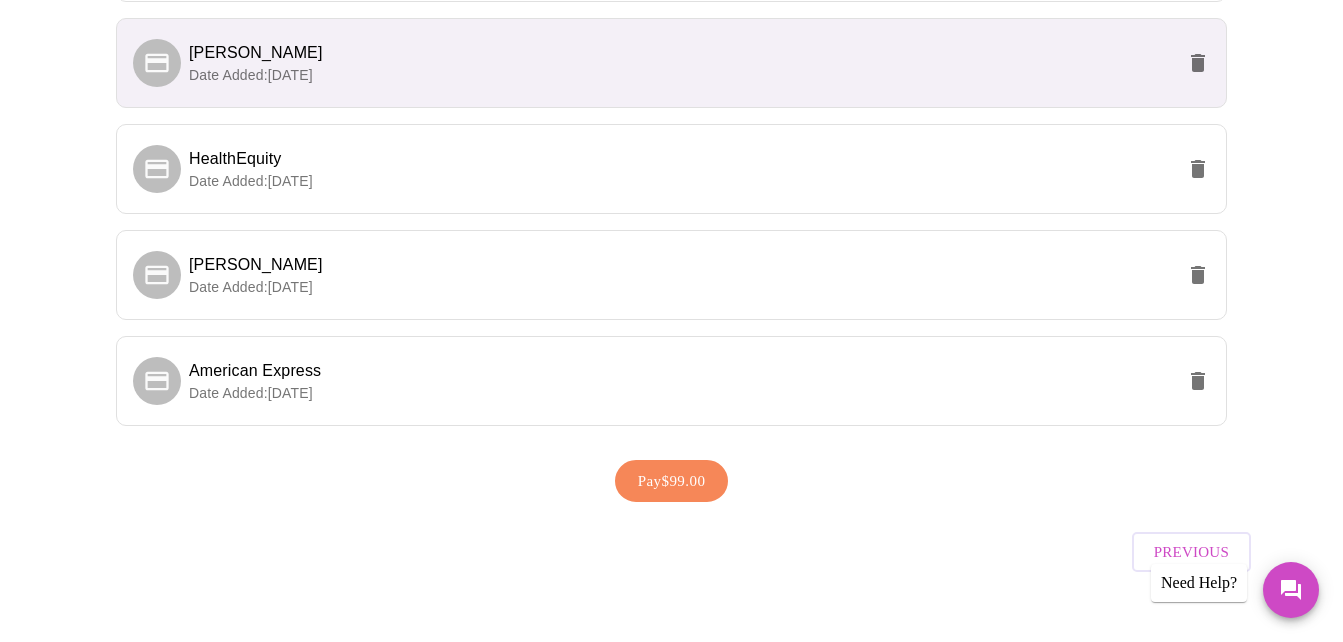 click on "Pay  $99.00" at bounding box center (672, 481) 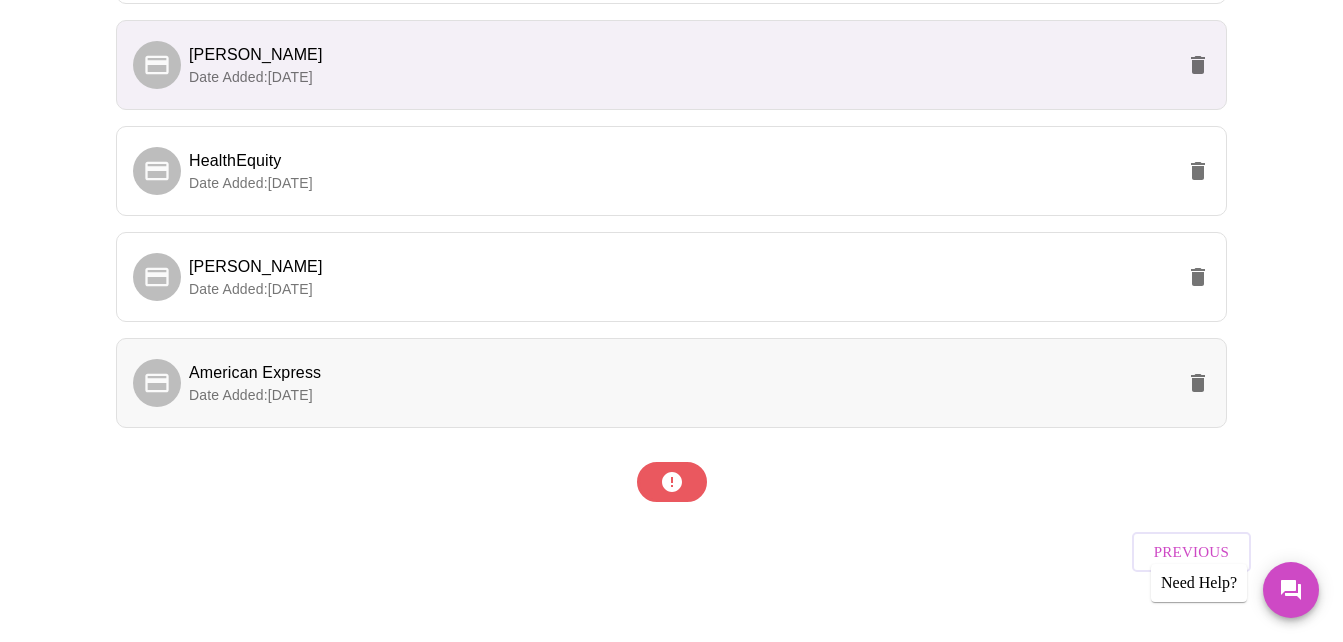 click on "Date Added:  07-22-2025" at bounding box center [681, 395] 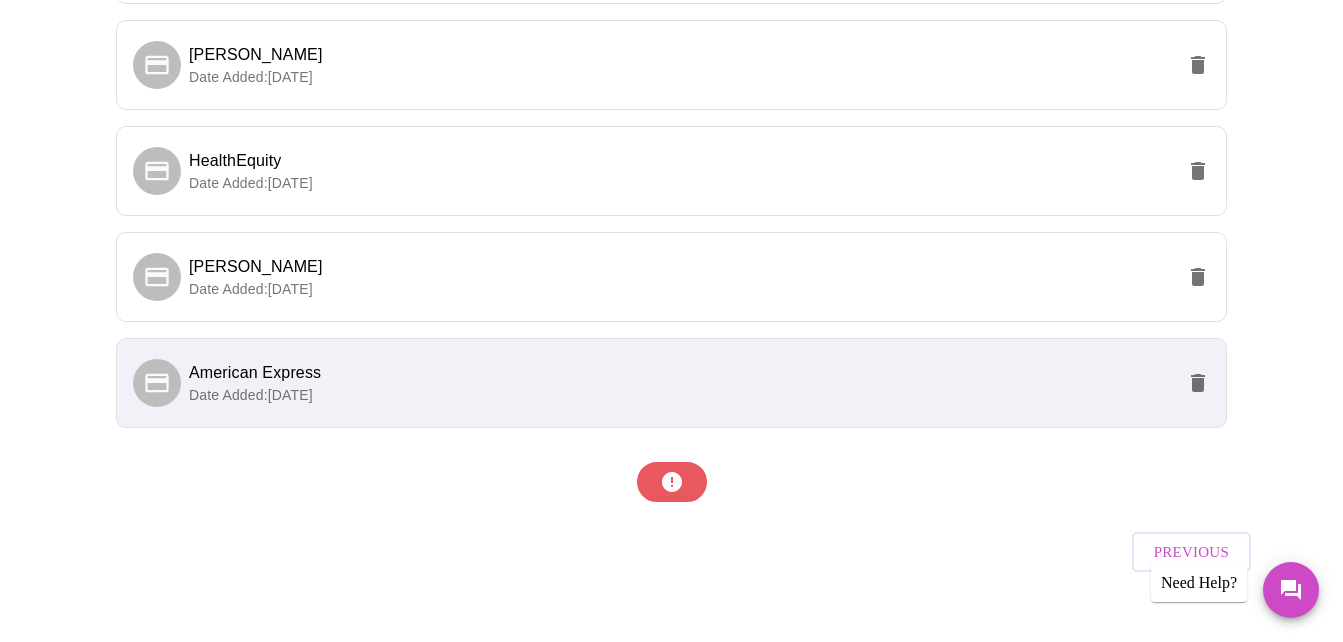 click on "American Express" at bounding box center [681, 373] 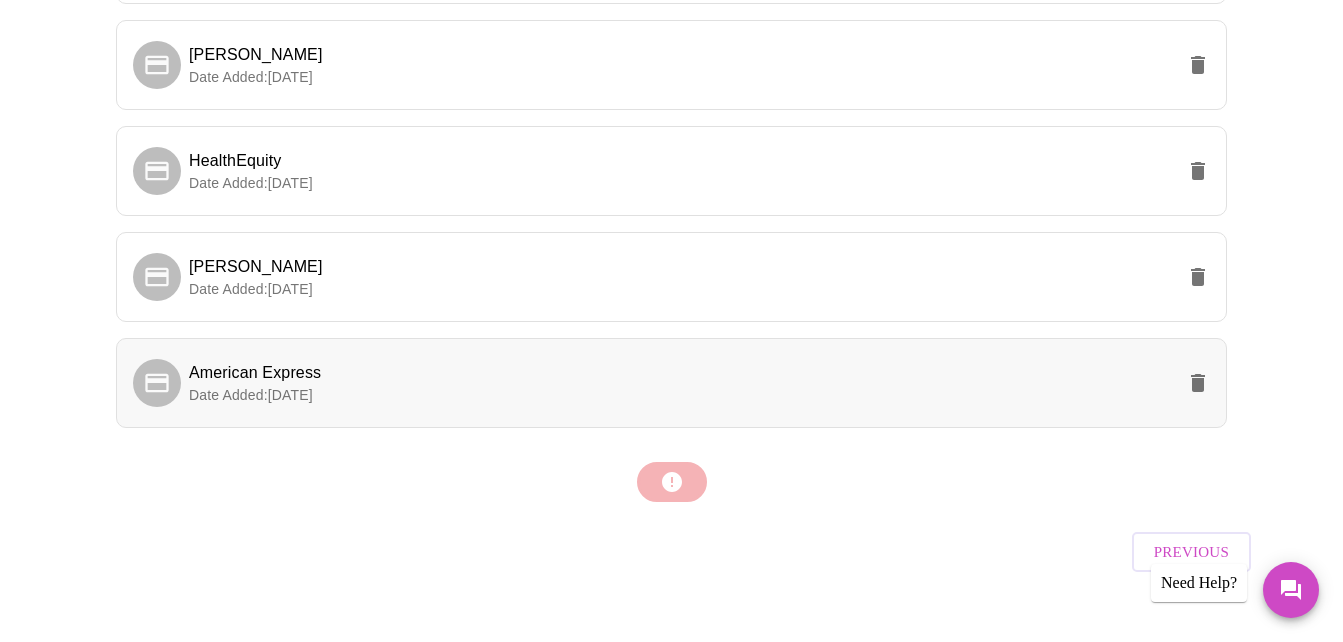 click on "American Express" at bounding box center [255, 372] 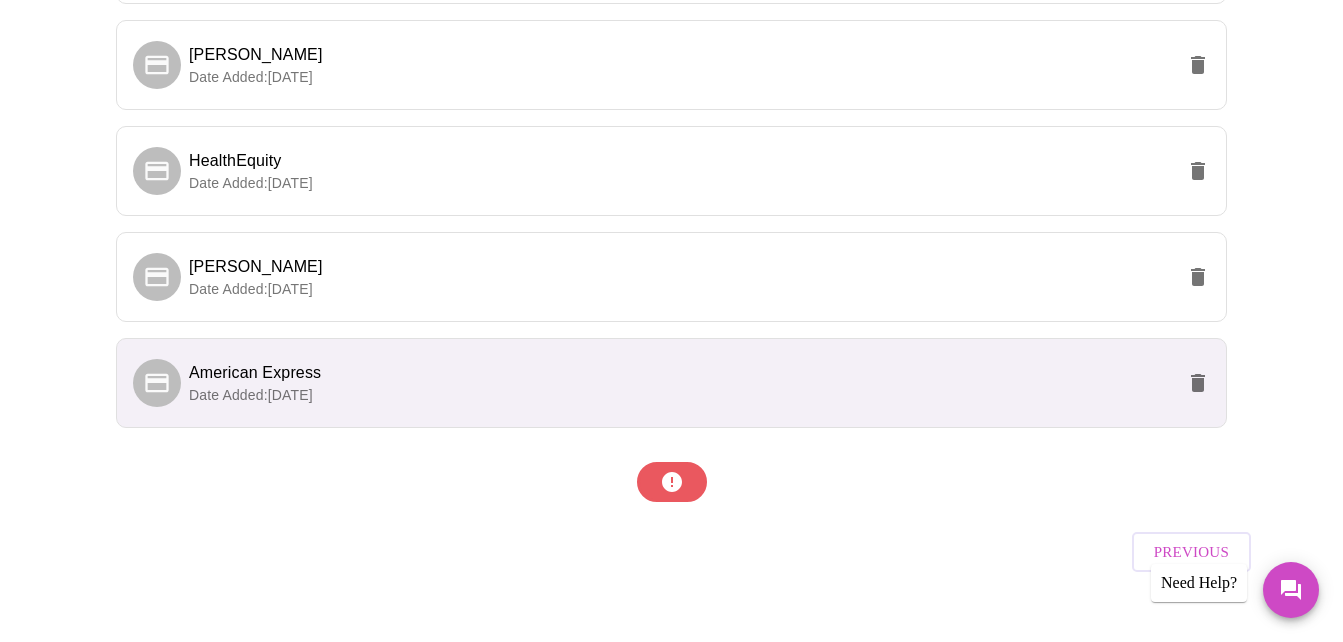 click at bounding box center [671, 482] 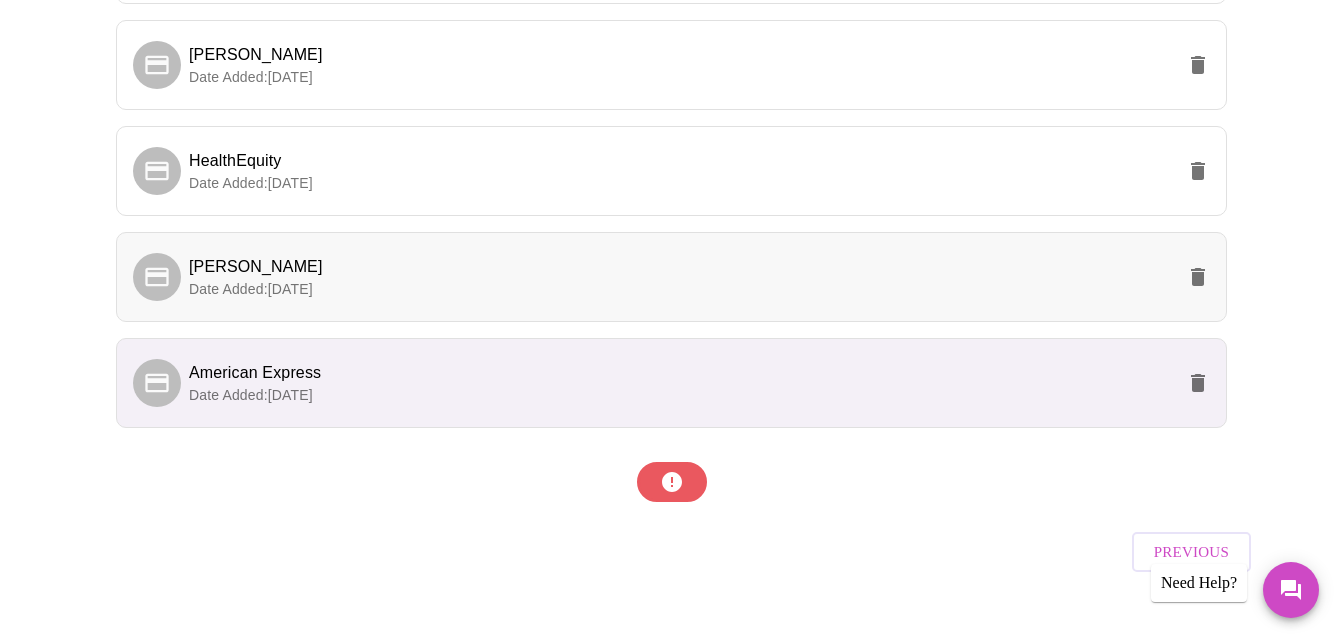 click on "[PERSON_NAME]" at bounding box center [681, 267] 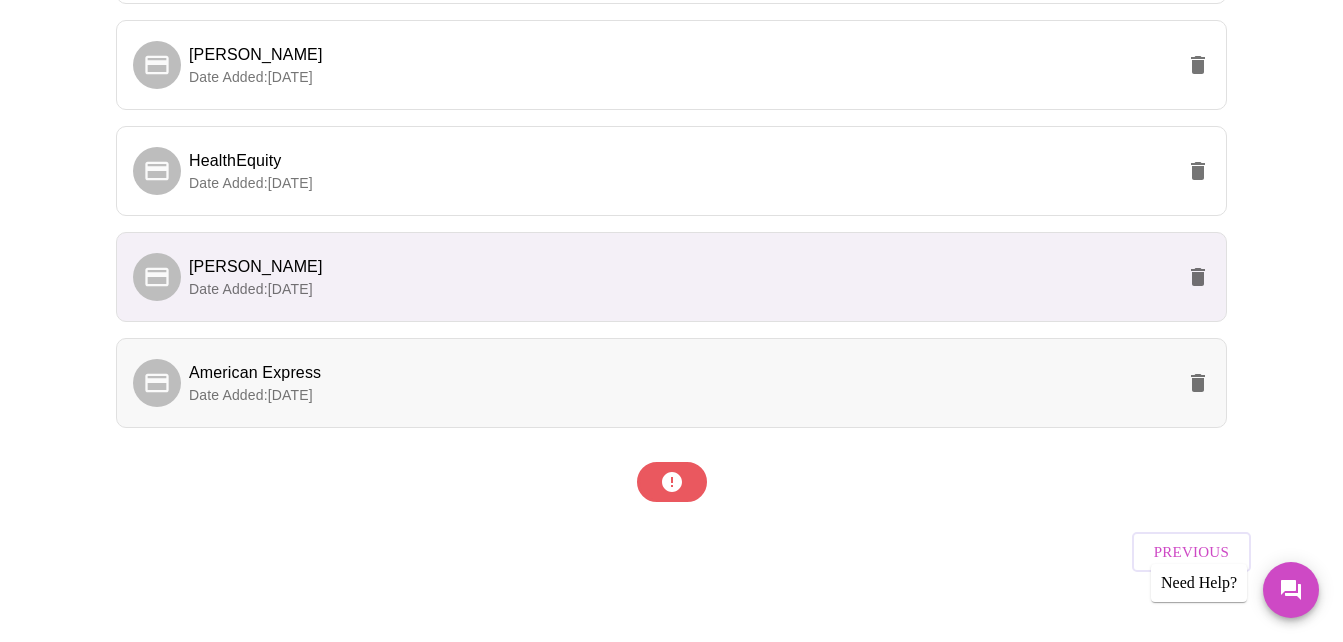 click on "Date Added:  07-22-2025" at bounding box center (681, 395) 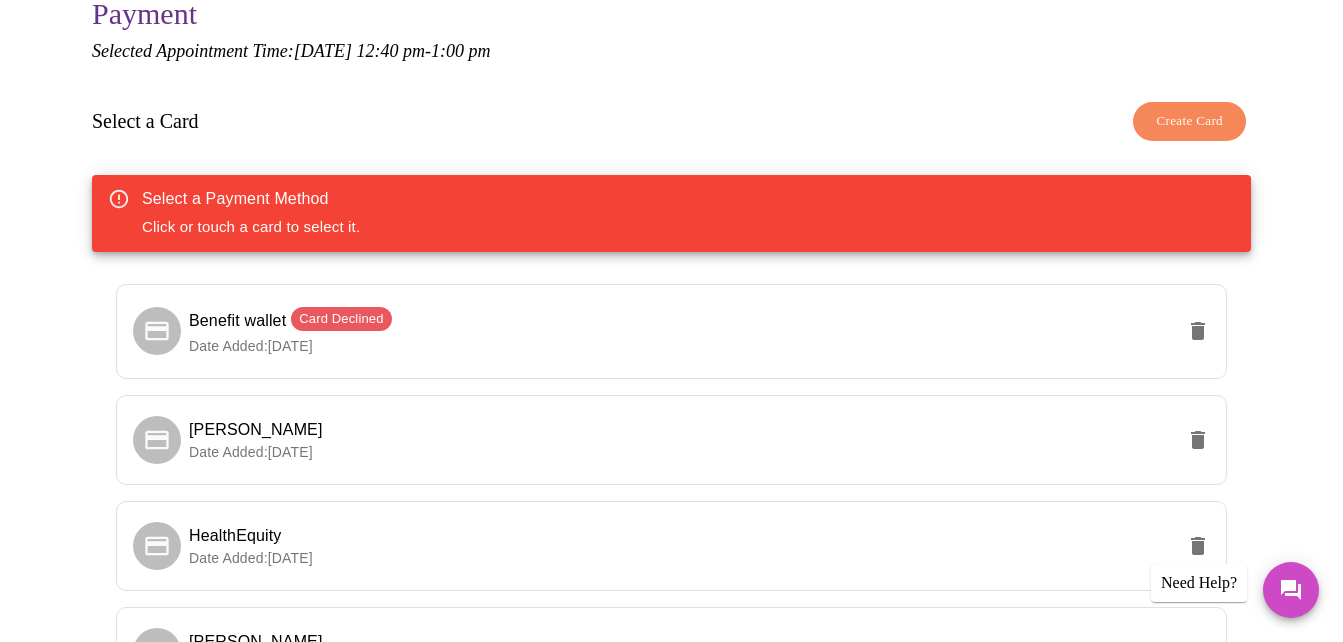 scroll, scrollTop: 242, scrollLeft: 0, axis: vertical 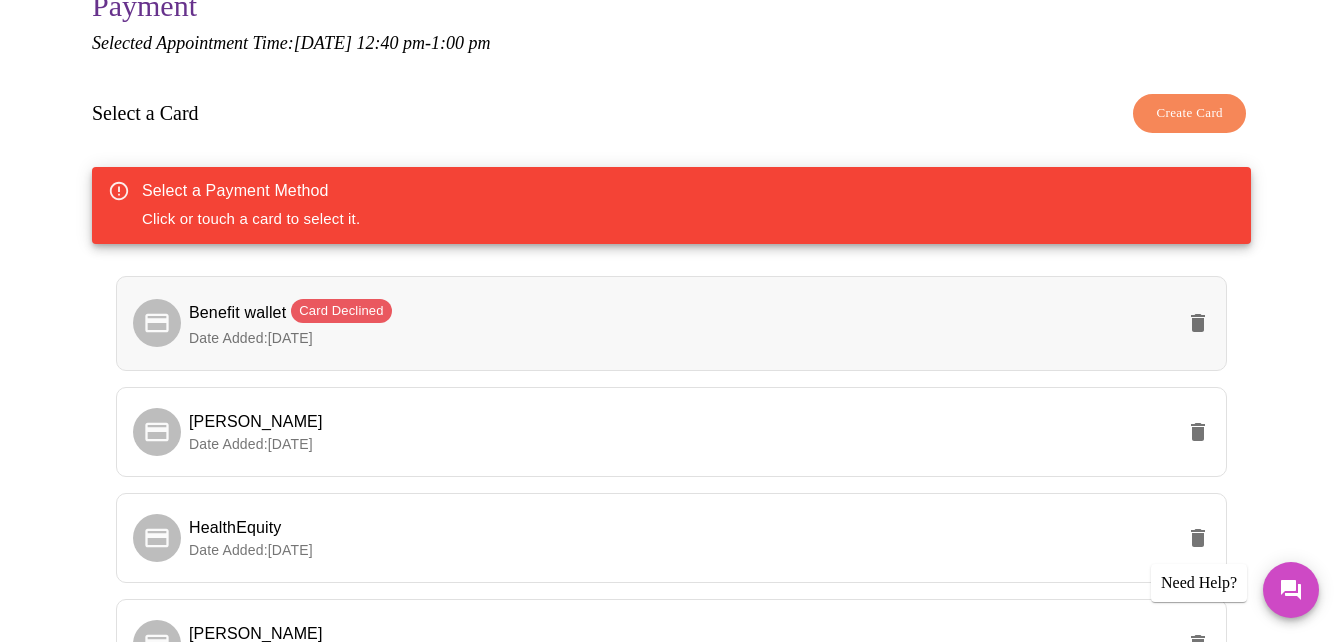 click on "Date Added:  02-19-2024" at bounding box center [681, 338] 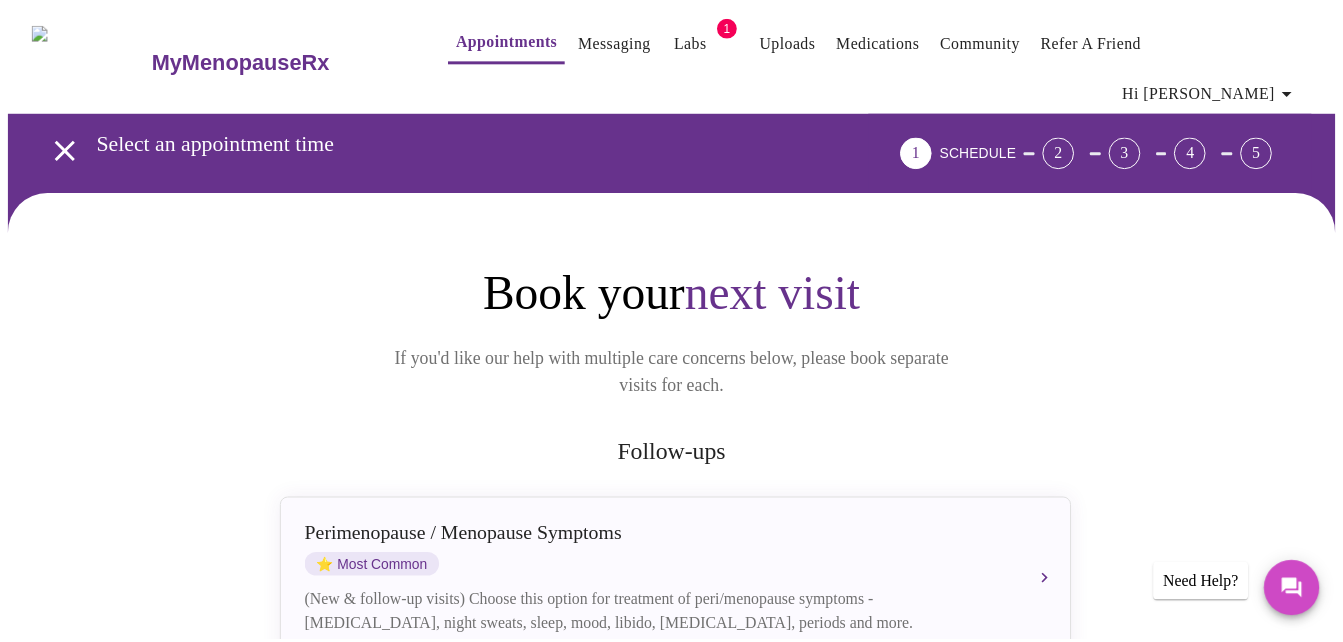 scroll, scrollTop: 0, scrollLeft: 0, axis: both 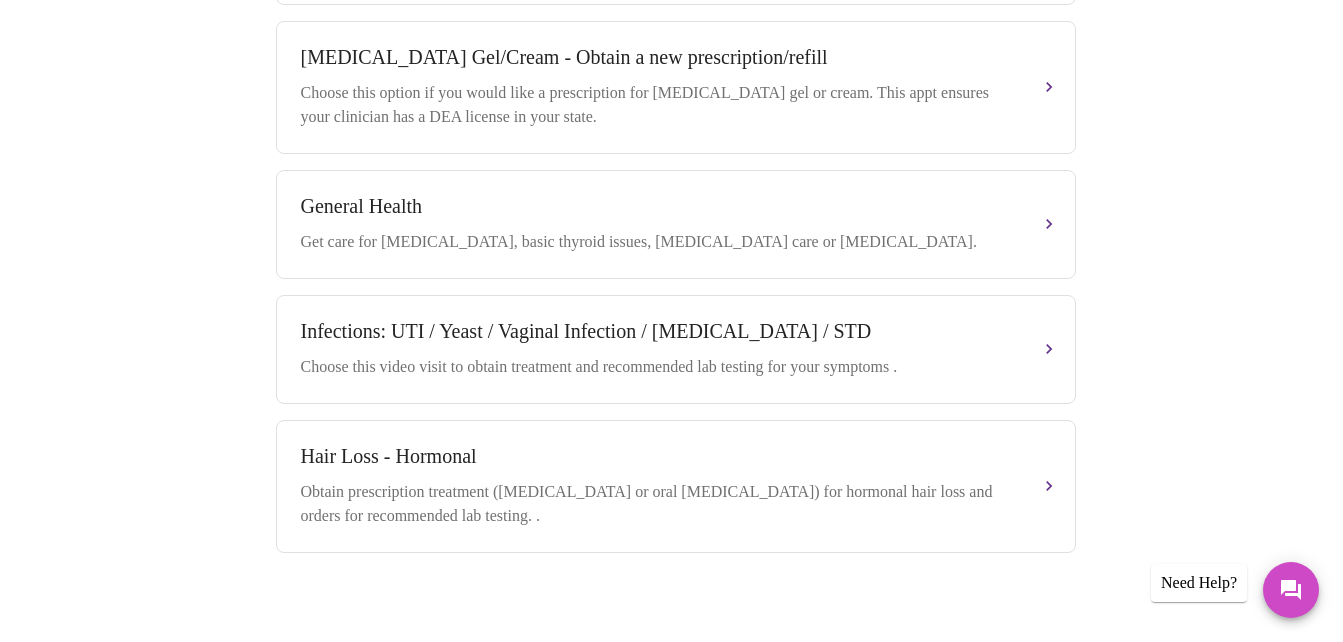 click on "Book your  next visit If you'd like our help with multiple care concerns below, please book separate visits for each. Follow-ups [MEDICAL_DATA] / Menopause Symptoms  ⭐  Most Common (New & follow-up visits) Choose this option for treatment of peri/menopause symptoms - [MEDICAL_DATA], night sweats, sleep, mood, libido, [MEDICAL_DATA], periods and more.  Video Visits 💬 Message Visits 🎉 New!  We now offer  [MEDICAL_DATA]  prescriptions! Weight (New & Follow-ups) Choose this option if you want prescription [MEDICAL_DATA] (Wegovy, Zepbound, [MEDICAL_DATA], Metoformin) and personalized lifestyle coaching.  [MEDICAL_DATA] Gel/Cream - Obtain a new prescription/refill  Choose this option if you would like a prescription for [MEDICAL_DATA] gel or cream. This appt ensures your clinician has a DEA license in your state.   General Health Get care for [MEDICAL_DATA], basic thyroid issues, [MEDICAL_DATA] care or [MEDICAL_DATA].  Infections: UTI / Yeast / Vaginal Infection / [MEDICAL_DATA] / STD Hair Loss - Hormonal Need Help?" at bounding box center (671, -63) 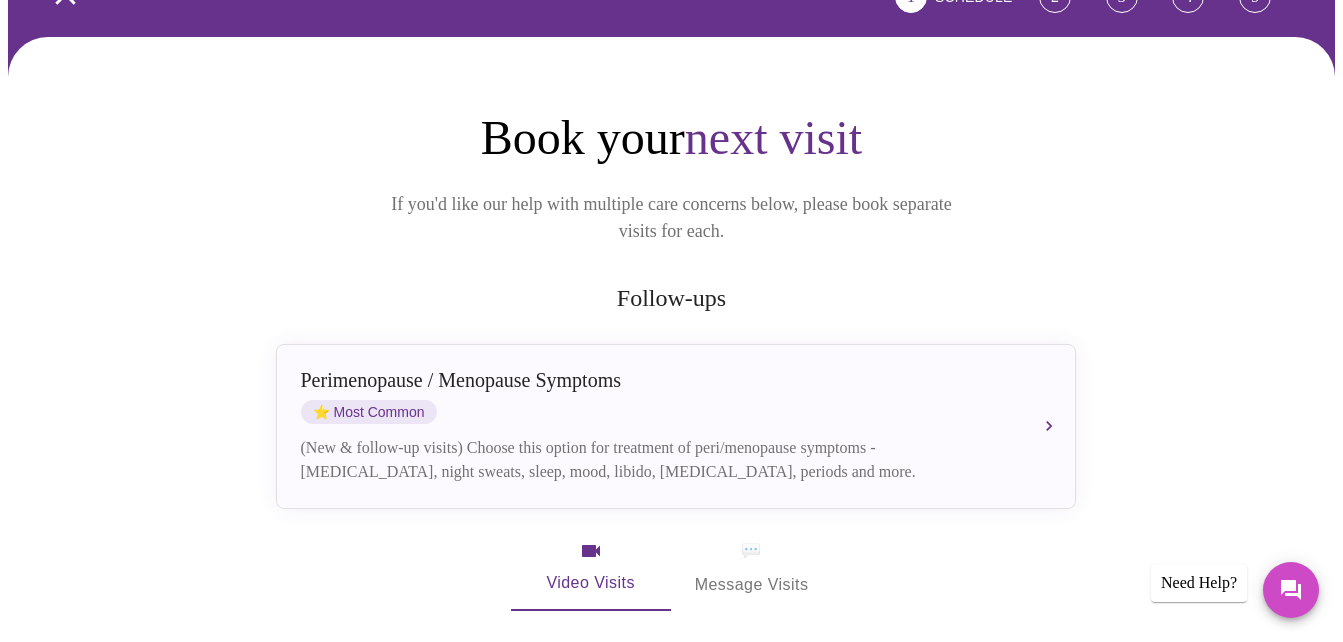scroll, scrollTop: 151, scrollLeft: 0, axis: vertical 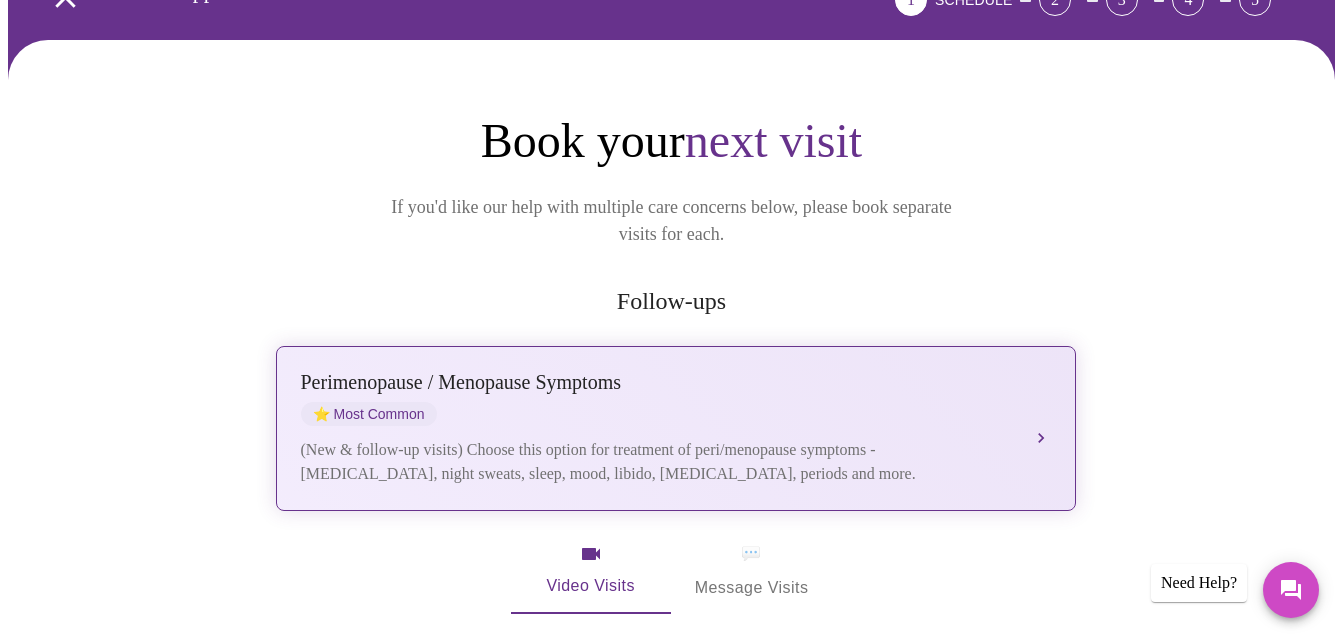 click on "[MEDICAL_DATA] / Menopause Symptoms  ⭐  Most Common" at bounding box center [656, 398] 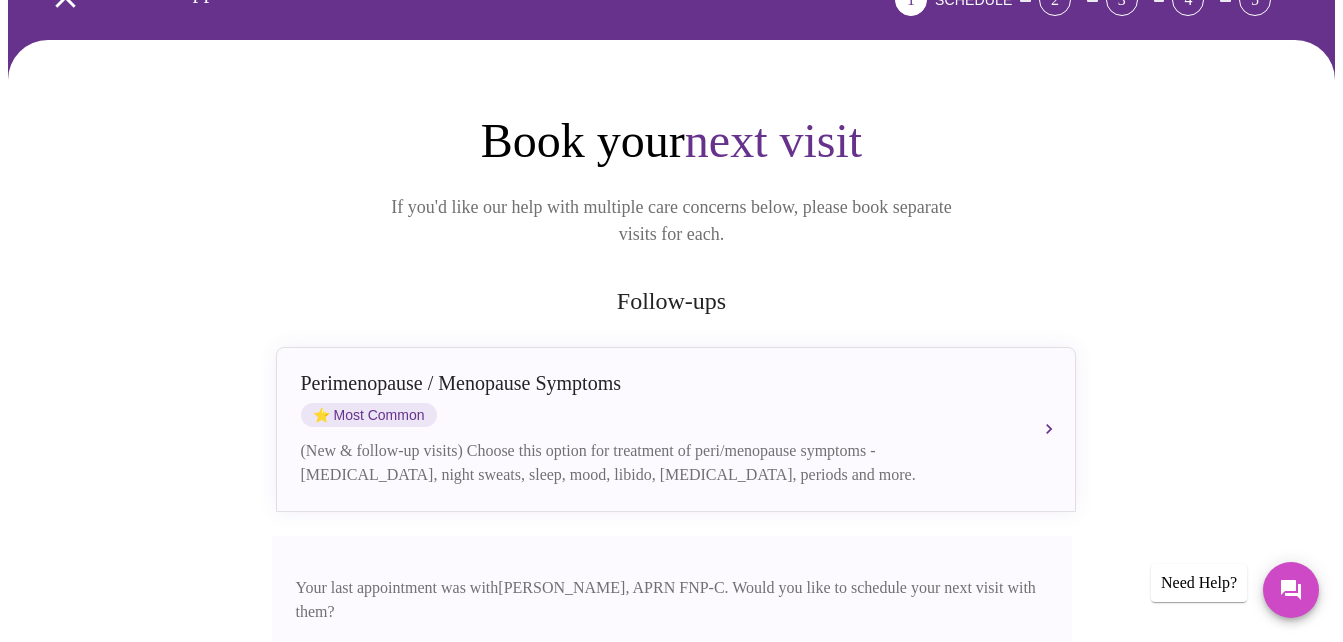 click on "Schedule with  [PERSON_NAME], APRN FNP-C" at bounding box center (847, 676) 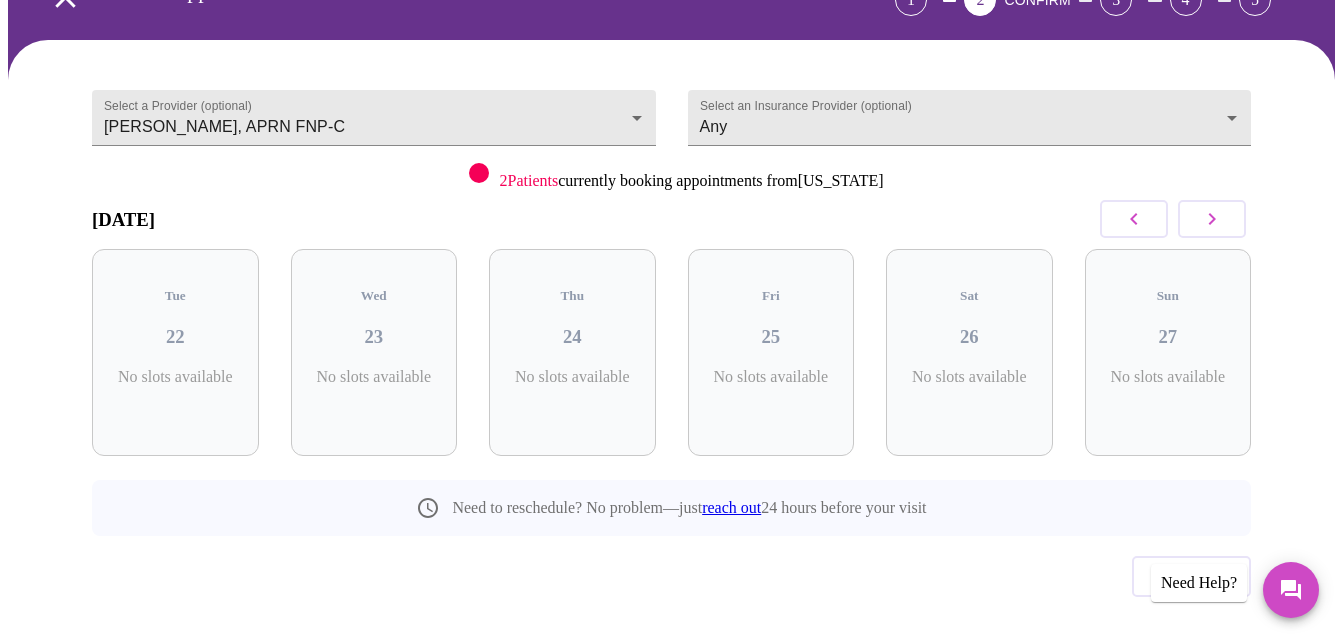 scroll, scrollTop: 144, scrollLeft: 0, axis: vertical 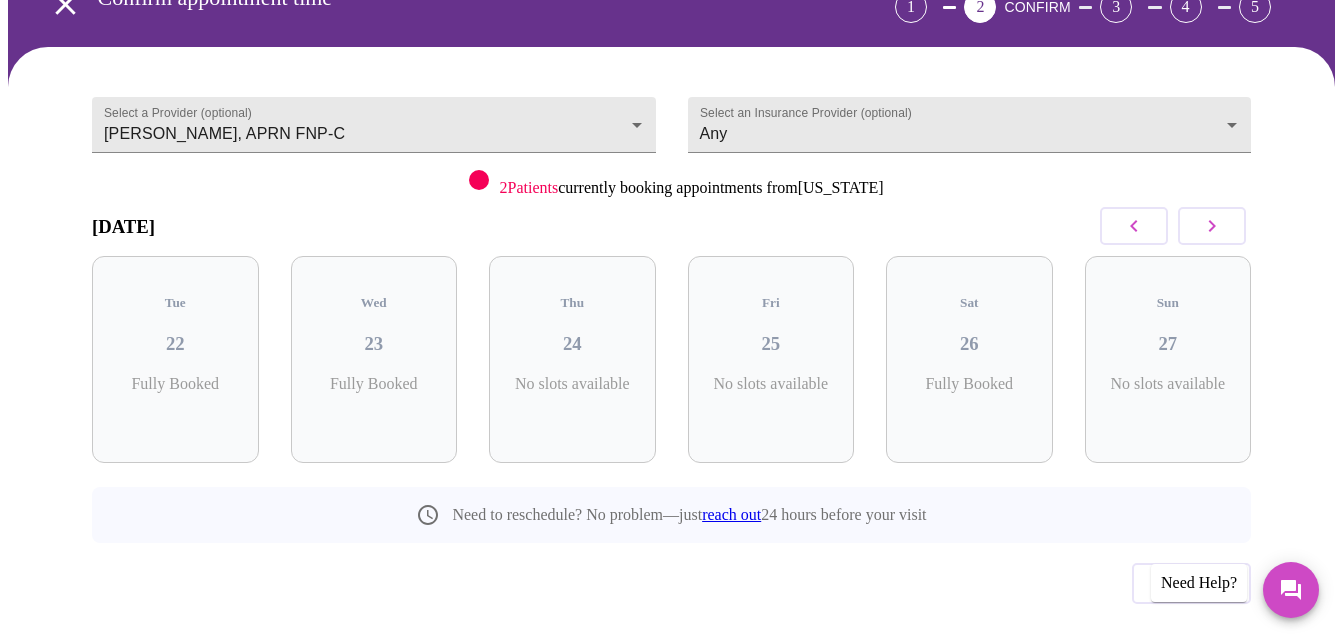 click 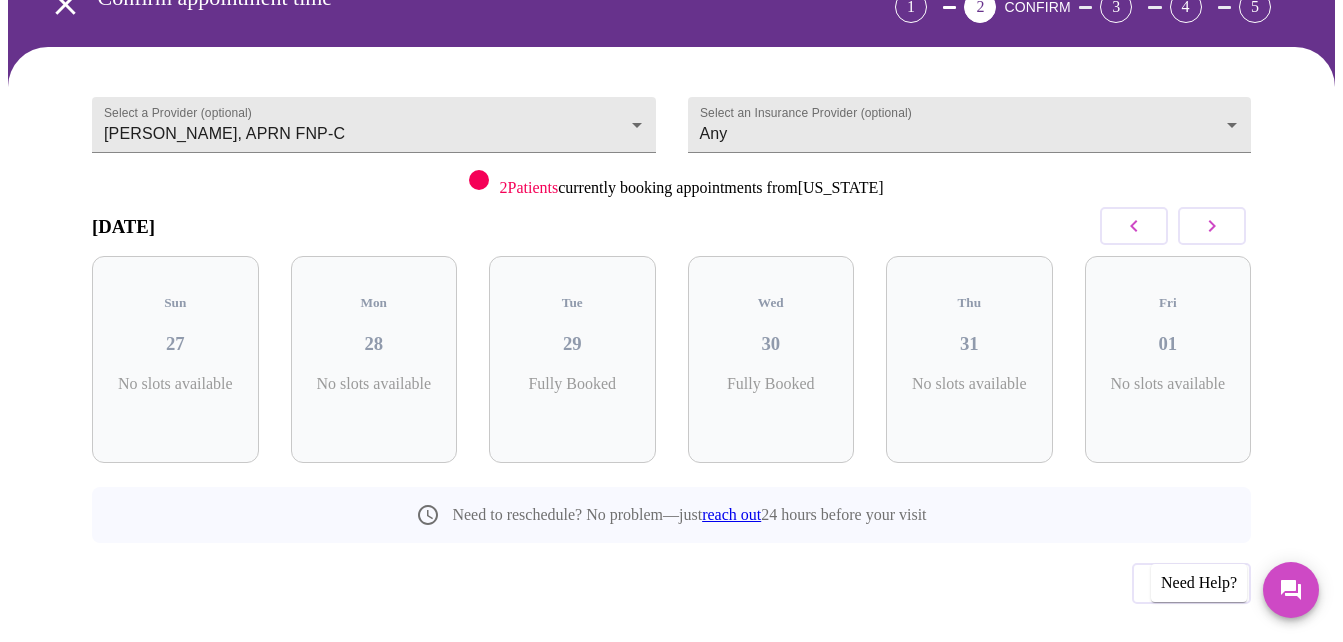 click 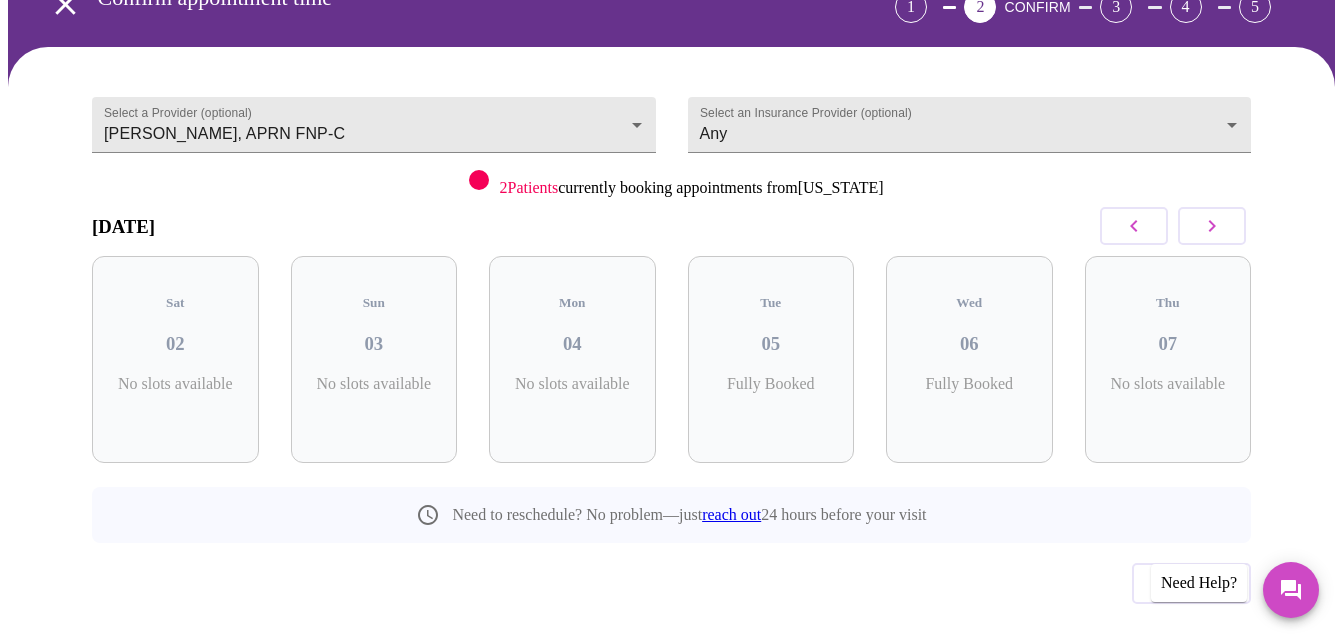 click 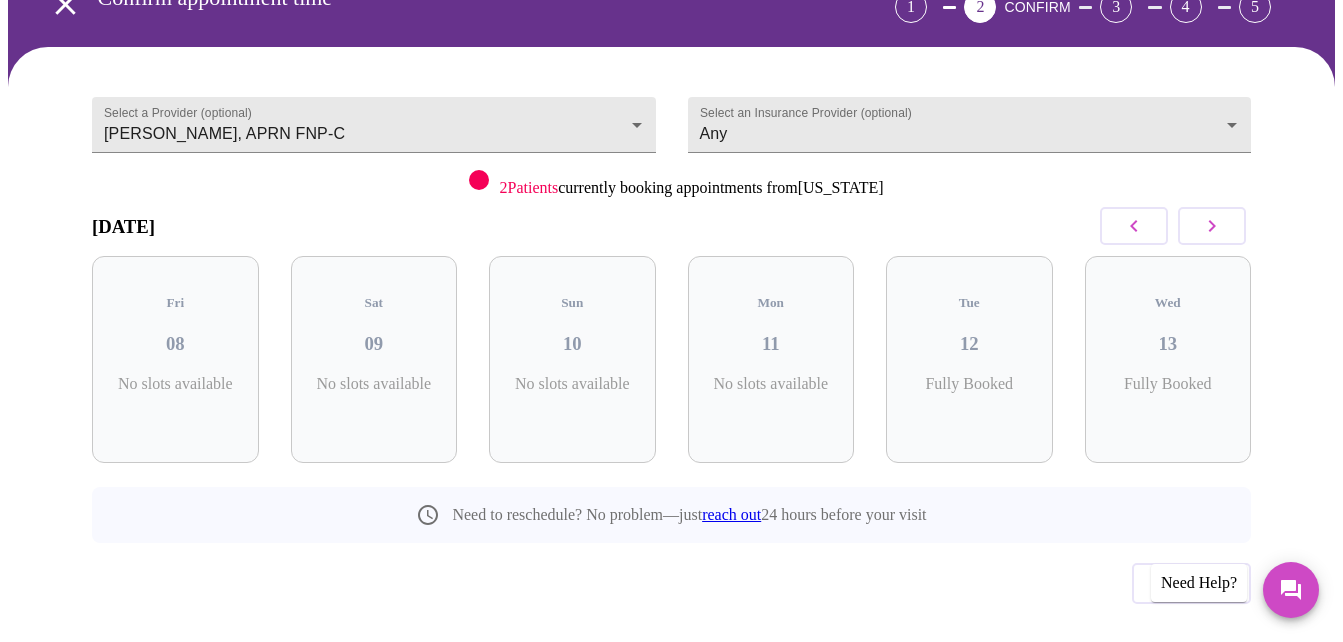 click 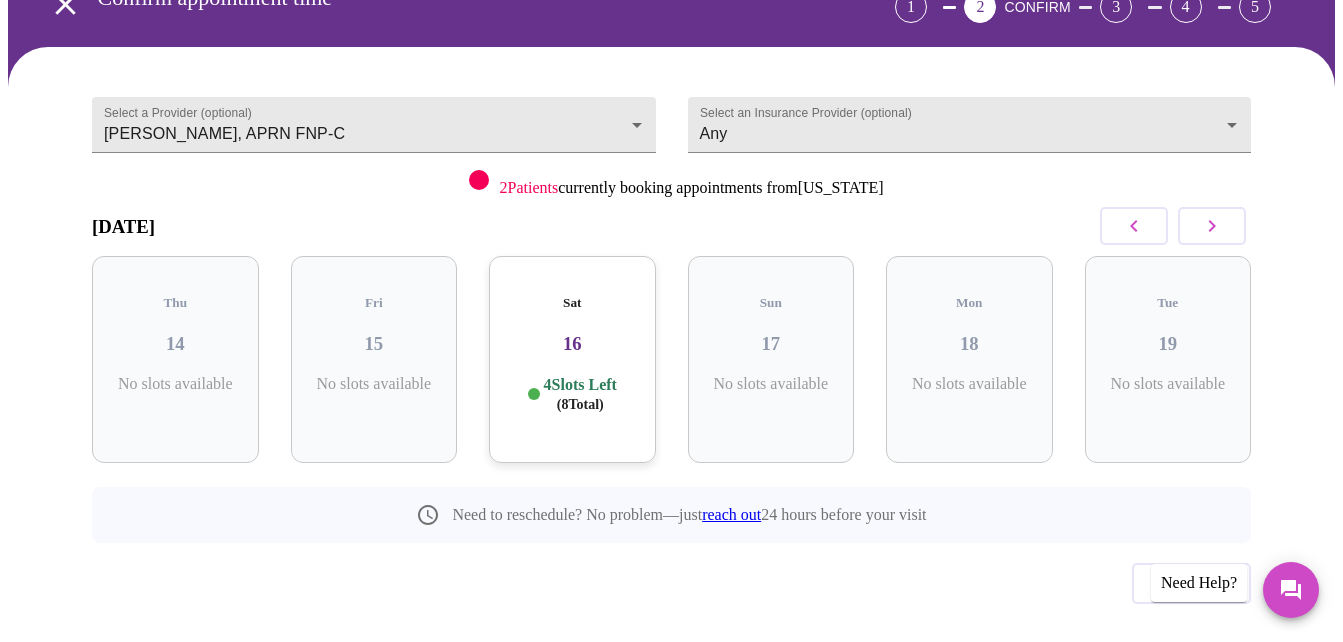 click on "4  Slots Left ( 8  Total)" at bounding box center [580, 394] 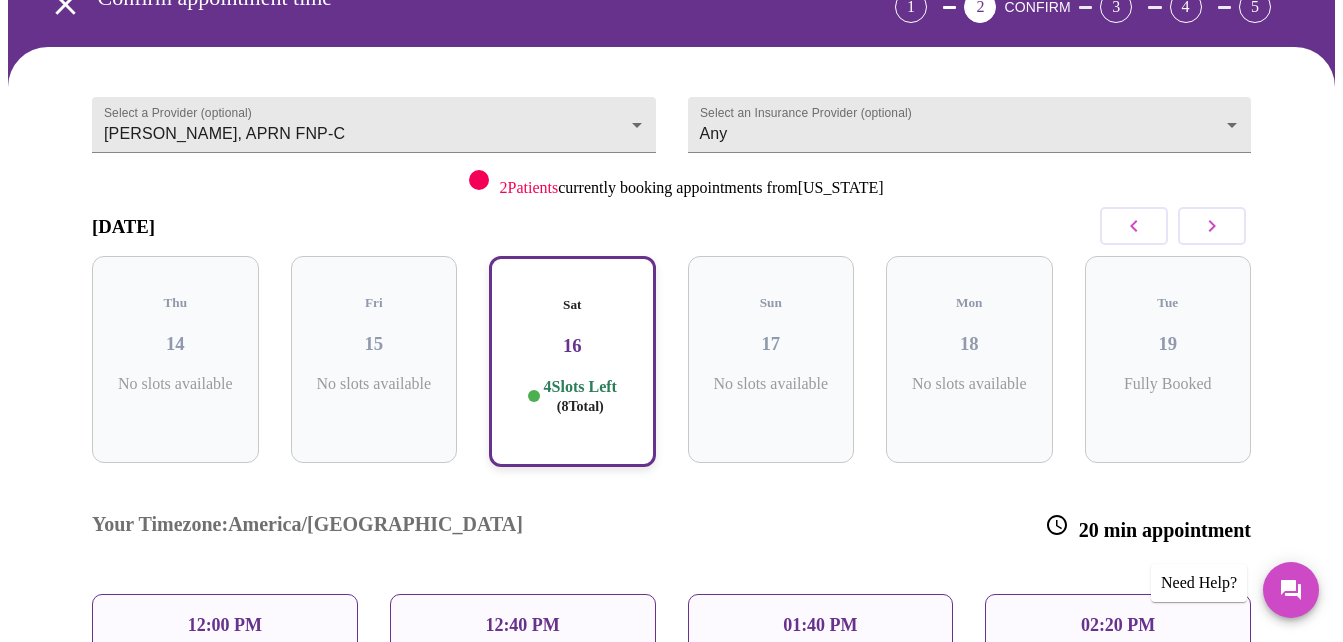 click on "12:00 PM" at bounding box center (225, 625) 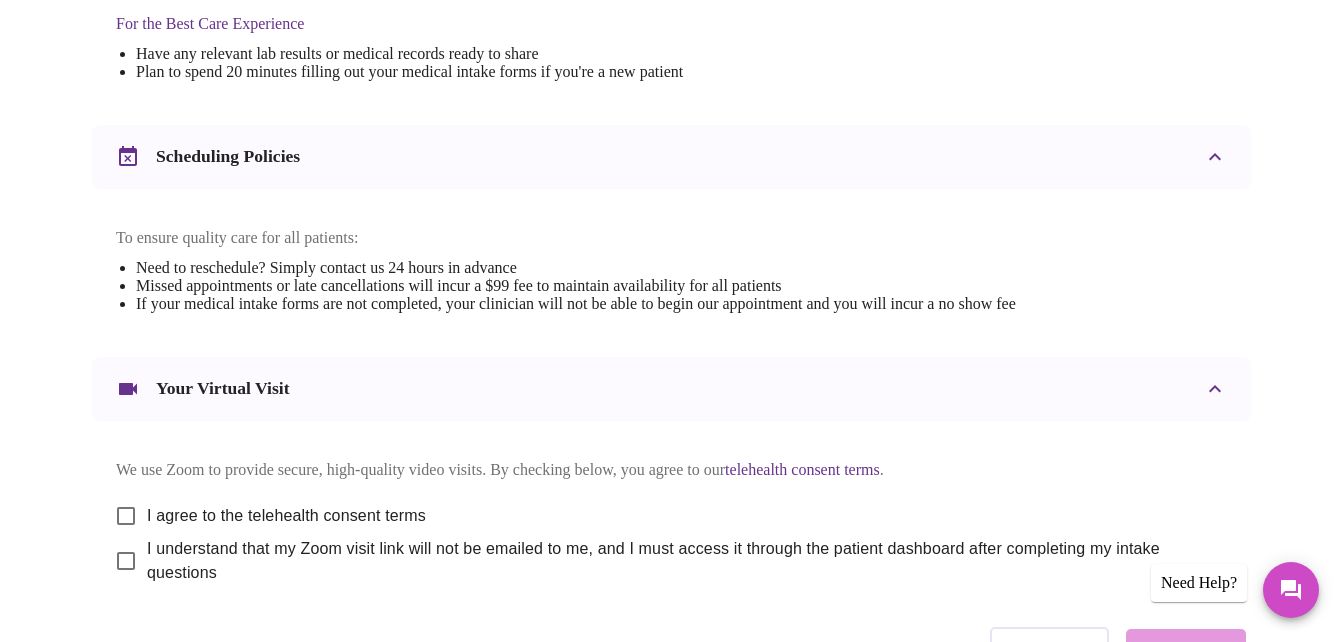 scroll, scrollTop: 790, scrollLeft: 0, axis: vertical 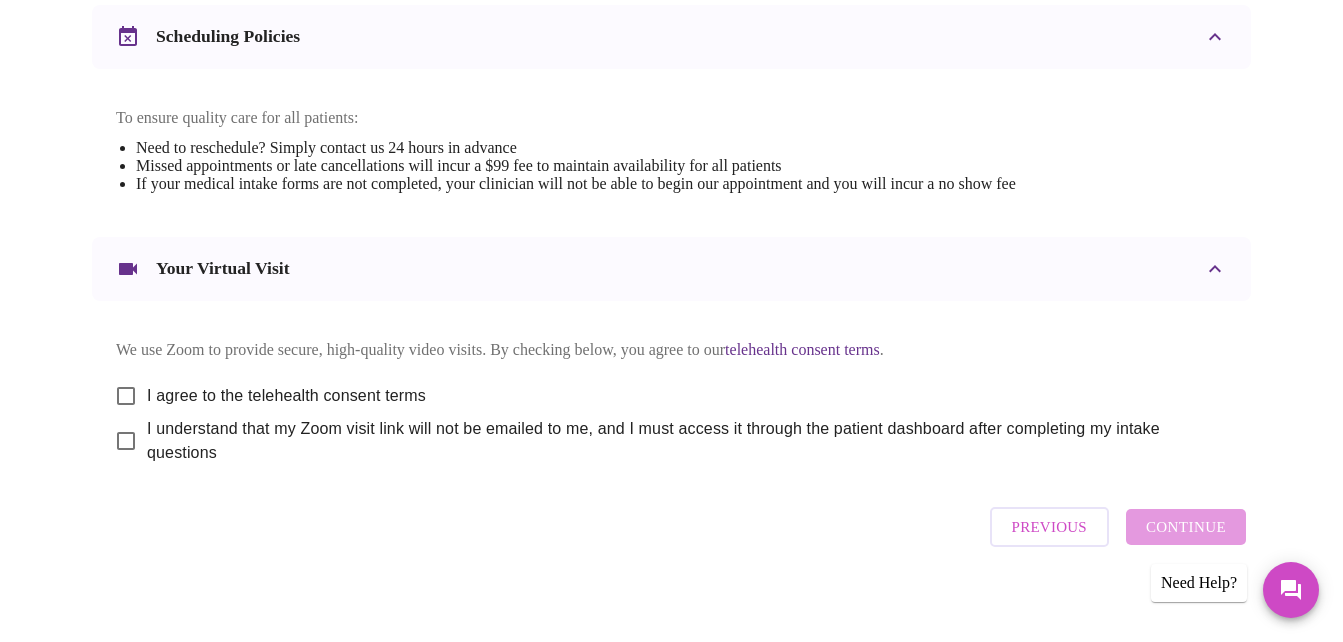 click on "I agree to the telehealth consent terms" at bounding box center (126, 396) 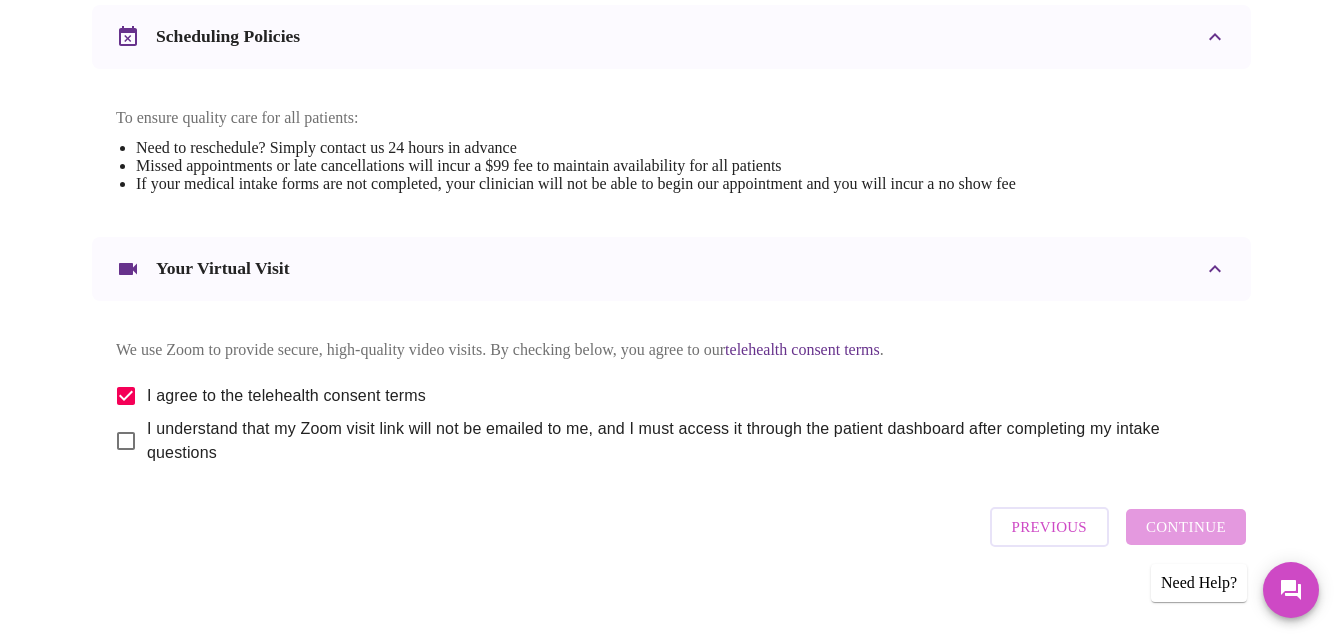 click on "I understand that my Zoom visit link will not be emailed to me, and I must access it through the patient dashboard after completing my intake questions" at bounding box center (126, 441) 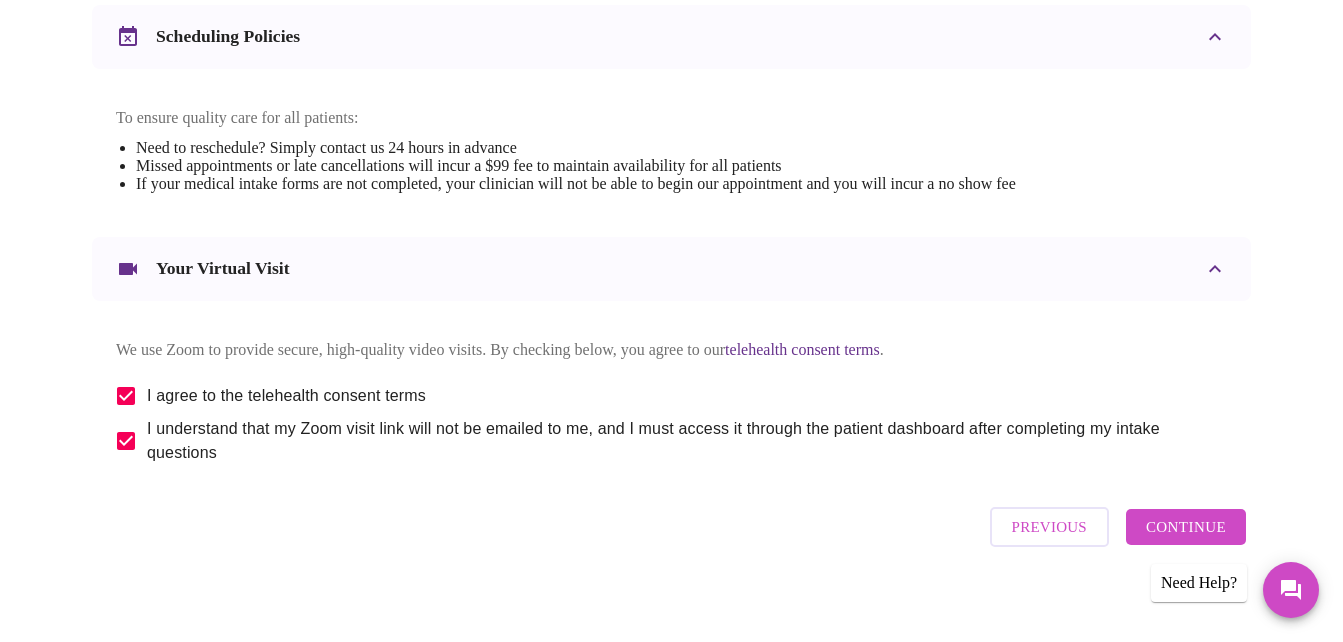 click on "Continue" at bounding box center (1186, 527) 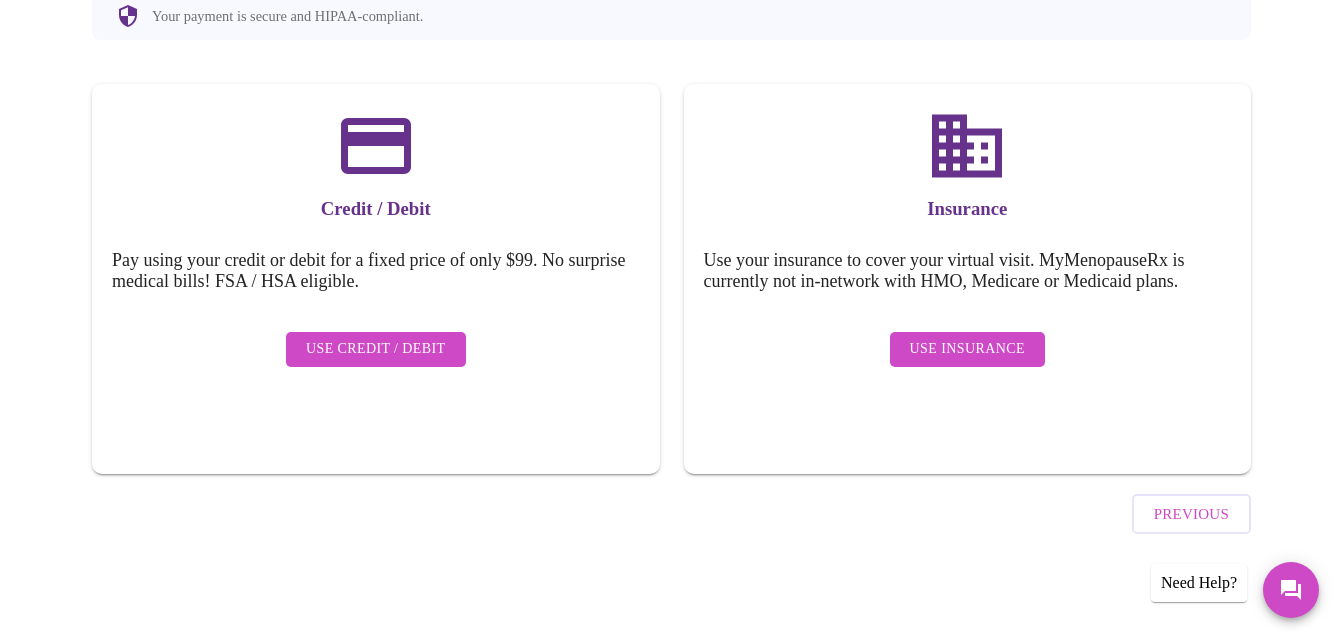 scroll, scrollTop: 209, scrollLeft: 0, axis: vertical 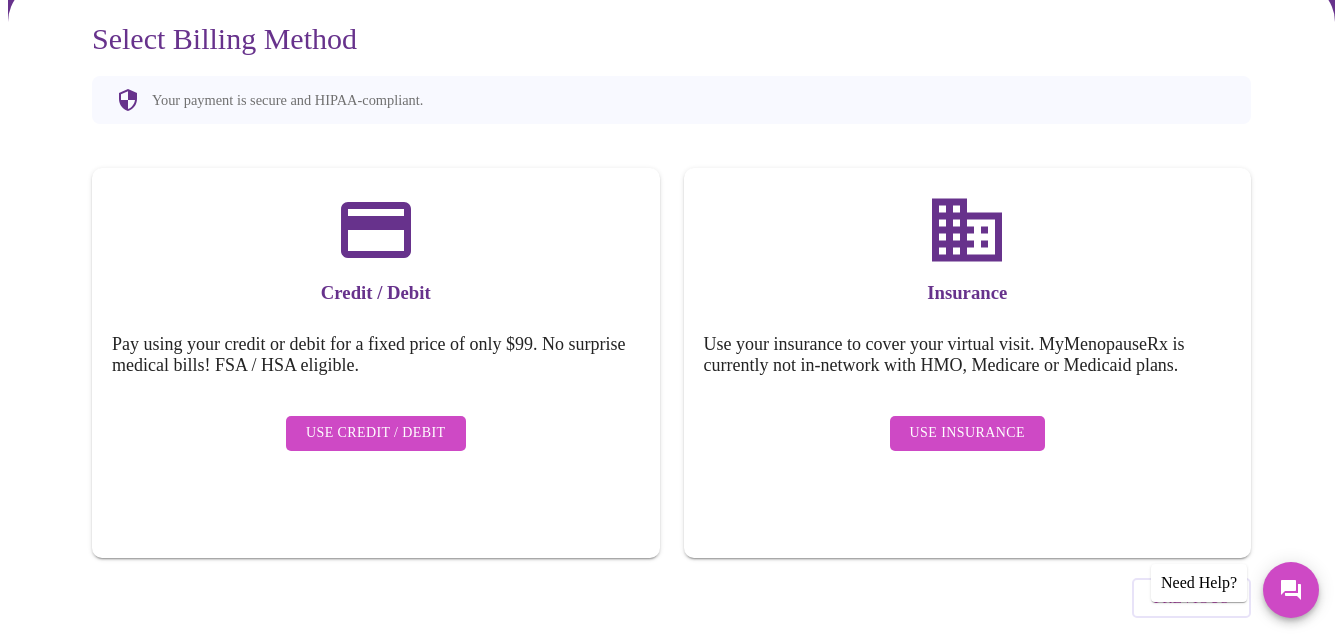click on "Use Credit / Debit" at bounding box center (376, 433) 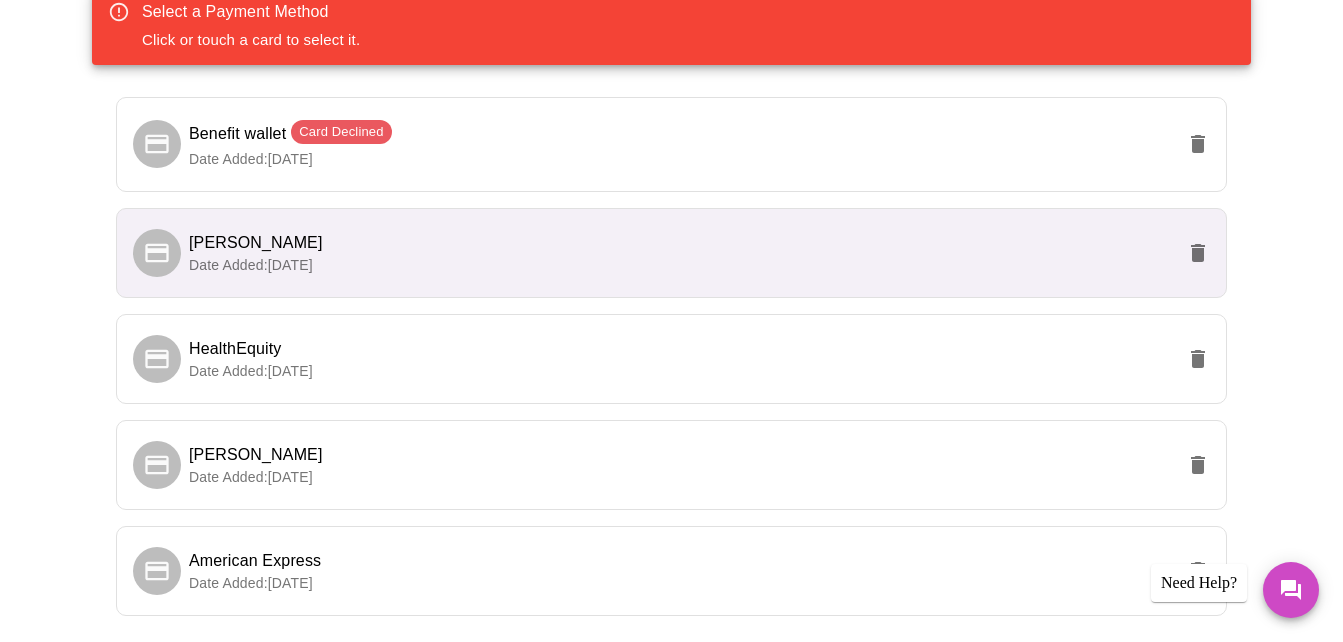 scroll, scrollTop: 430, scrollLeft: 0, axis: vertical 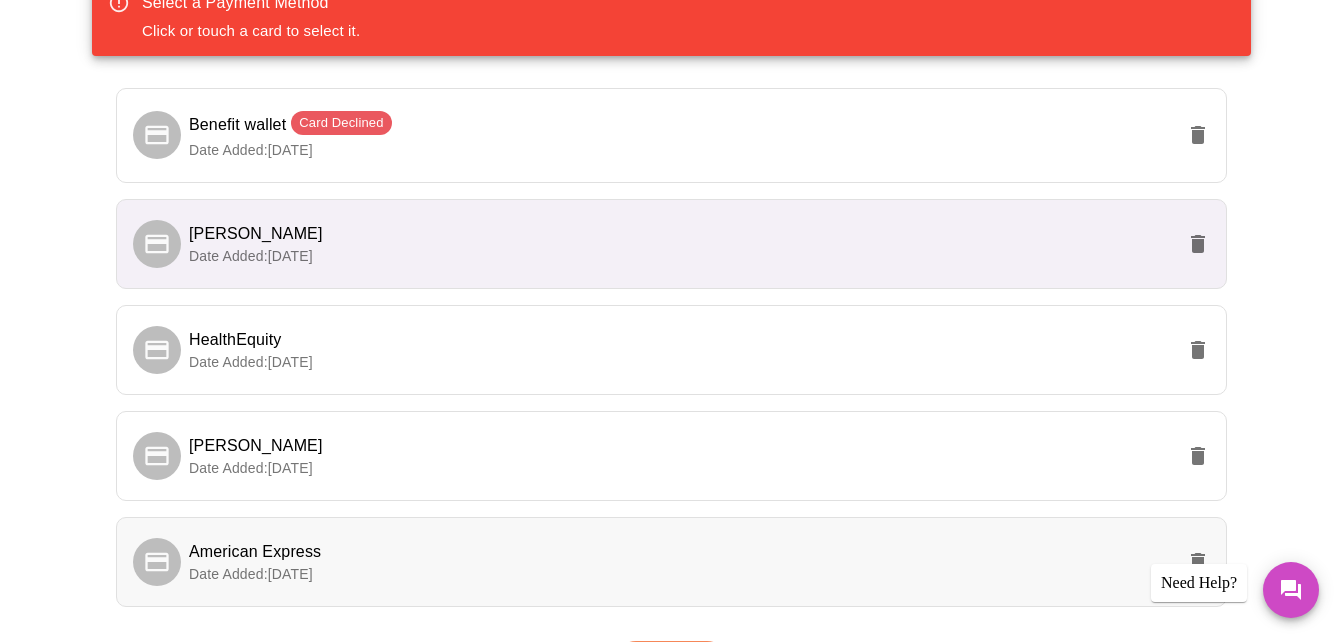 click on "American Express" at bounding box center (681, 552) 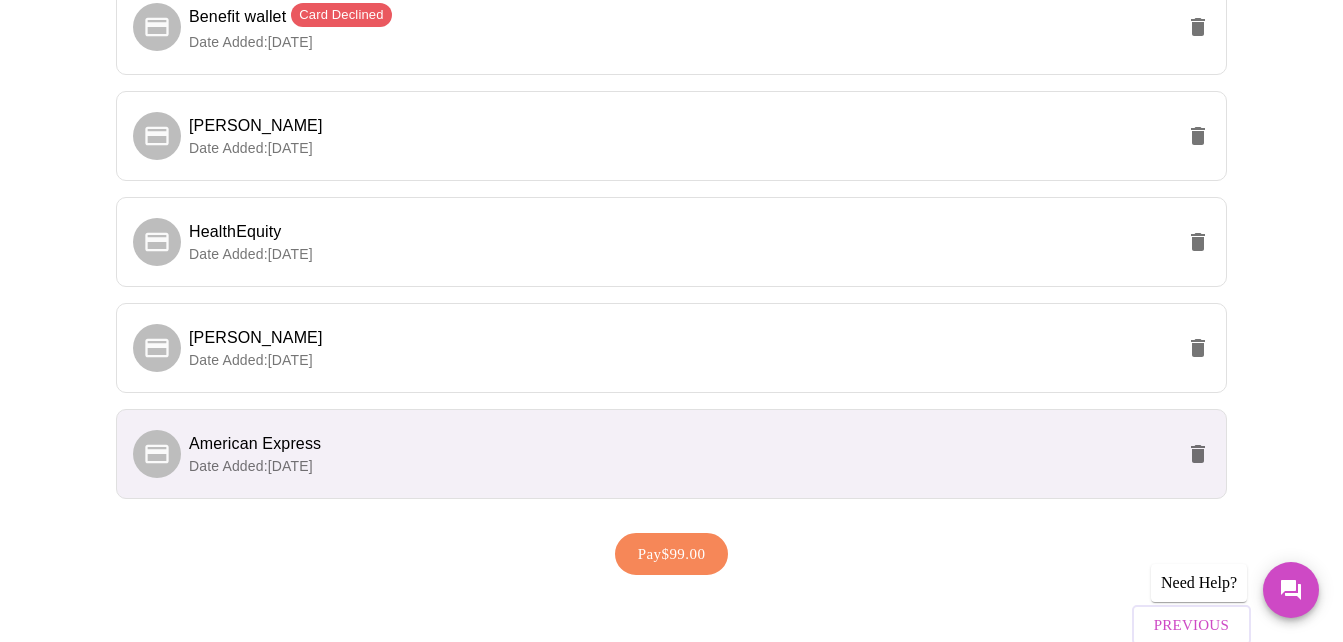 scroll, scrollTop: 611, scrollLeft: 0, axis: vertical 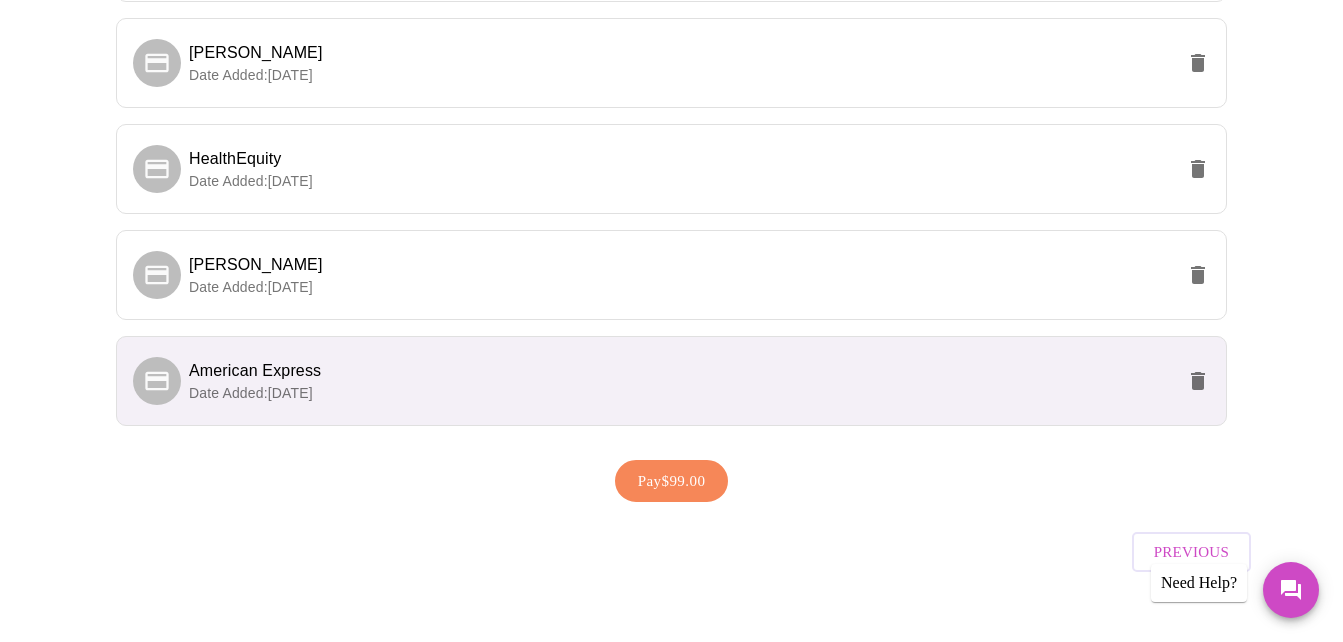 click on "Pay  $99.00" at bounding box center (672, 481) 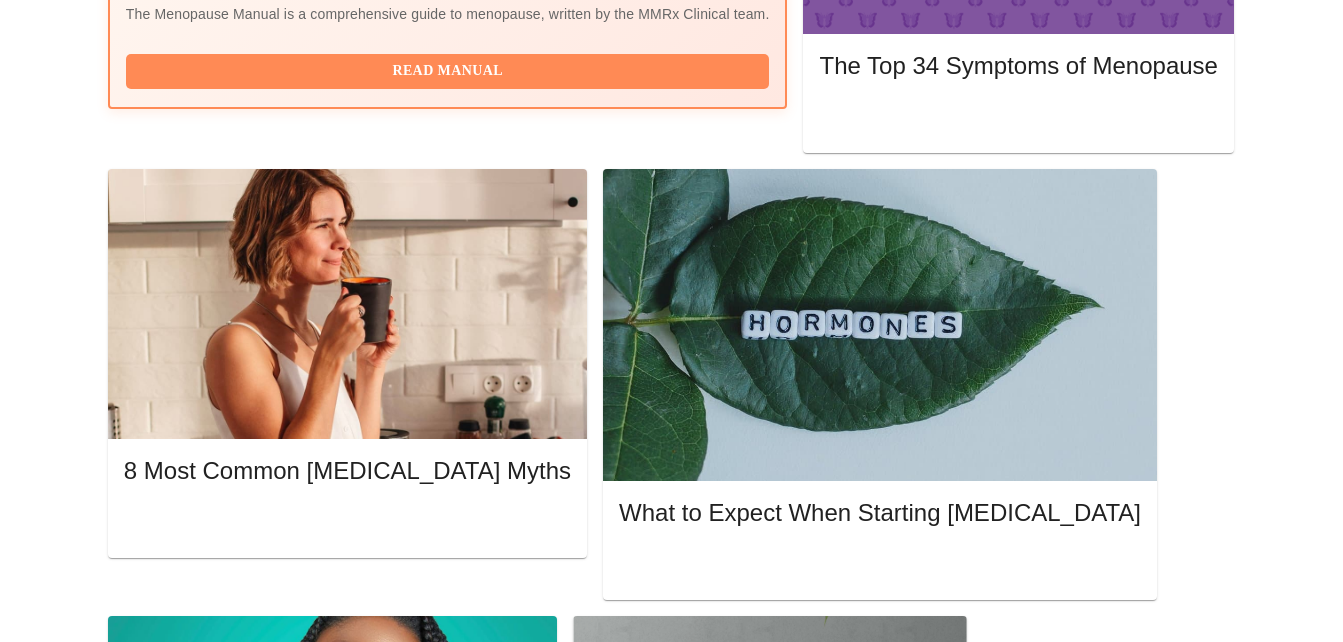 scroll, scrollTop: 881, scrollLeft: 0, axis: vertical 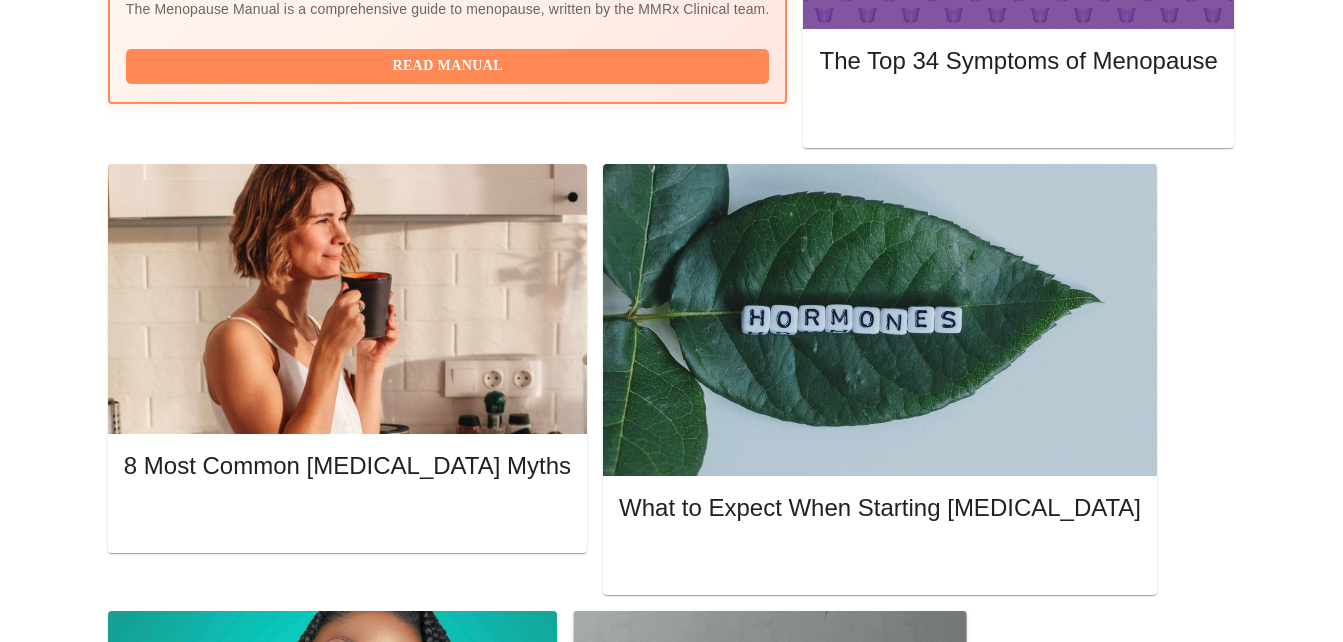 click 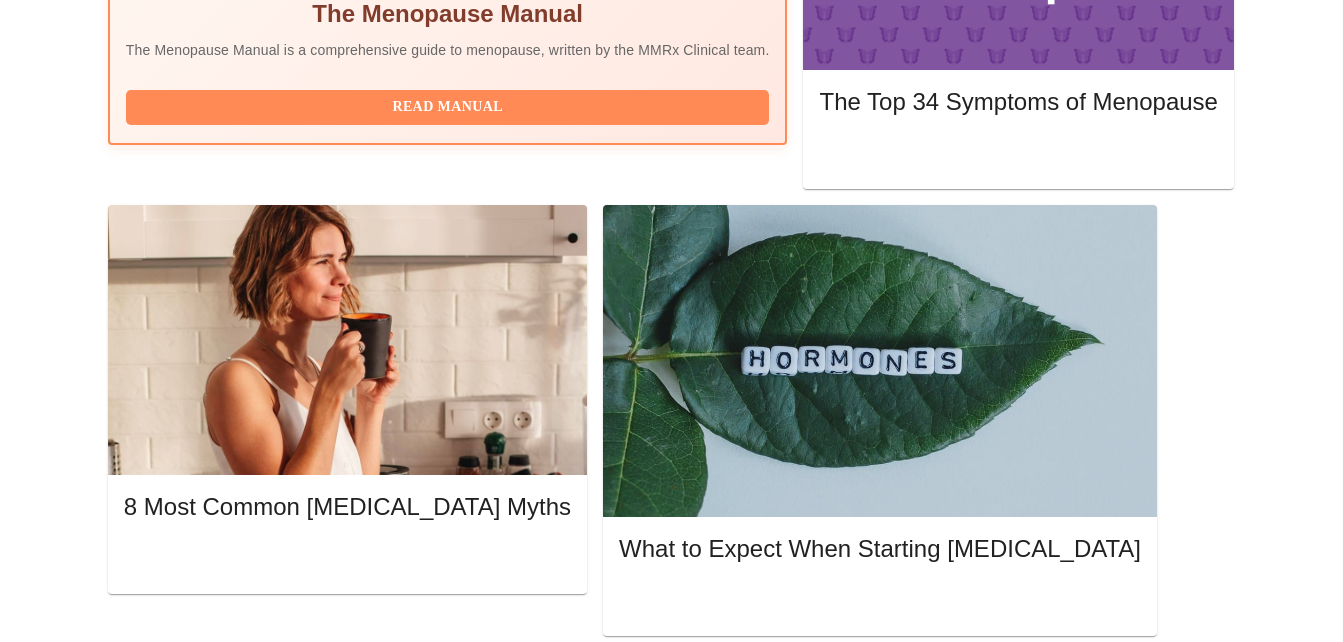 scroll, scrollTop: 836, scrollLeft: 0, axis: vertical 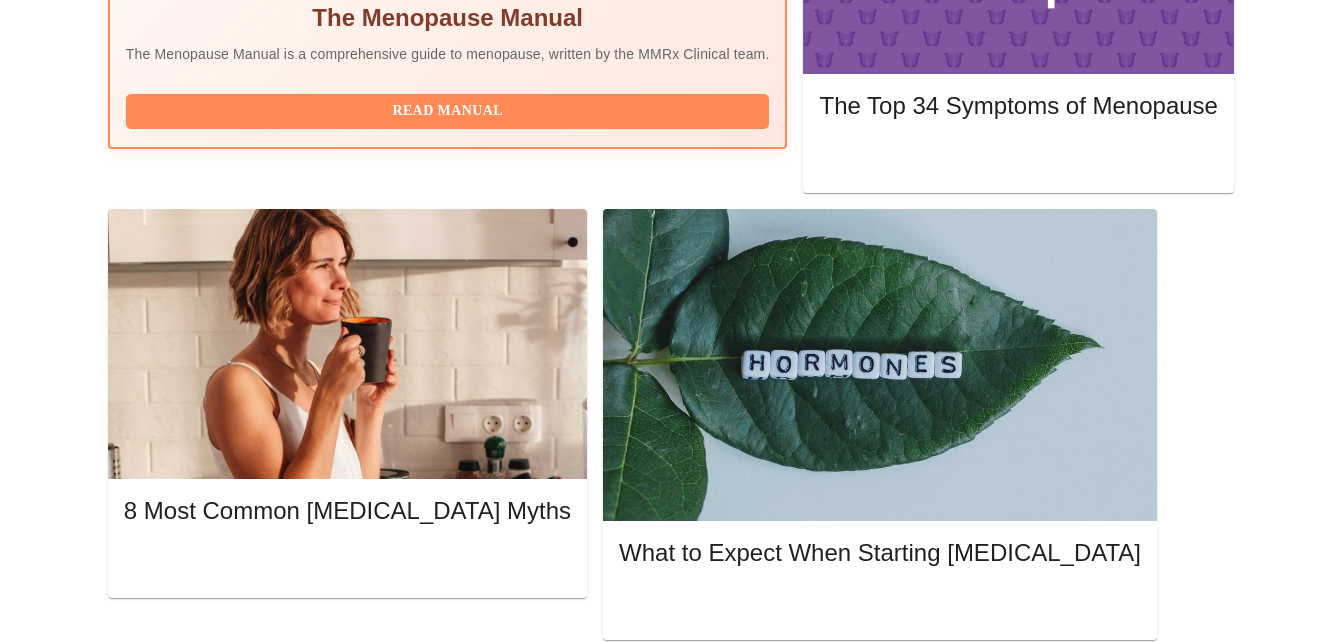 click at bounding box center (1142, 1685) 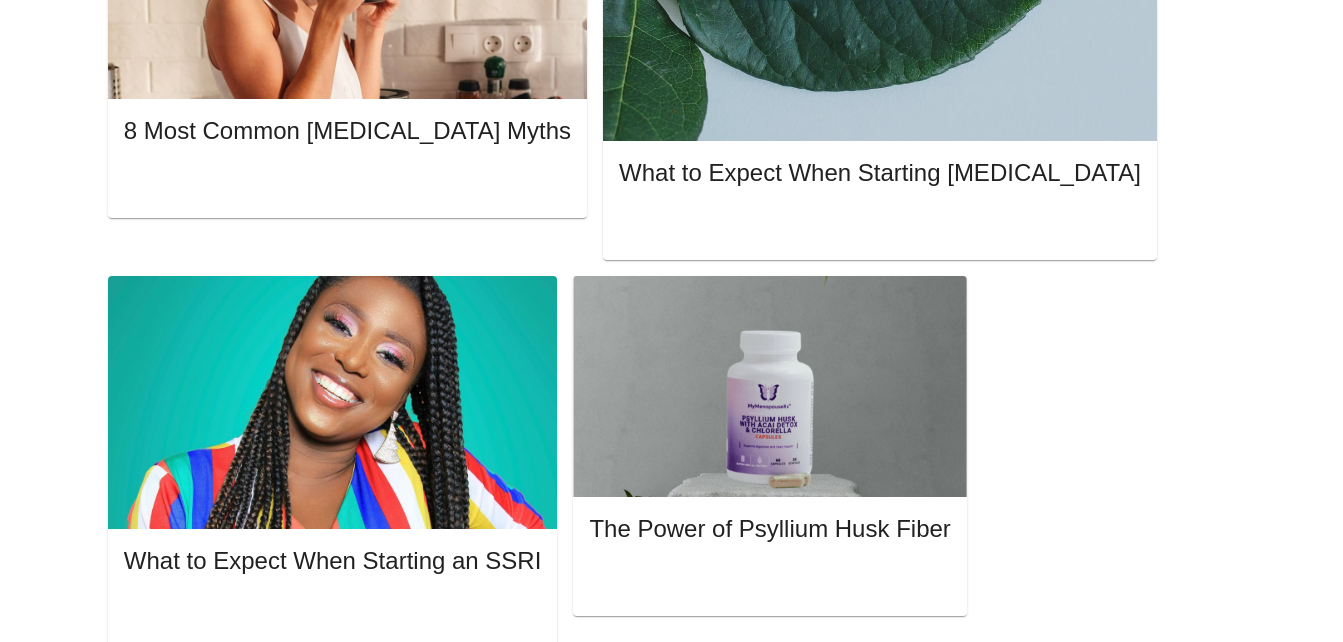 scroll, scrollTop: 1230, scrollLeft: 0, axis: vertical 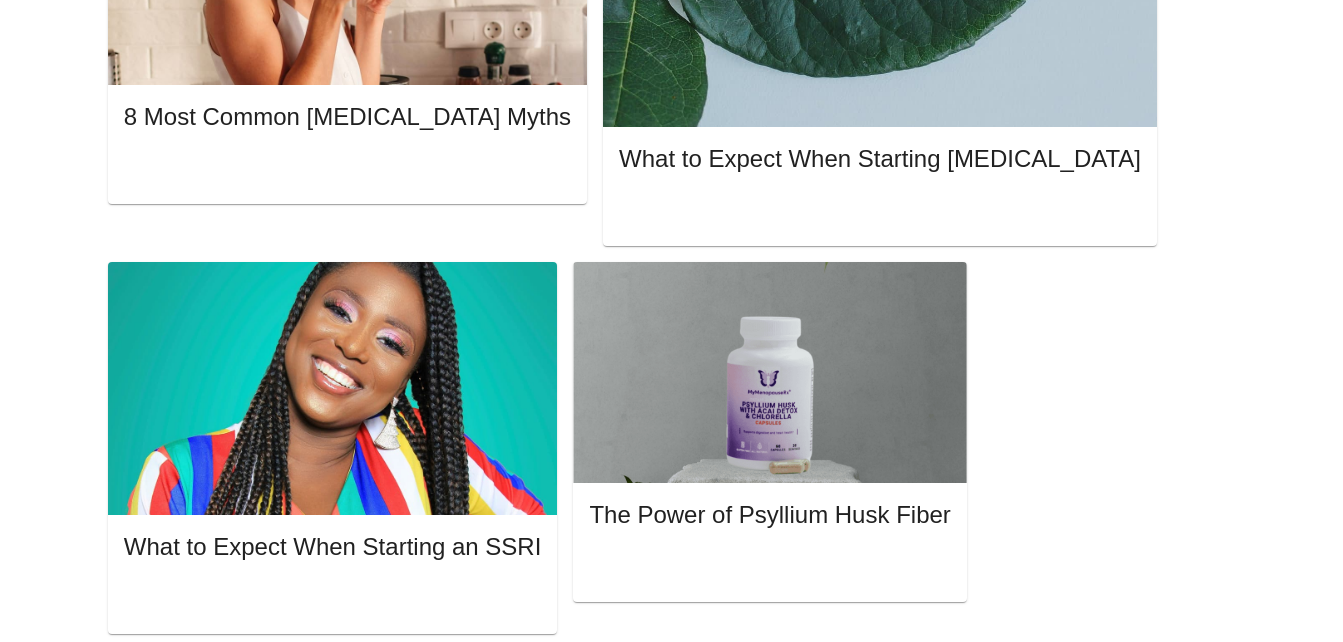 click on "MyMenopauseRx Appointments Messaging Labs 1 Uploads Medications Community Refer a Friend Hi [PERSON_NAME]    Create Appointment Appointments  Refer Friends & Earn $15 Gift Cards Share MyMenopauseRx and earn gift cards to over 200+ stores when friends complete appointments Start Referring All Learn Articles Explore our comprehensive collection of articles about menopause, [MEDICAL_DATA], and women's health. Find answers to your questions and learn more about managing your symptoms. Browse All Articles The Menopause Manual The Menopause Manual is a comprehensive guide to menopause, written by the MMRx Clinical team. Read Manual The Top 34 Symptoms of Menopause Read More 8 Most Common [MEDICAL_DATA] Myths Read More What to Expect When Starting [MEDICAL_DATA] Read More What to Expect When Starting an SSRI Read More The Power of Psyllium Husk Fiber Read More Upcoming [DATE] 12:00pm - 12:20pm CDT With  [PERSON_NAME], APRN FNP-C Scheduled Payment Pre-Assessment Waiting Room View Receipt   :    :" at bounding box center (671, 1049) 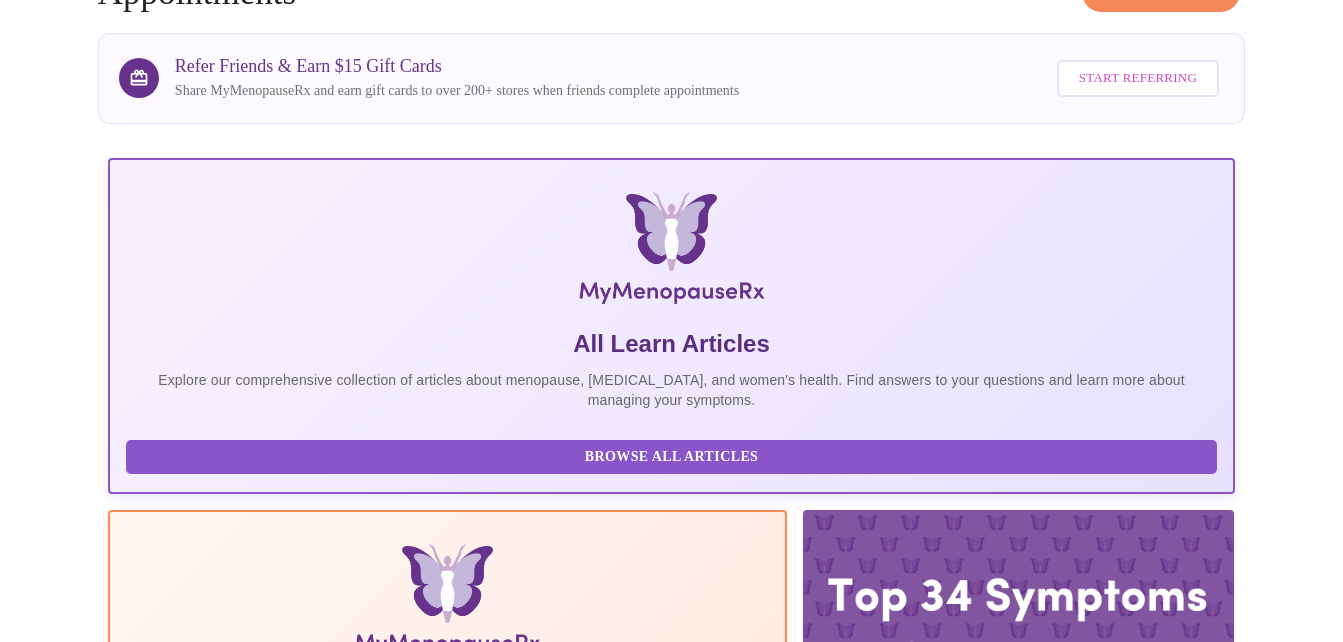 scroll, scrollTop: 0, scrollLeft: 0, axis: both 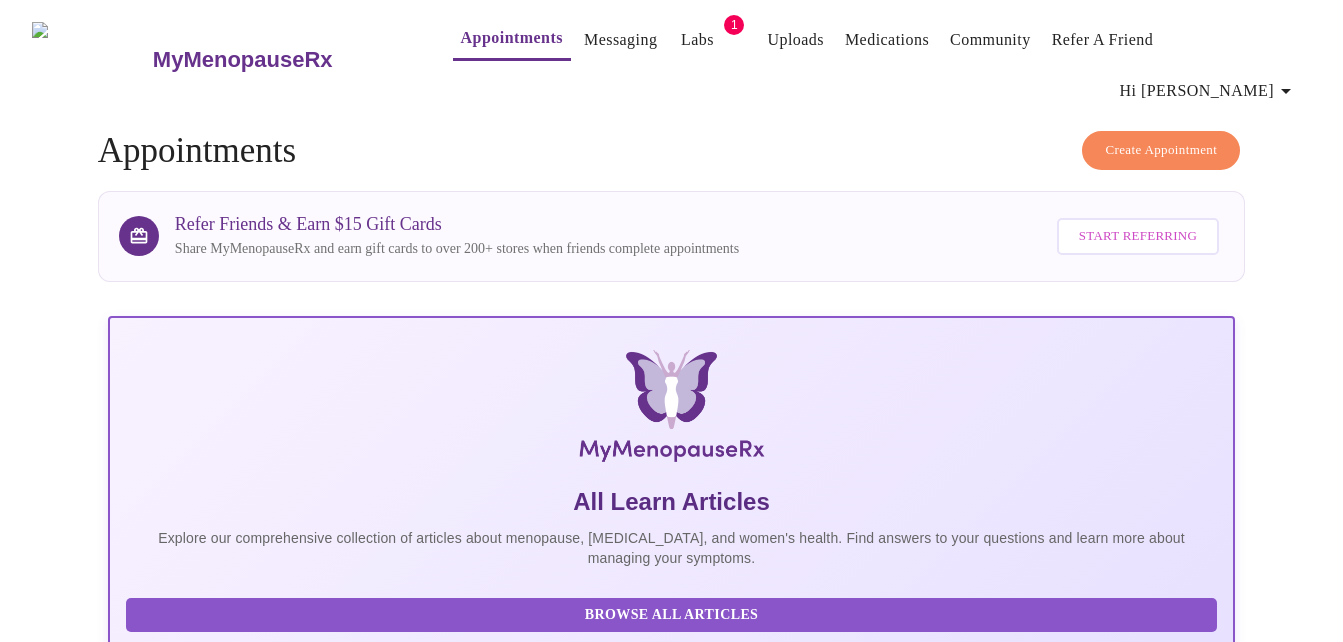 click on "Labs" at bounding box center (697, 40) 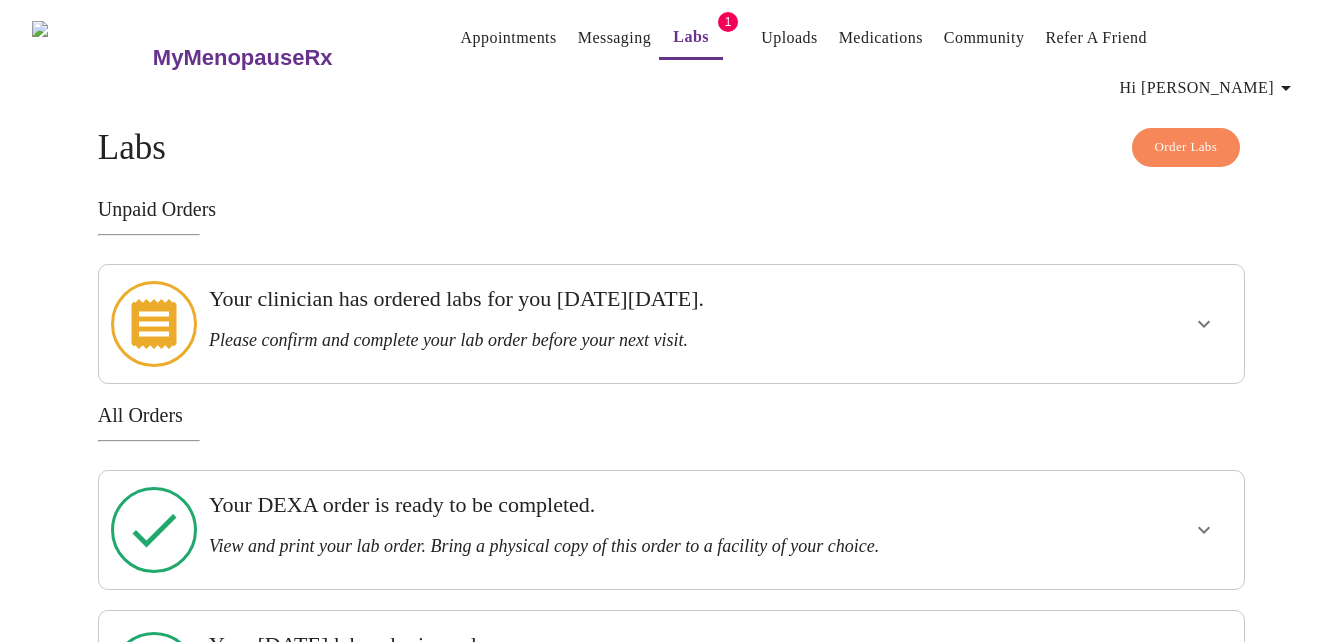 click at bounding box center (1204, 324) 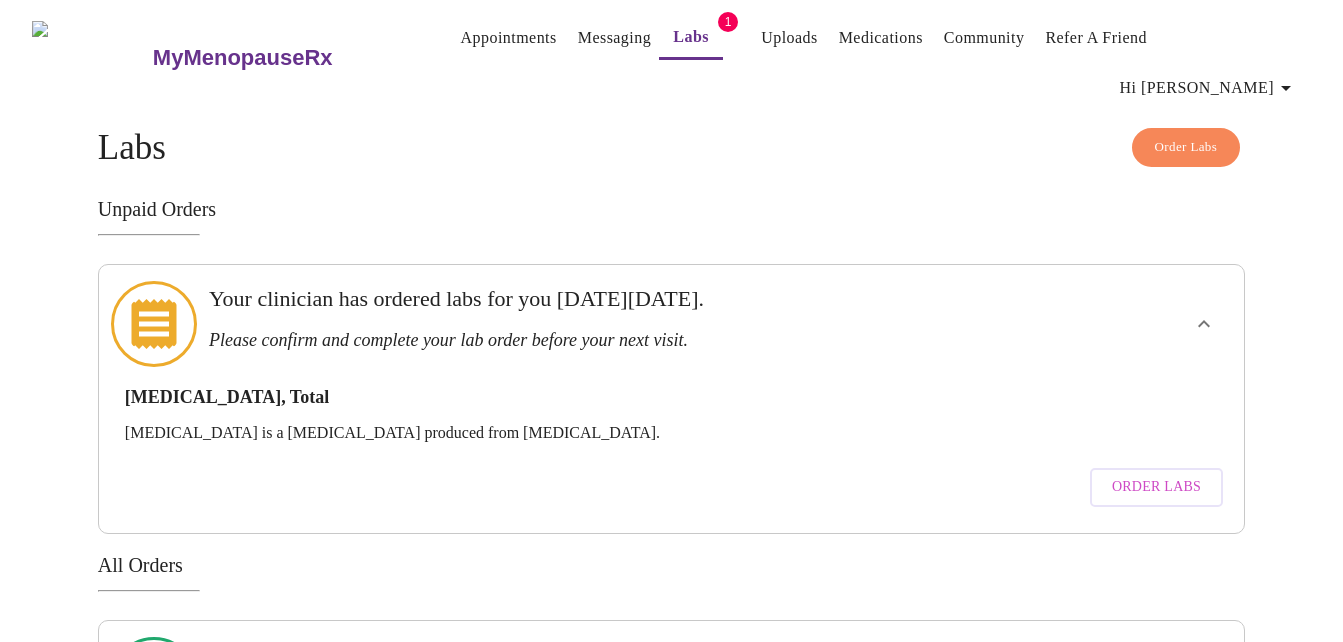 click at bounding box center [1204, 324] 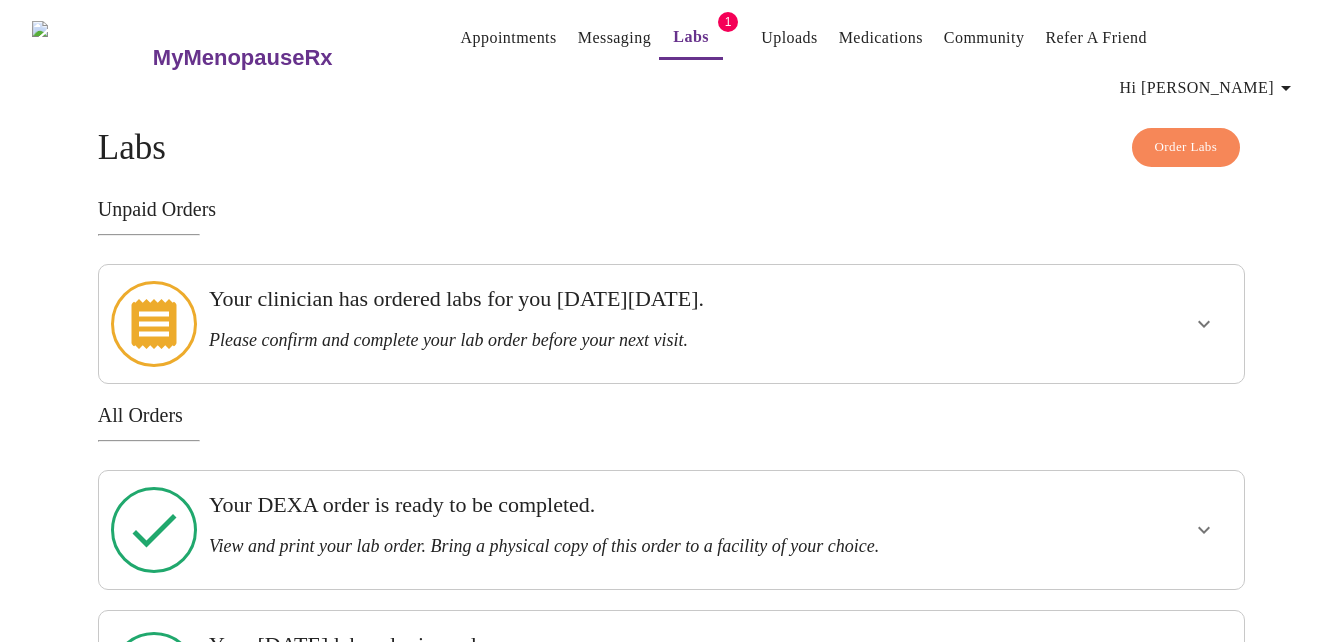 click on "Labs" at bounding box center (691, 37) 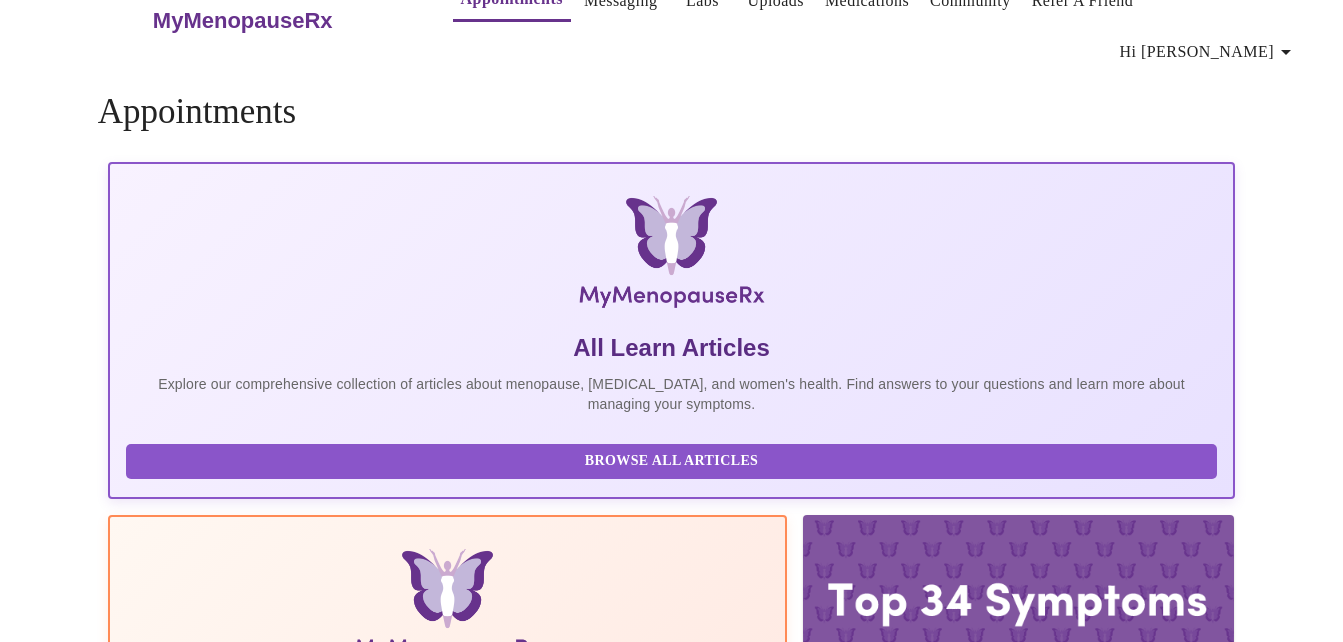 scroll, scrollTop: 43, scrollLeft: 0, axis: vertical 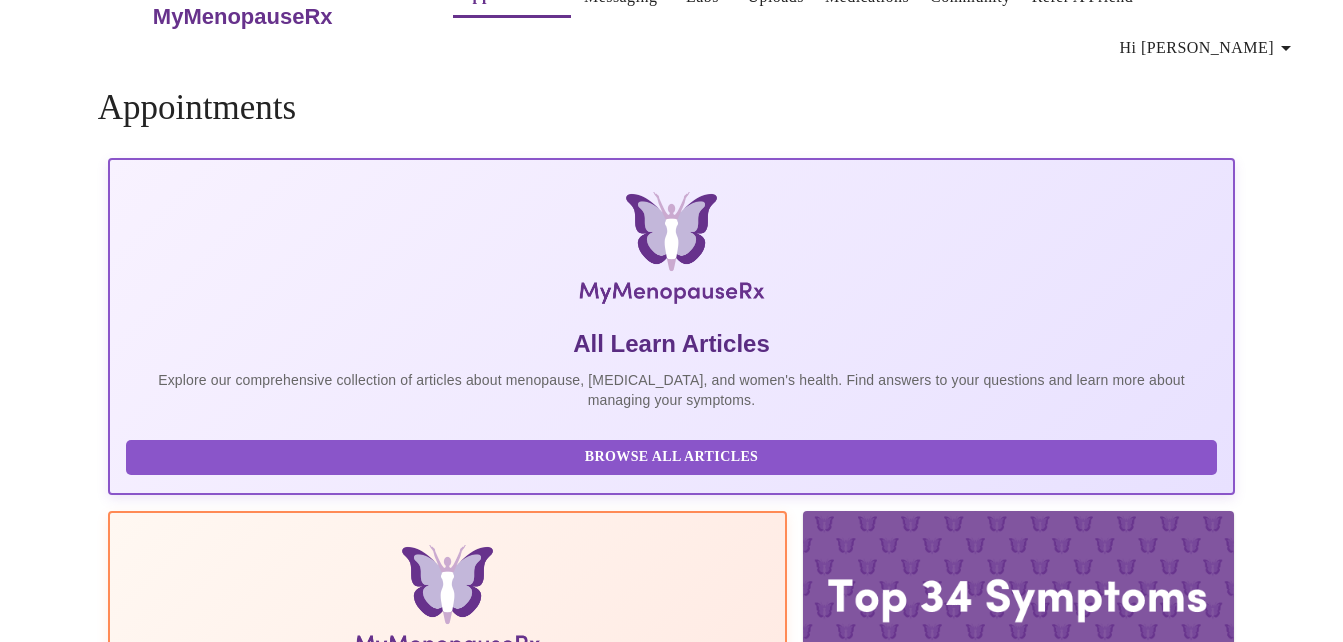 click on "Appointments  All Learn Articles Explore our comprehensive collection of articles about menopause, [MEDICAL_DATA], and women's health. Find answers to your questions and learn more about managing your symptoms. Browse All Articles The Menopause Manual The Menopause Manual is a comprehensive guide to menopause, written by the MMRx Clinical team. Read Manual The Top 34 Symptoms of Menopause Read More 8 Most Common [MEDICAL_DATA] Myths Read More What to Expect When Starting [MEDICAL_DATA] Read More What to Expect When Starting an SSRI Read More The Power of Psyllium Husk Fiber Read More" at bounding box center [672, 972] 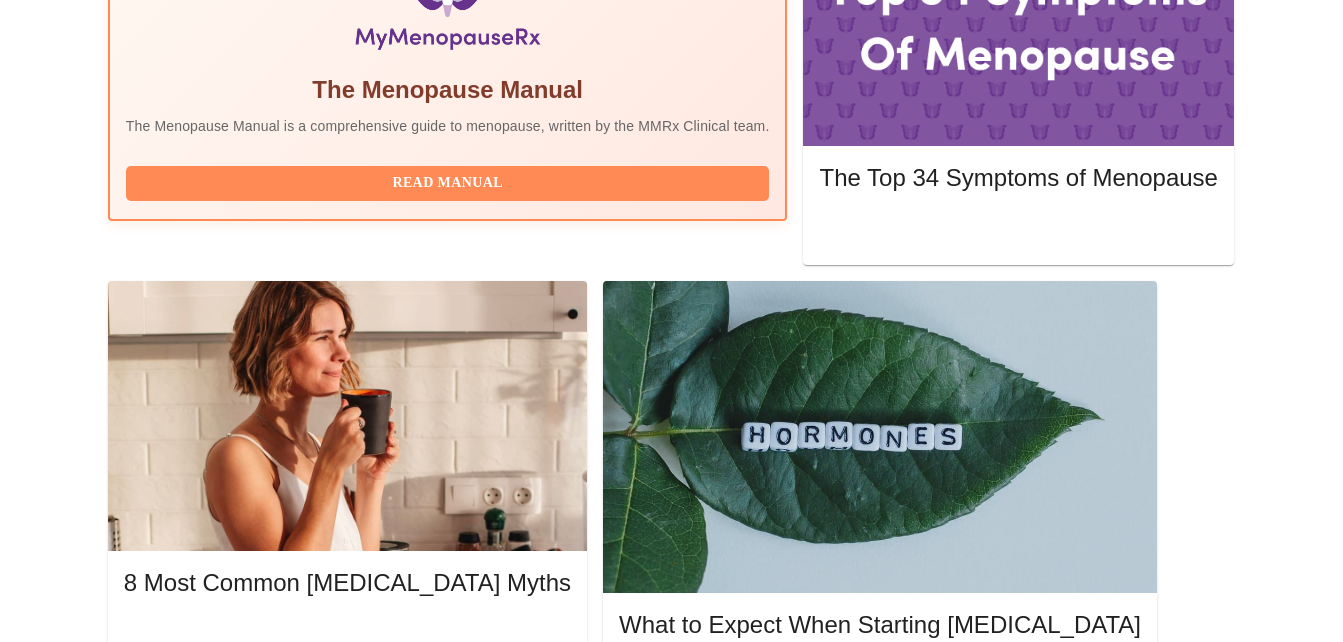 scroll, scrollTop: 770, scrollLeft: 0, axis: vertical 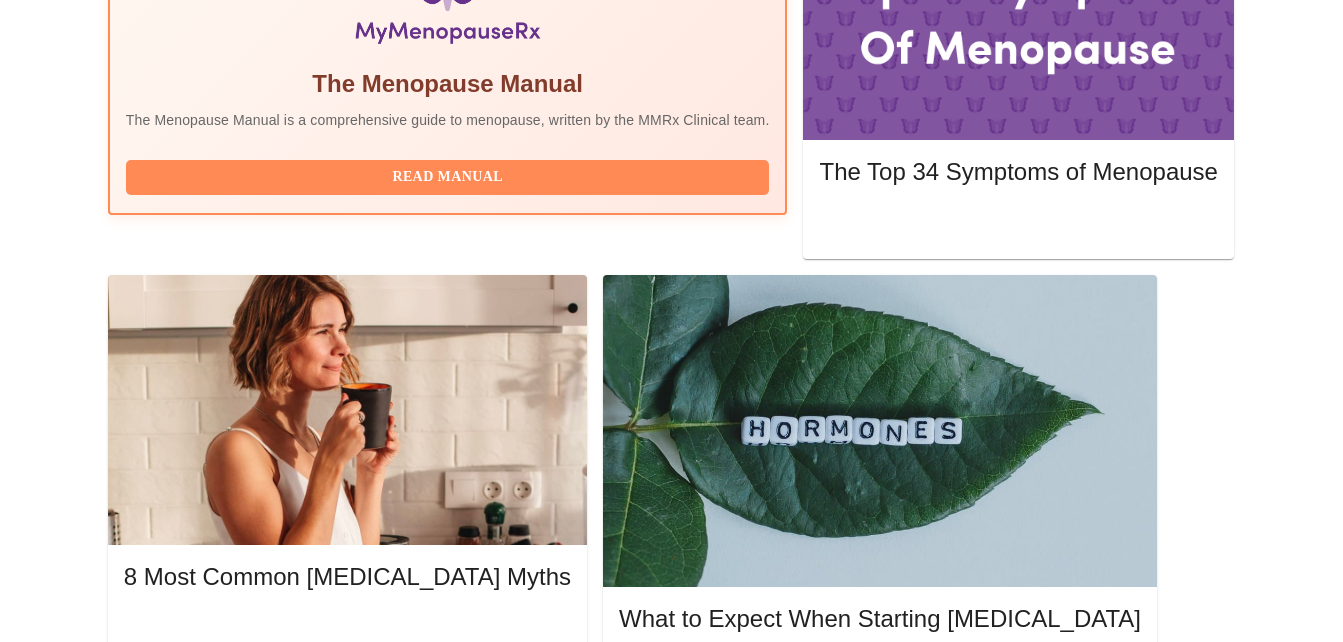 click at bounding box center (1204, 1608) 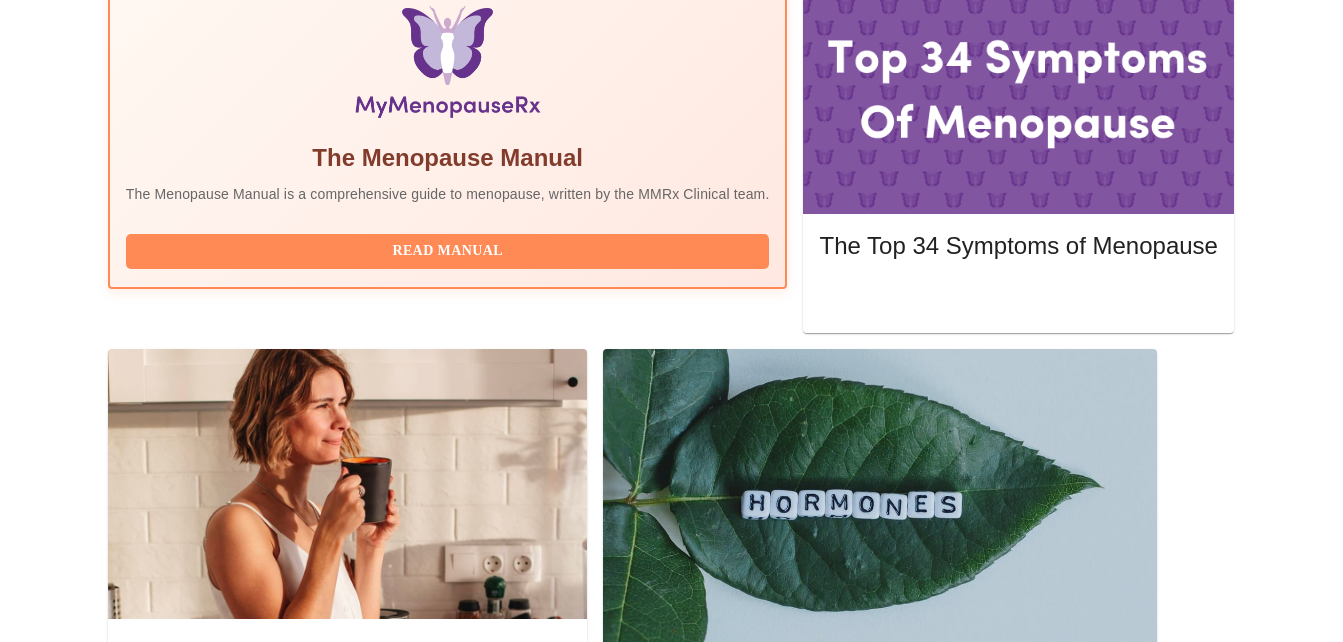 scroll, scrollTop: 660, scrollLeft: 0, axis: vertical 